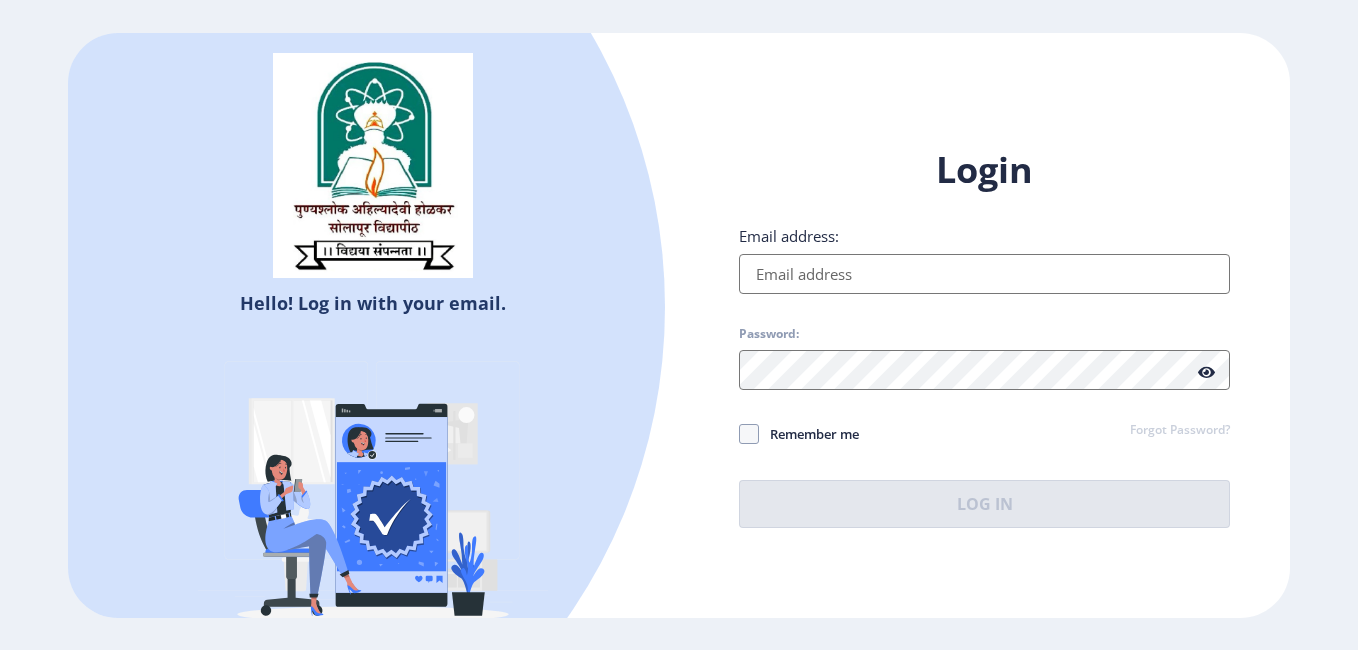 scroll, scrollTop: 0, scrollLeft: 0, axis: both 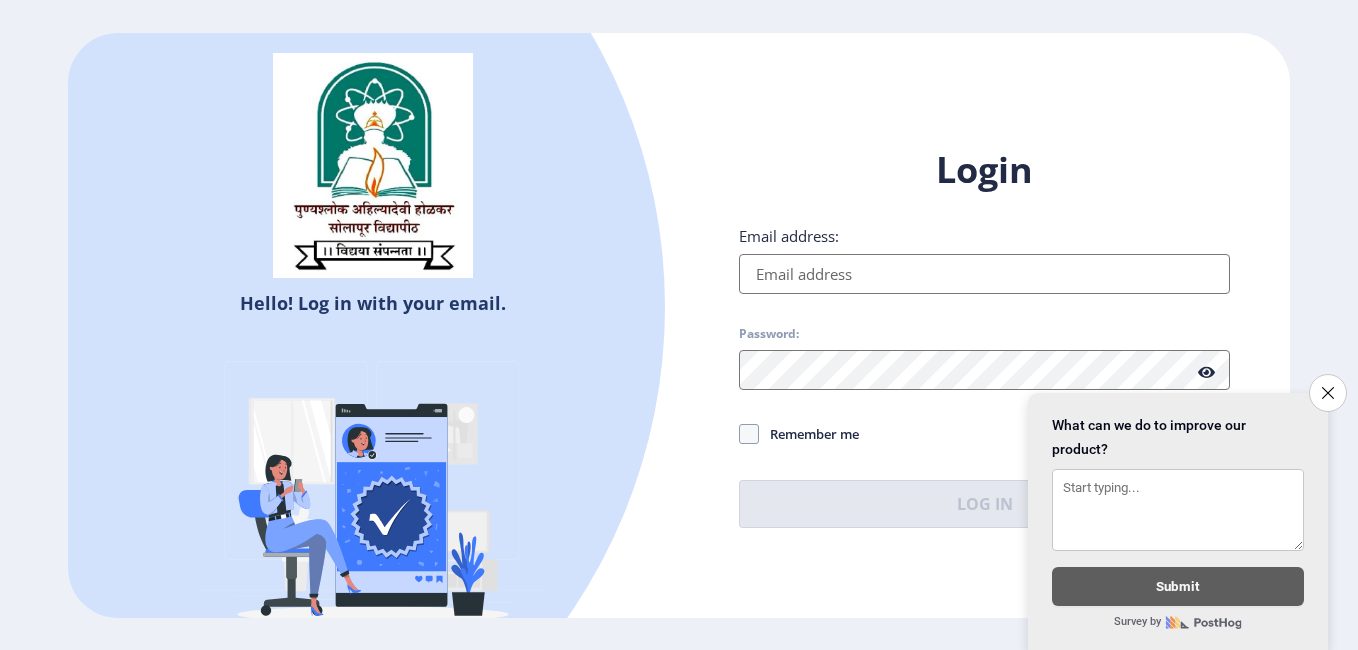 click on "Email address:" at bounding box center [984, 274] 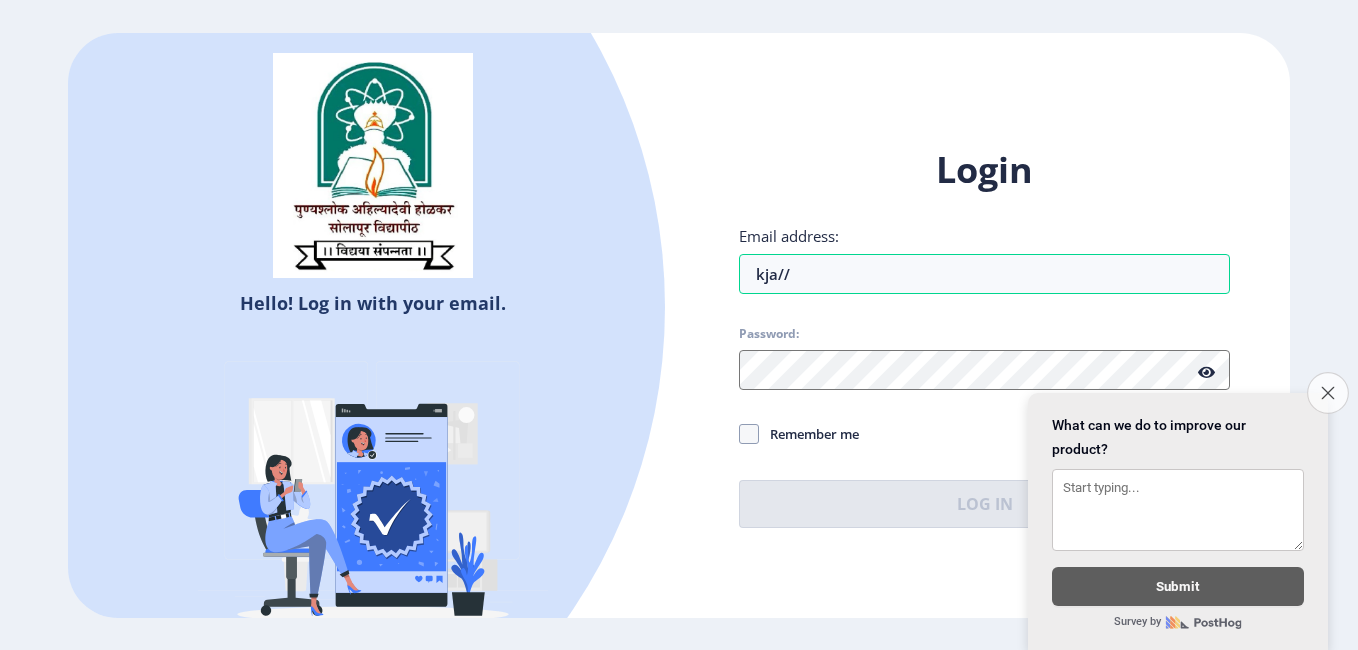 click on "Close survey" at bounding box center (1328, 393) 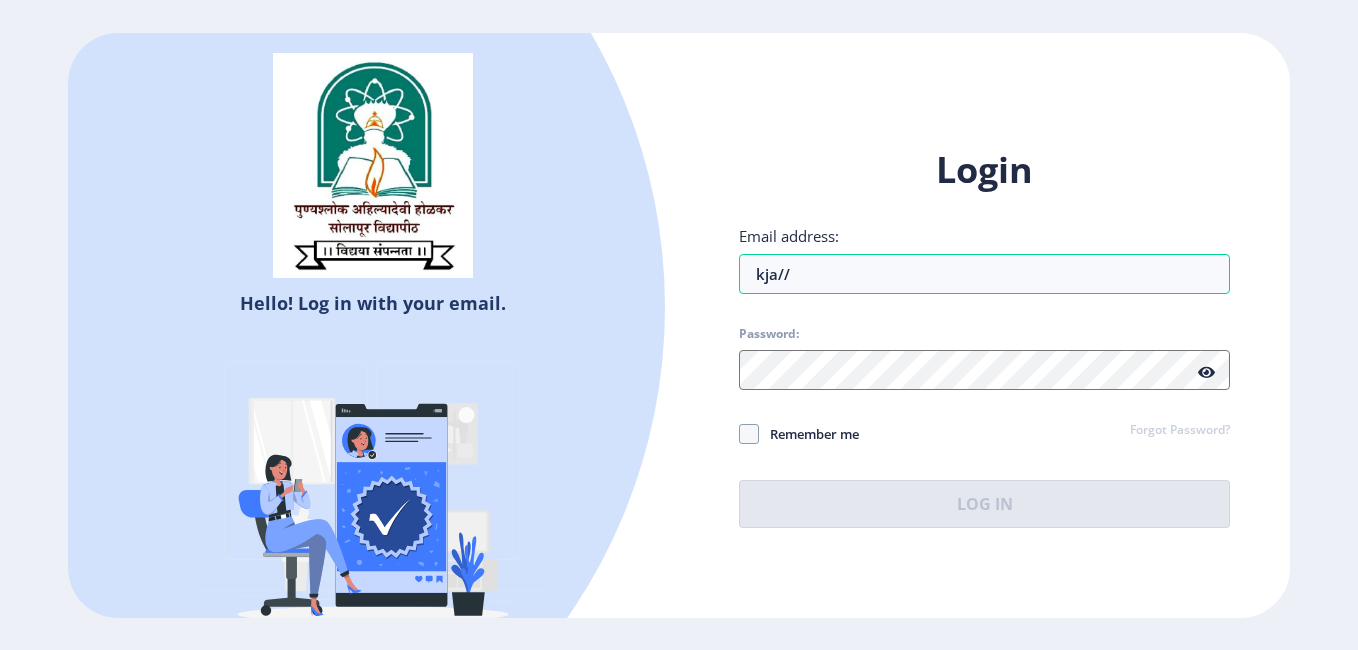 click on "Email address: kja//" 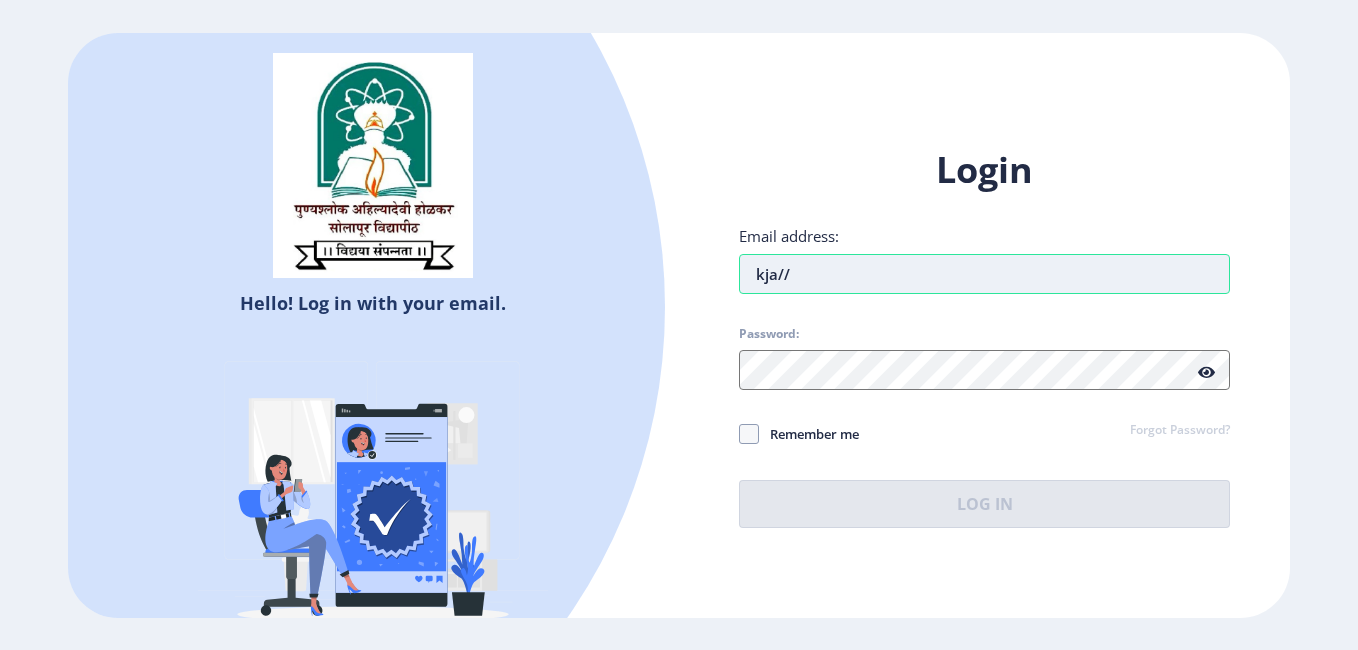 click on "kja//" at bounding box center [984, 274] 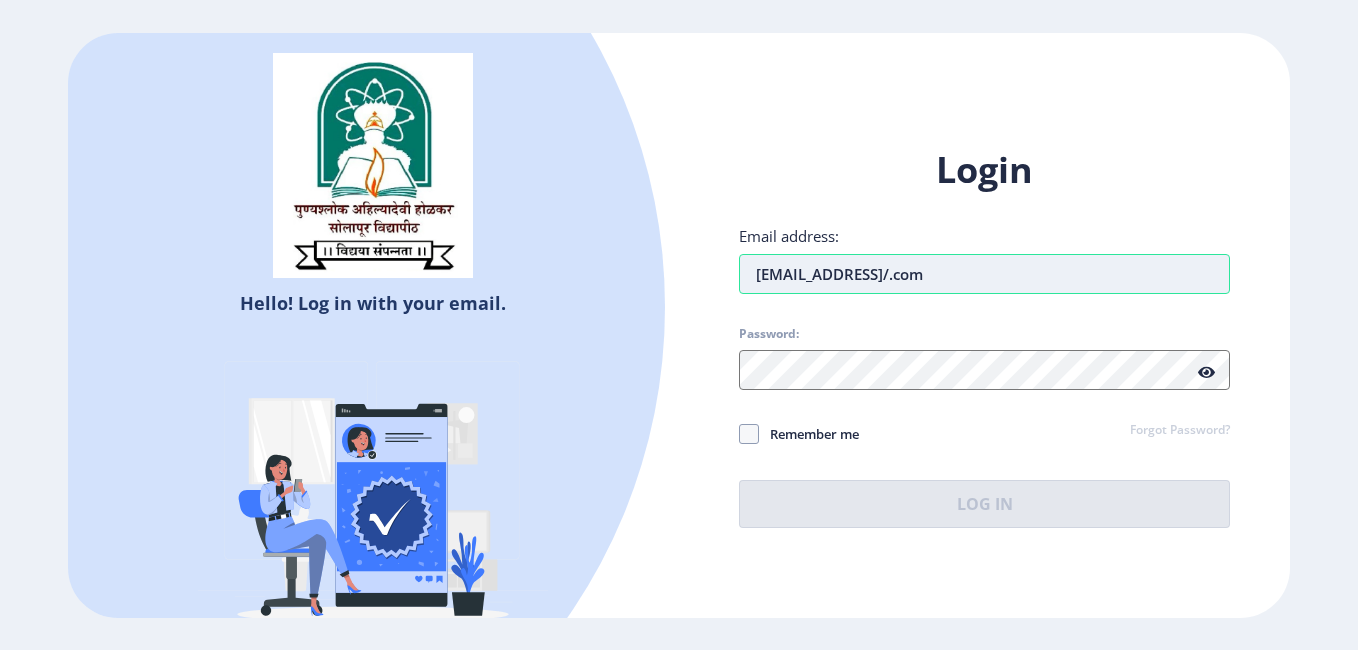 click on "khajanbhaibagwan786@gmail/.com" at bounding box center (984, 274) 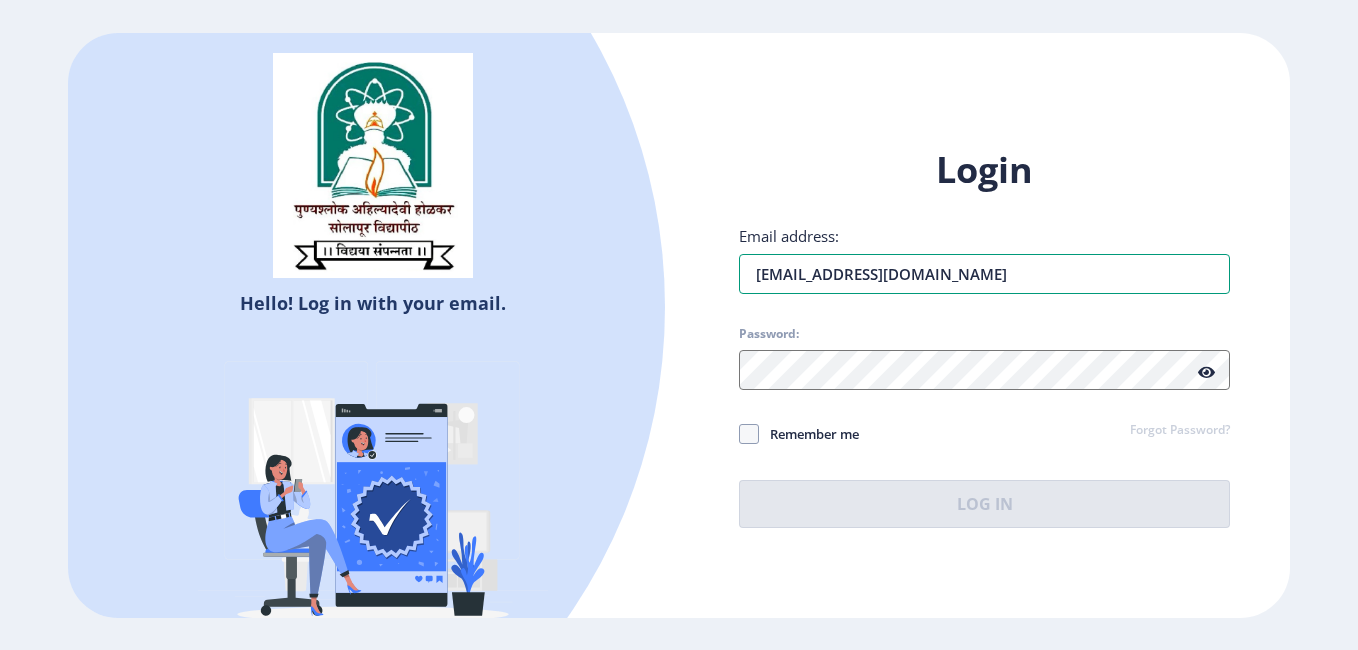 type on "[EMAIL_ADDRESS][DOMAIN_NAME]" 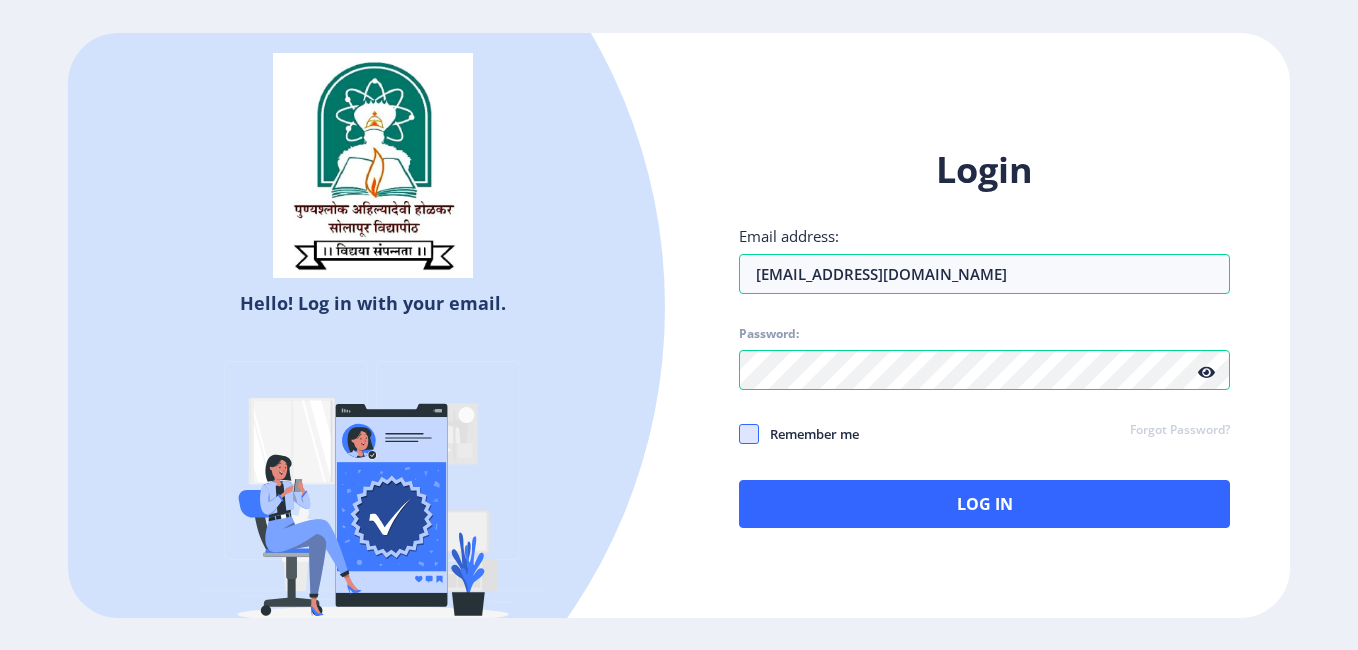 click 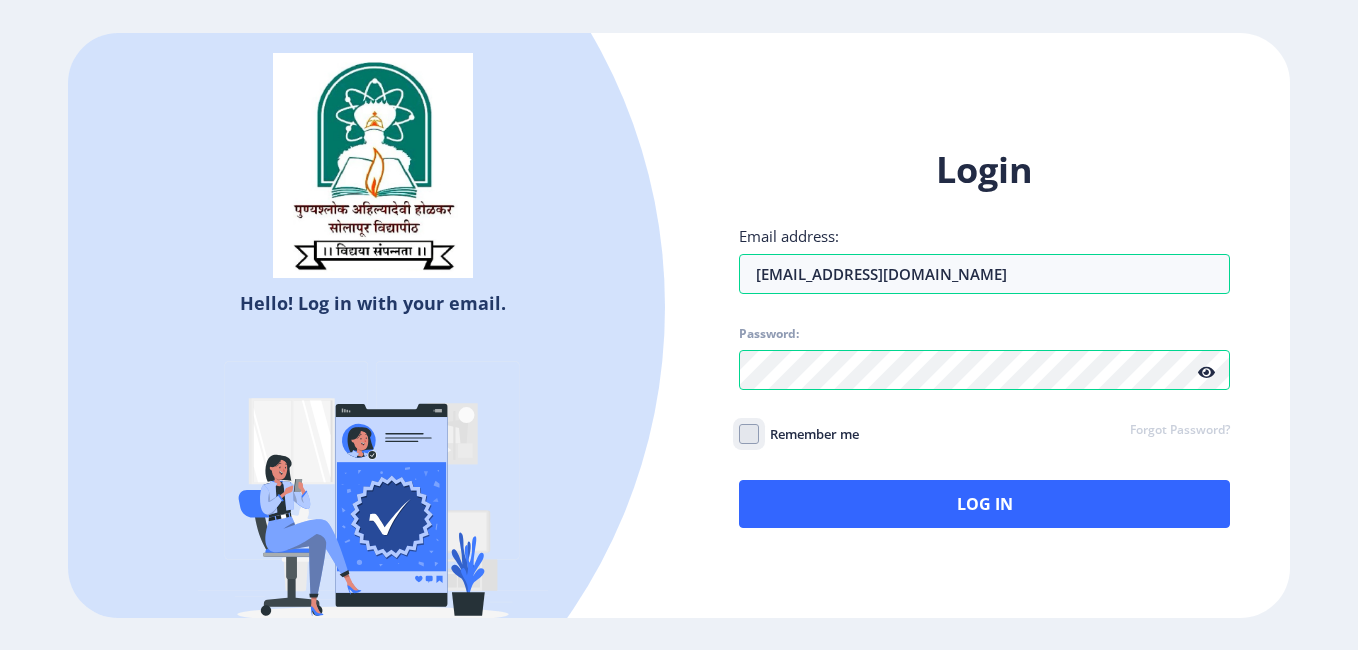 click on "Remember me" 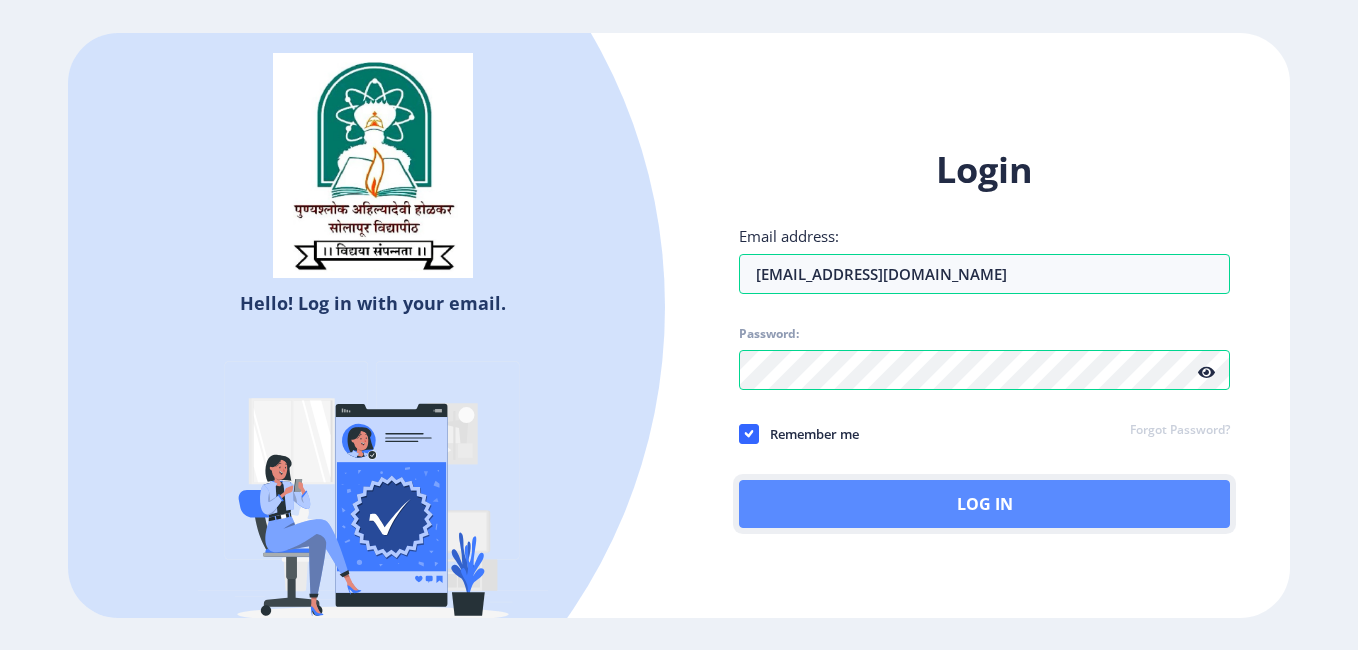 click on "Log In" 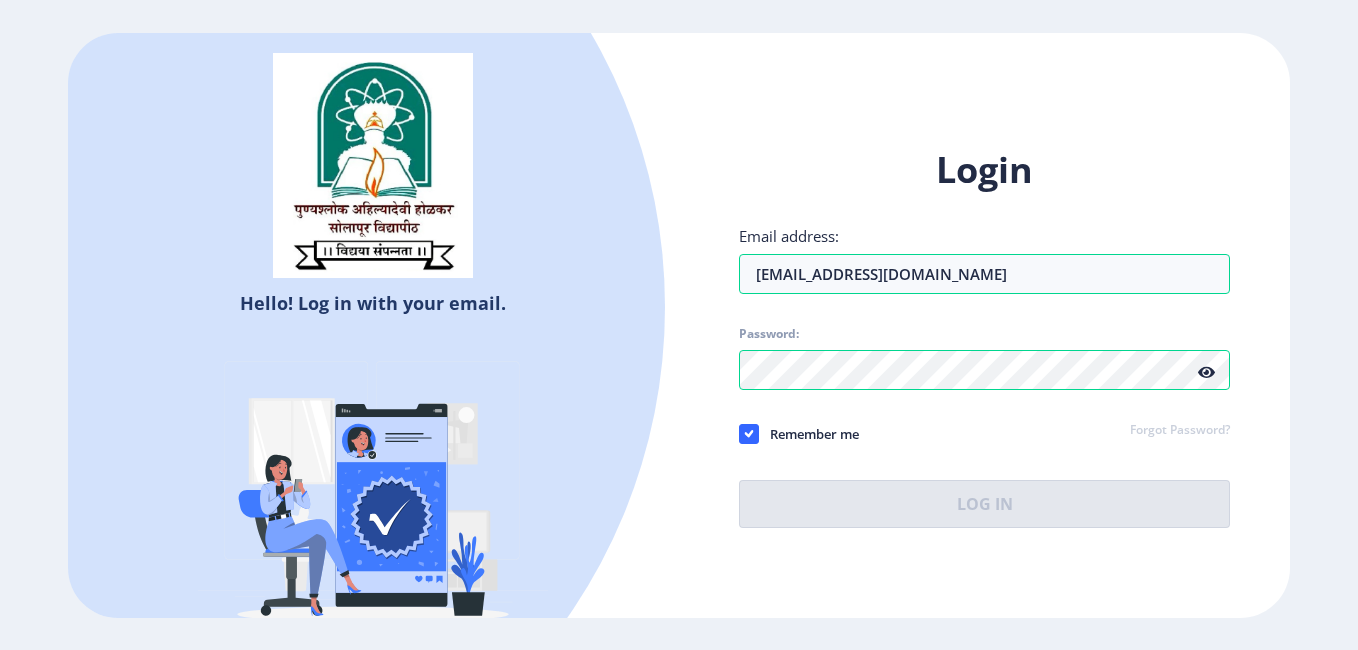 click 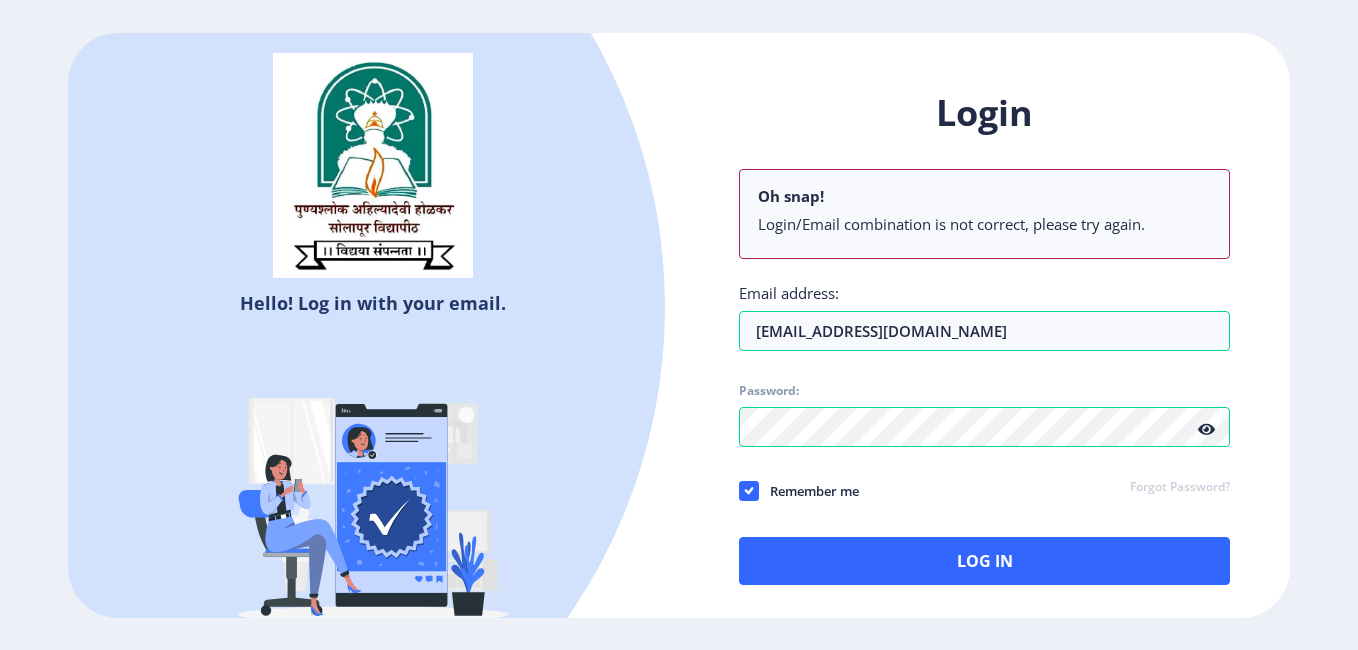 click on "Forgot Password?" 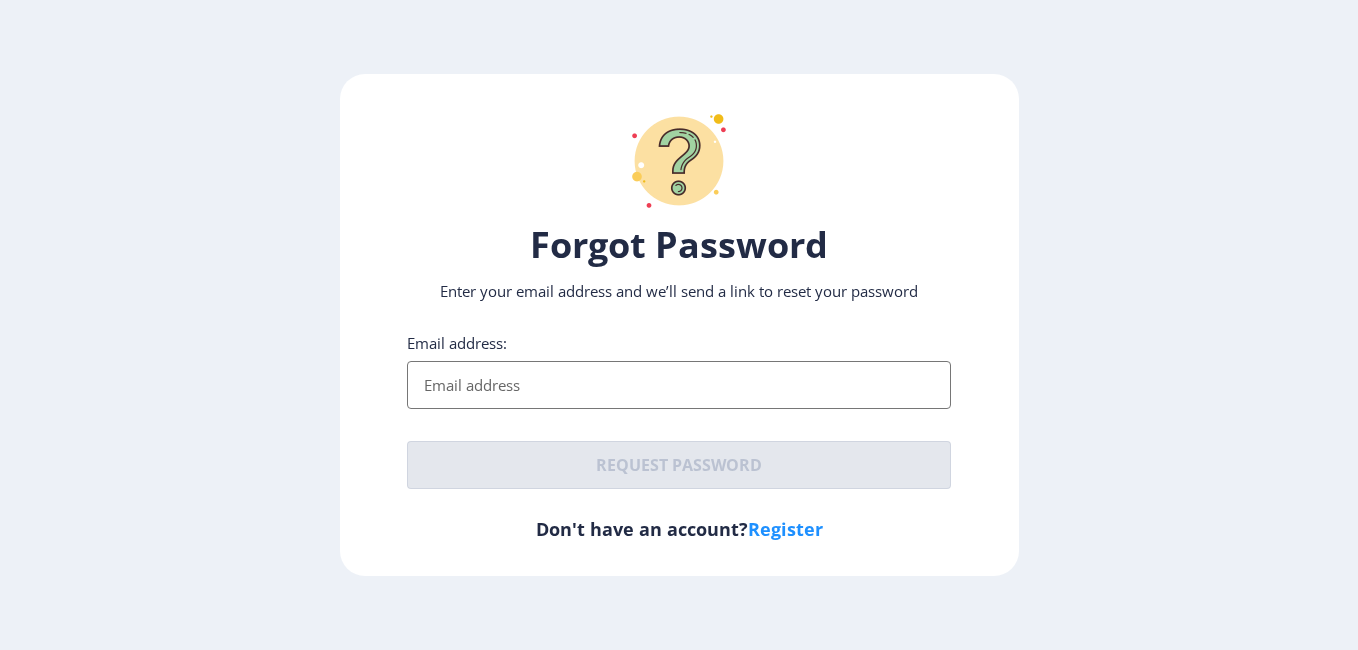 click on "Email address:" at bounding box center [678, 385] 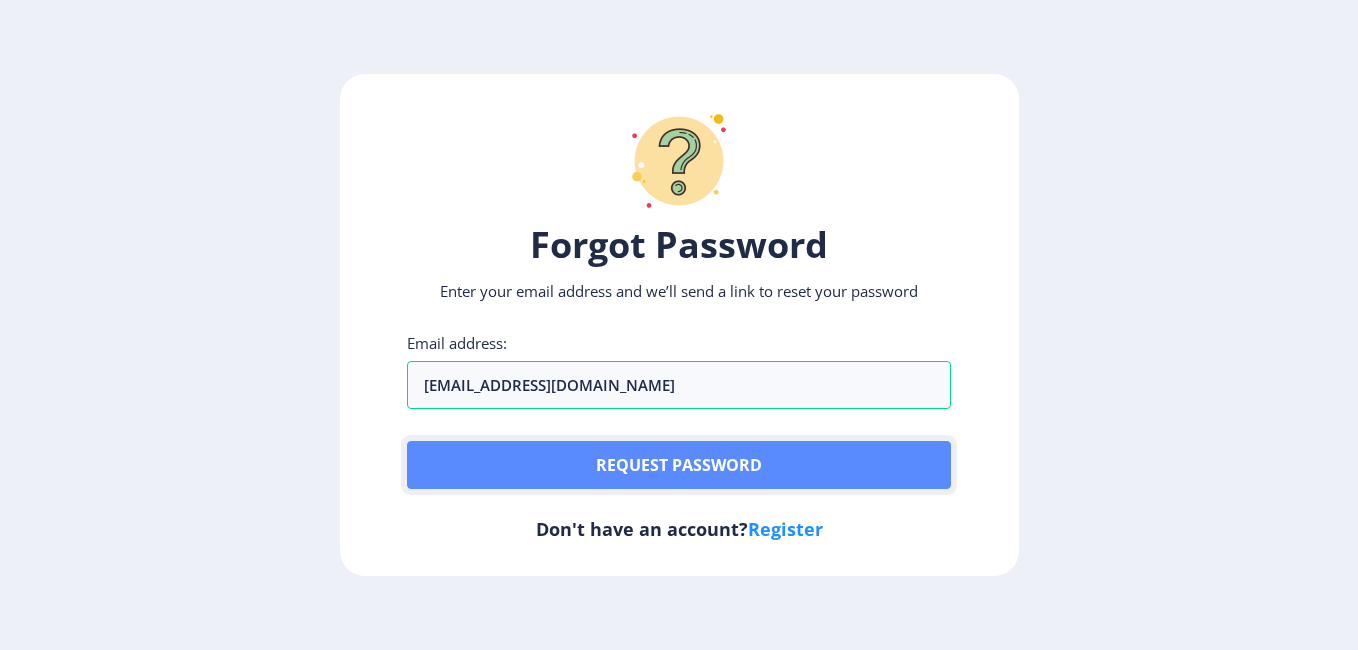 click on "Request password" 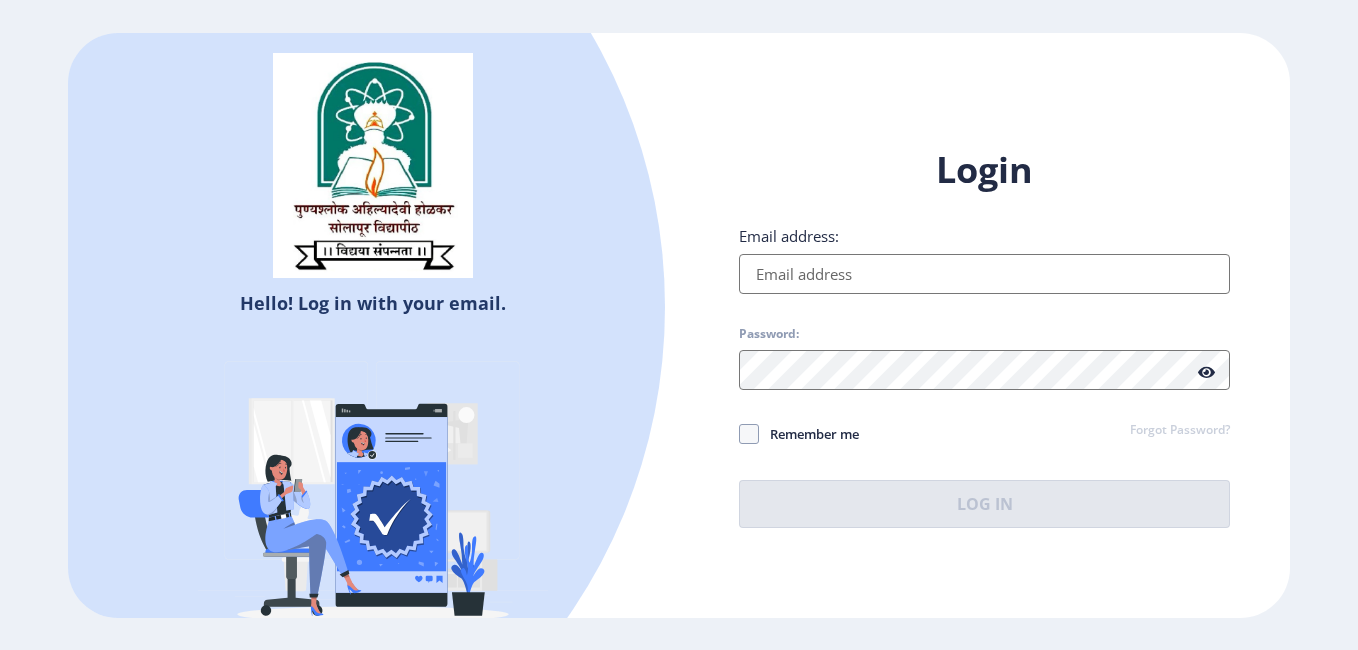 click on "Email address:" at bounding box center [984, 274] 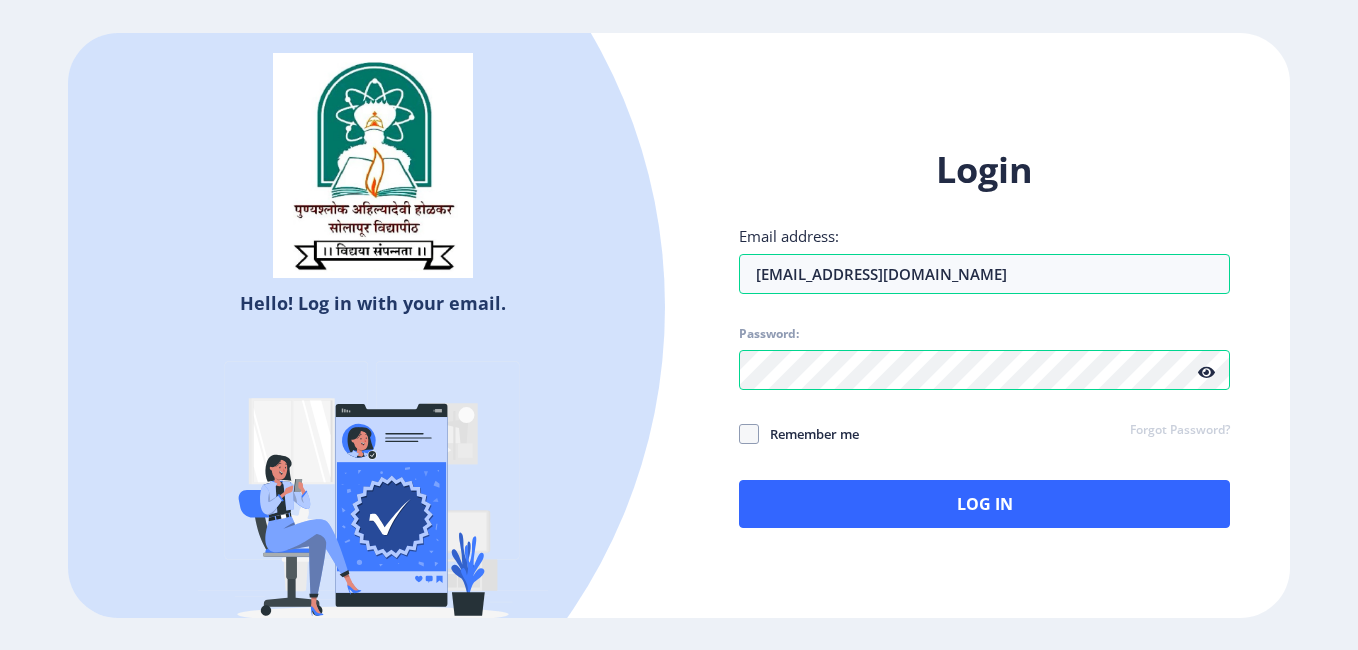 click 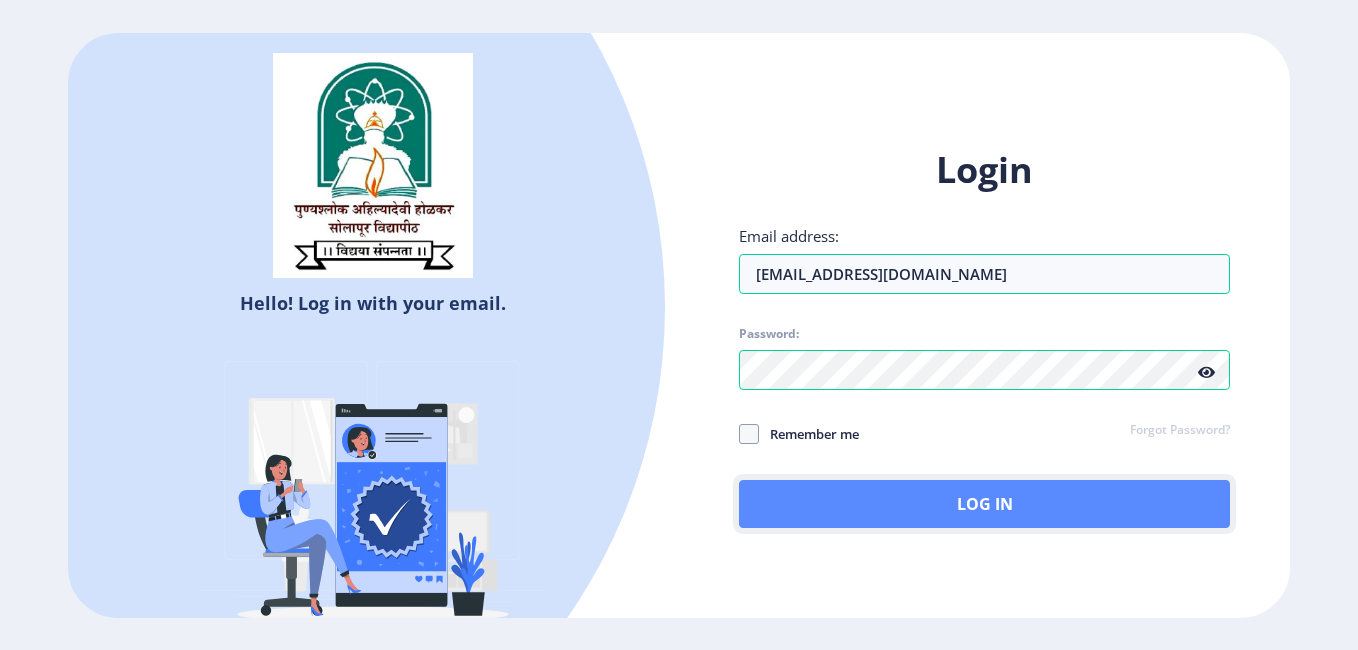 click on "Log In" 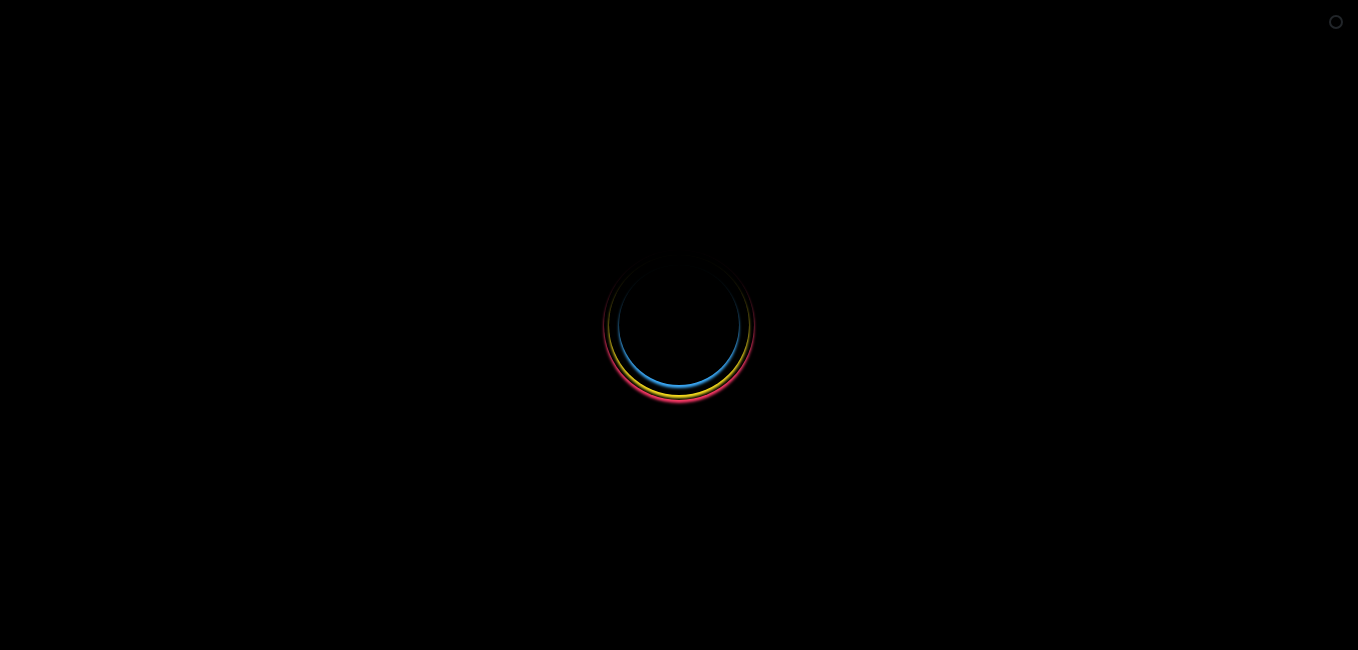 scroll, scrollTop: 0, scrollLeft: 0, axis: both 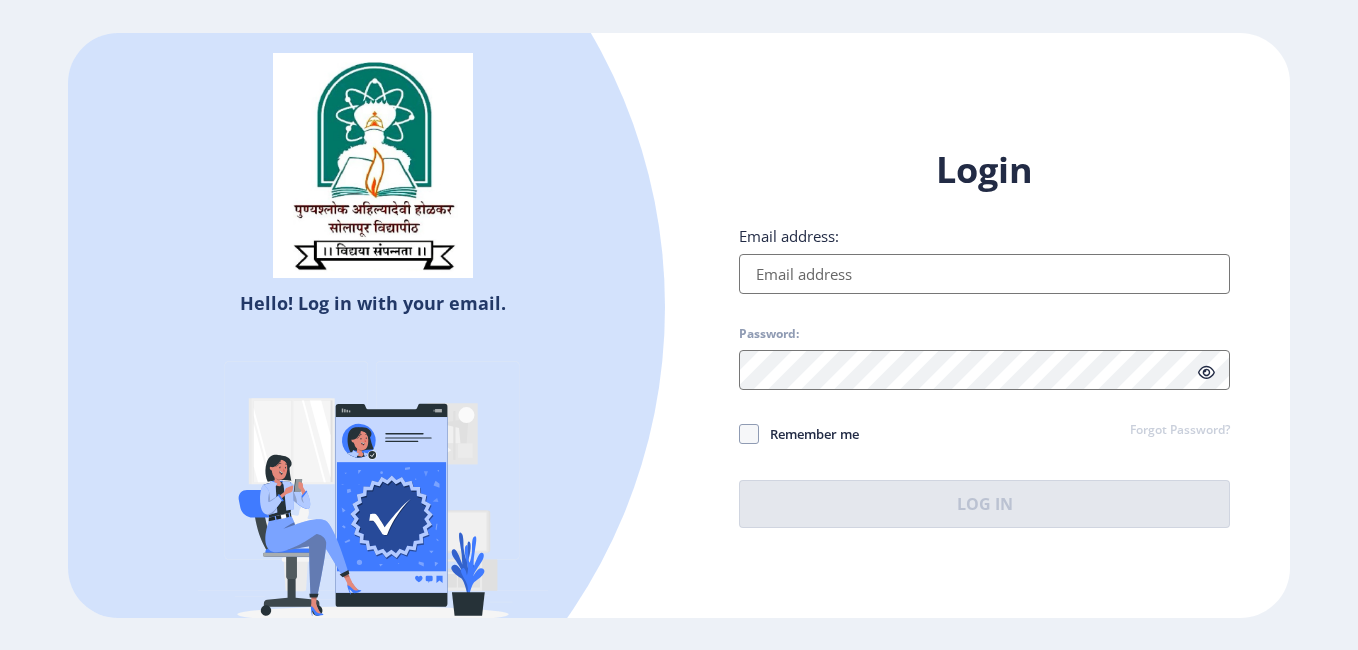 click on "Email address:" at bounding box center [984, 274] 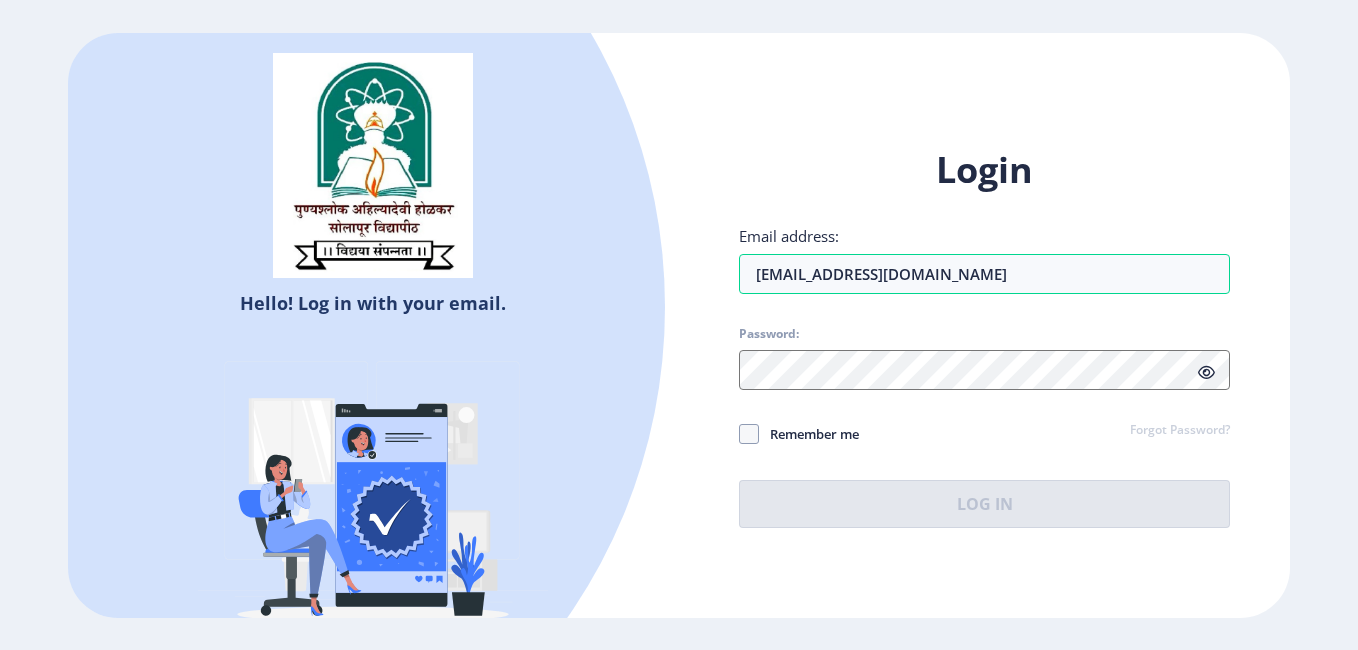 click on "Remember me Forgot Password?" 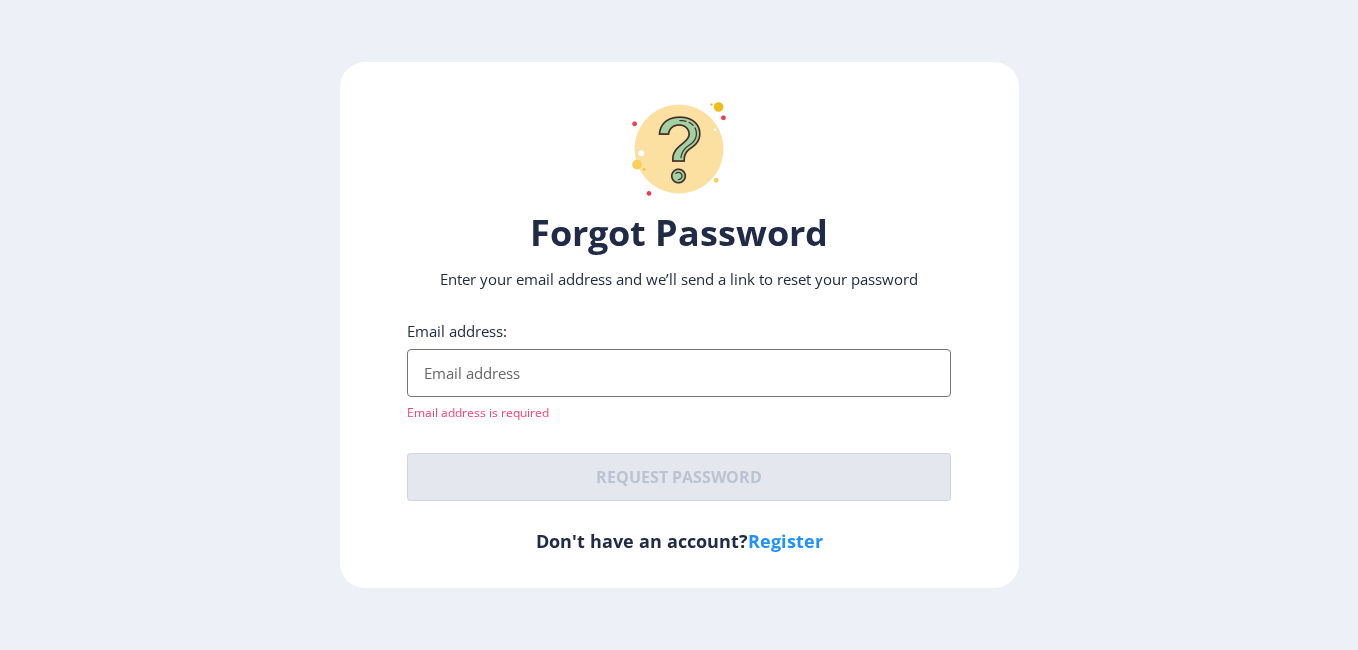 click on "Forgot Password Enter your email address and we’ll send a link to reset your password Email address:  Email address is required  Request password   Don't have an account?  Register" 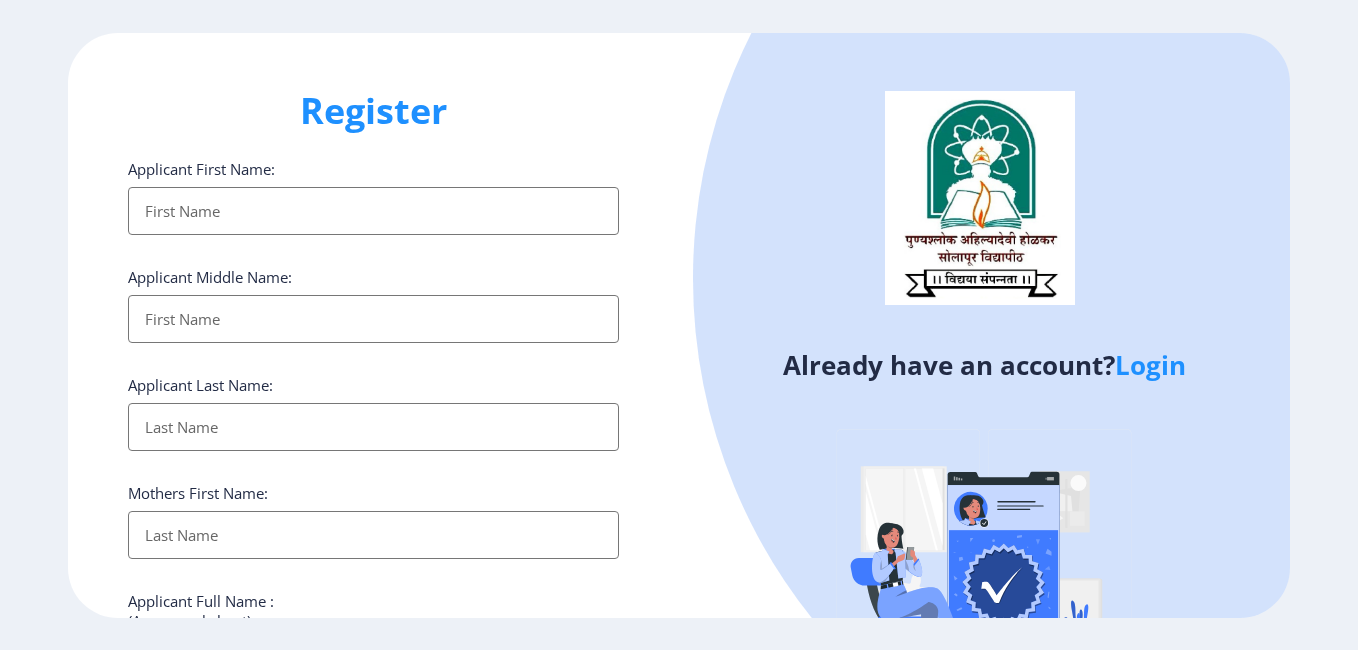 click on "Applicant First Name:" at bounding box center [373, 211] 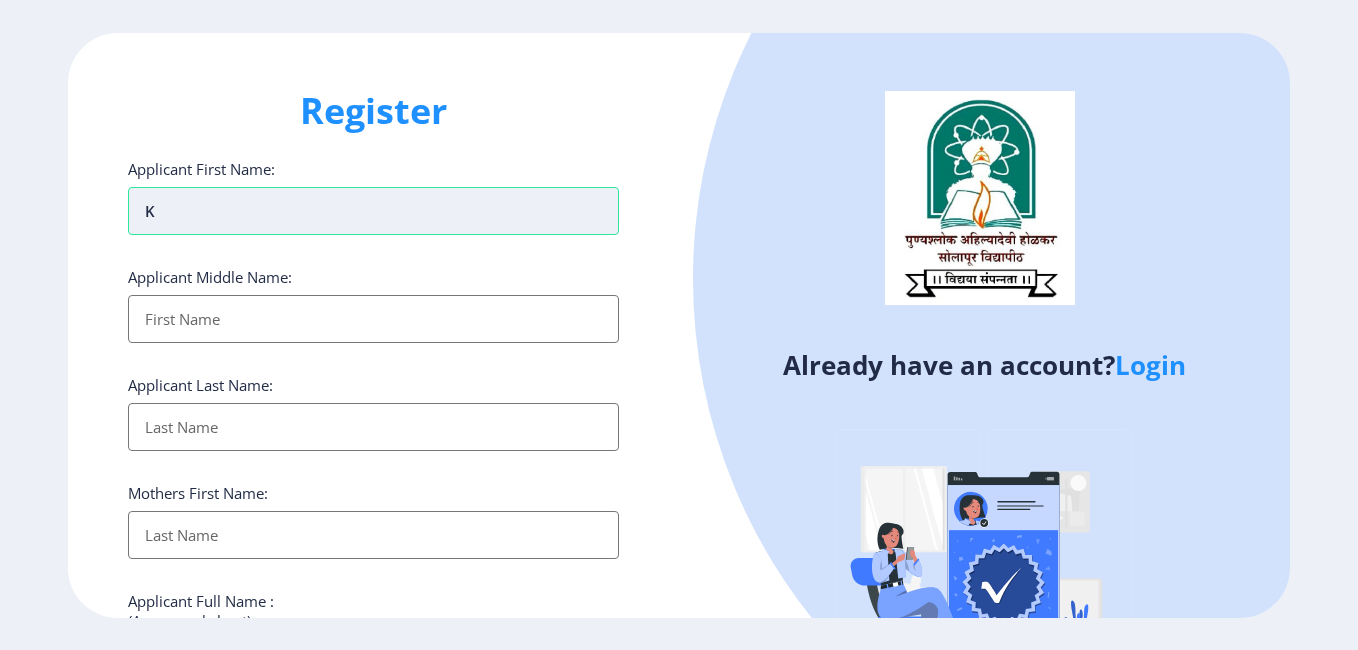 type on "kh" 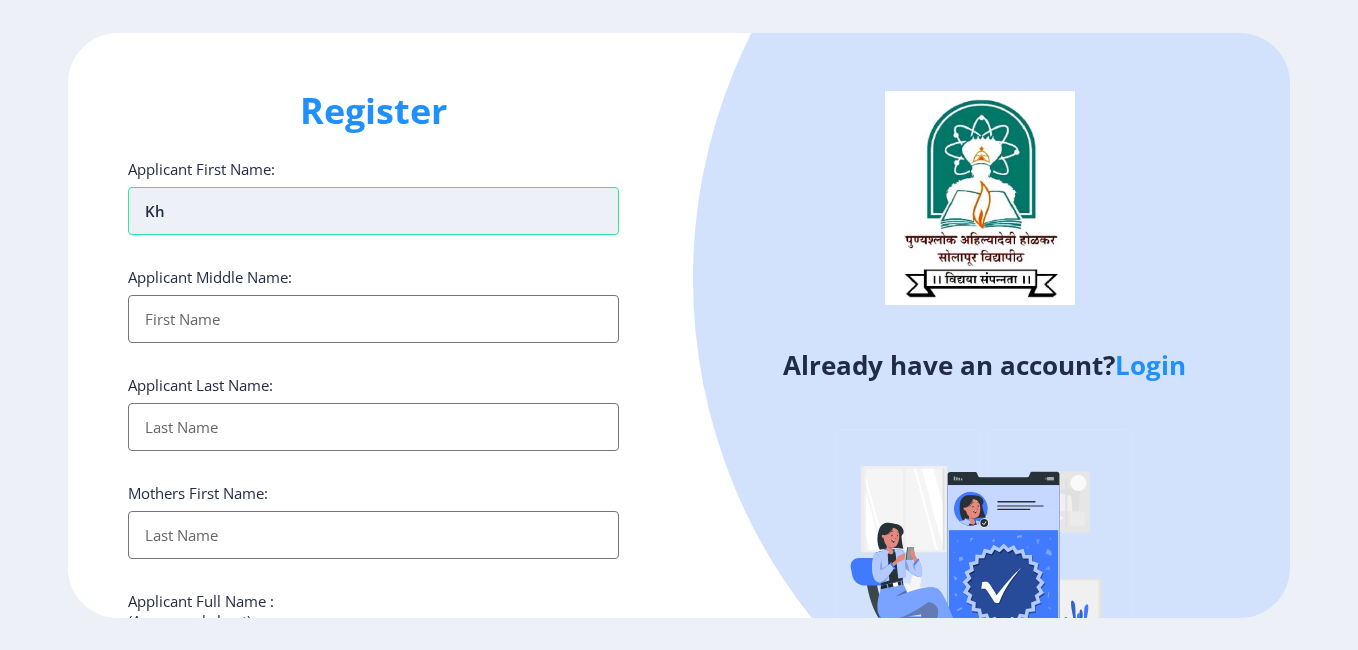 type on "kh" 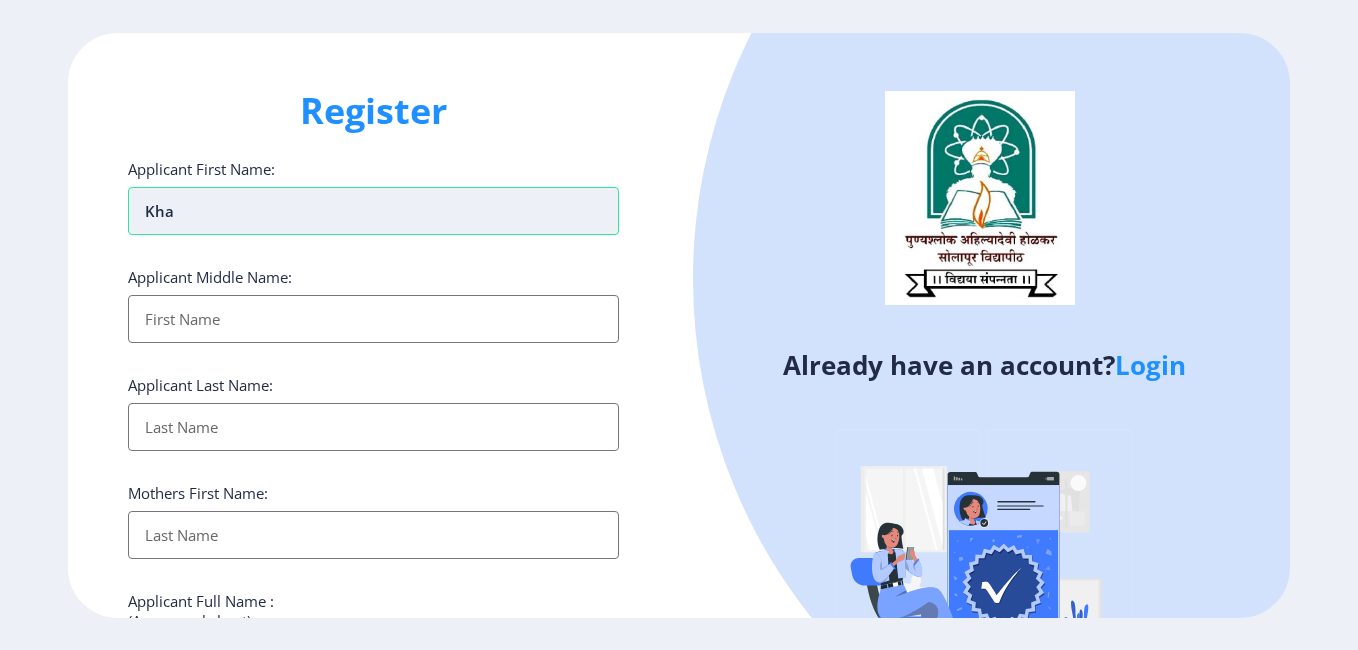 type on "khaj" 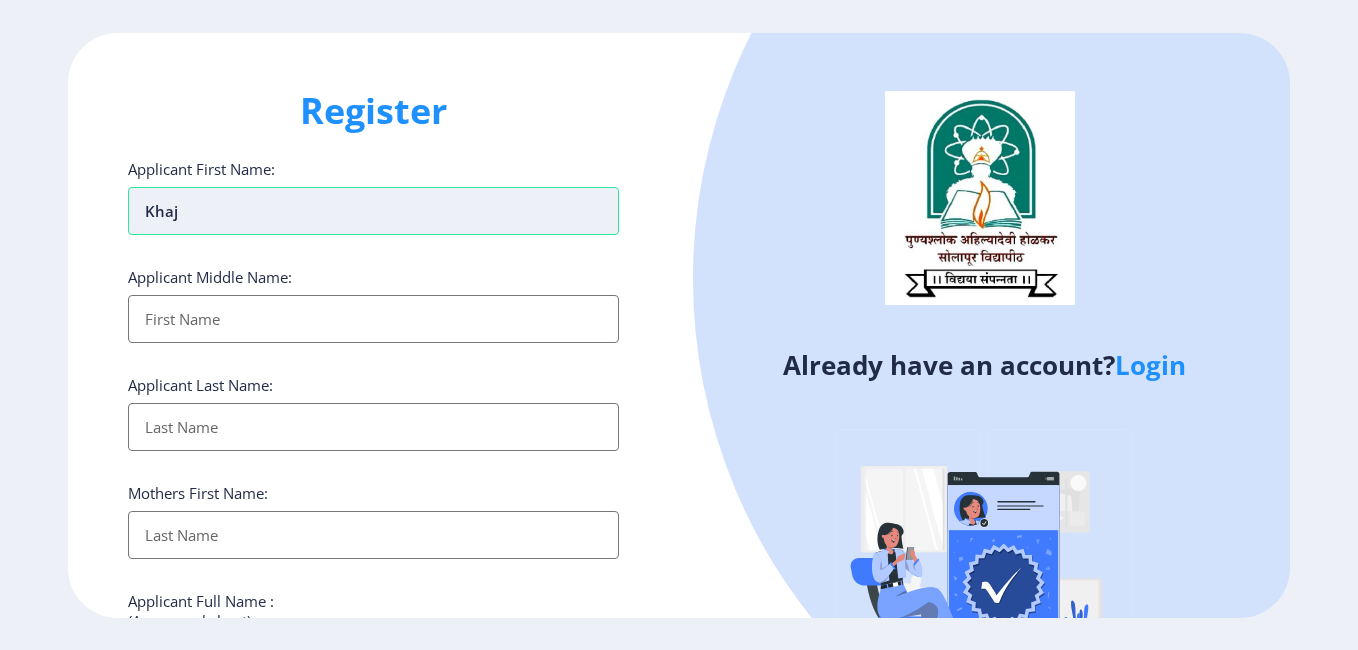 type on "khaja" 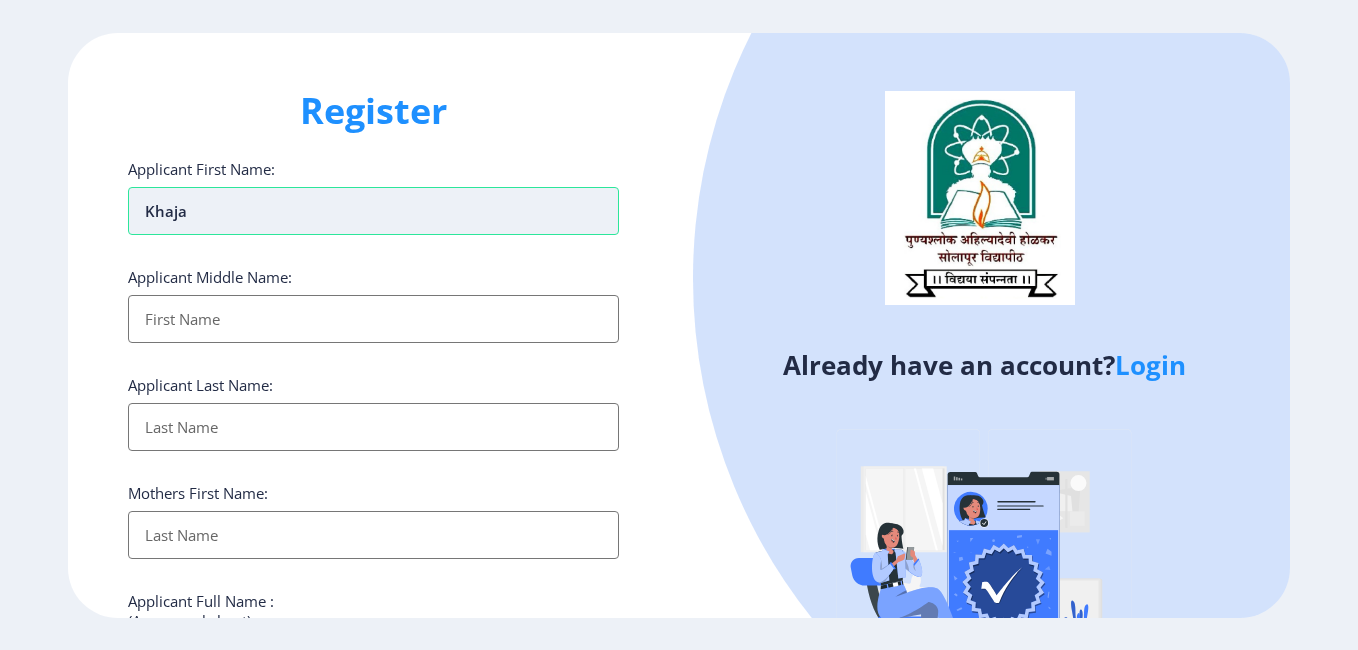 type on "khajab" 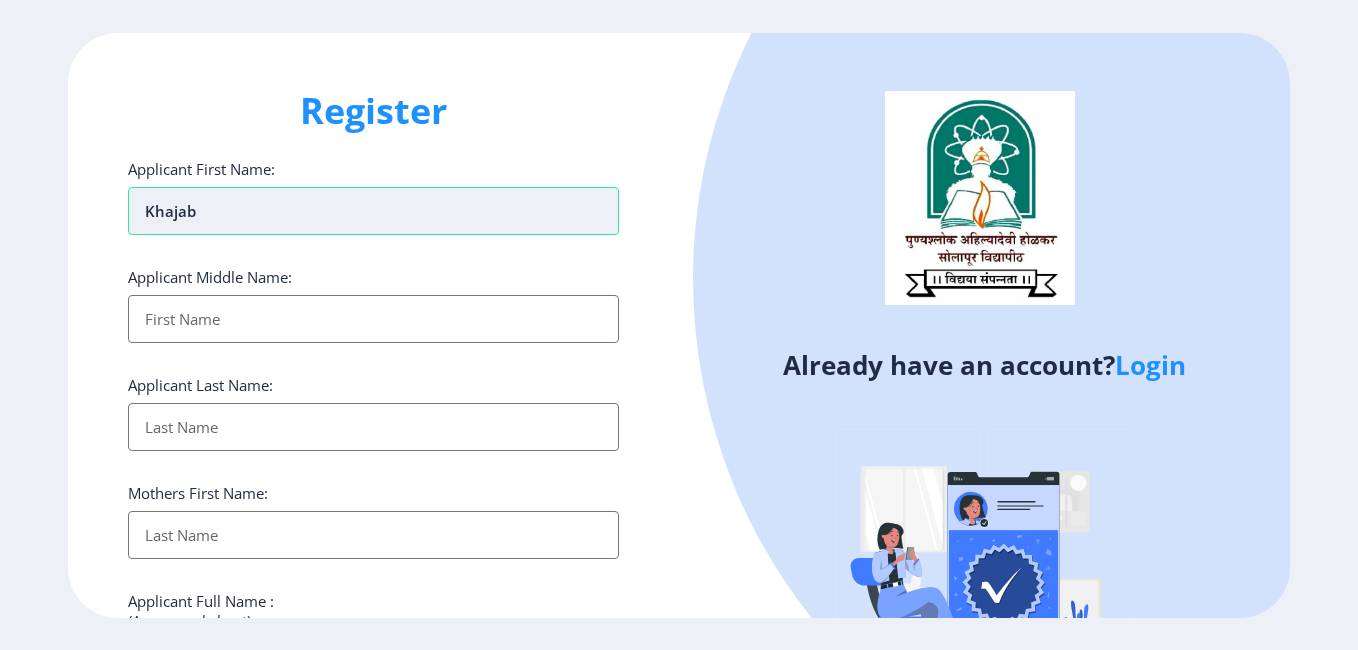 type on "khajabh" 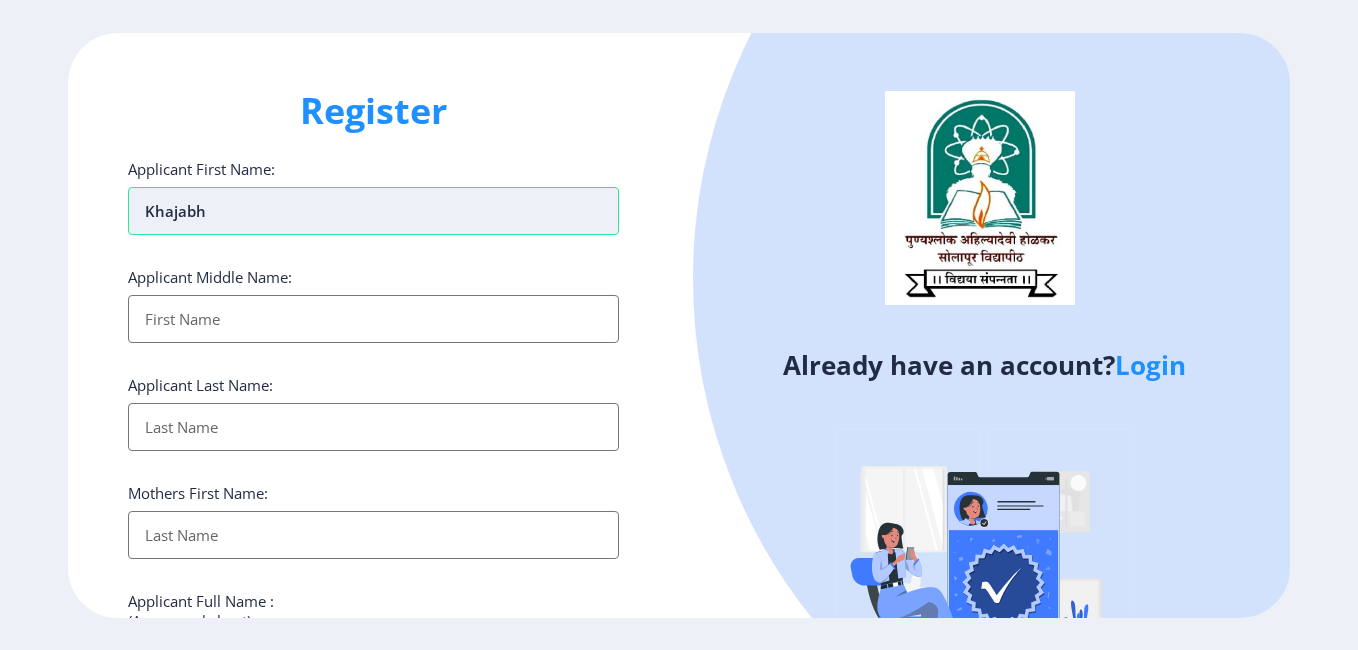 type on "khajabh" 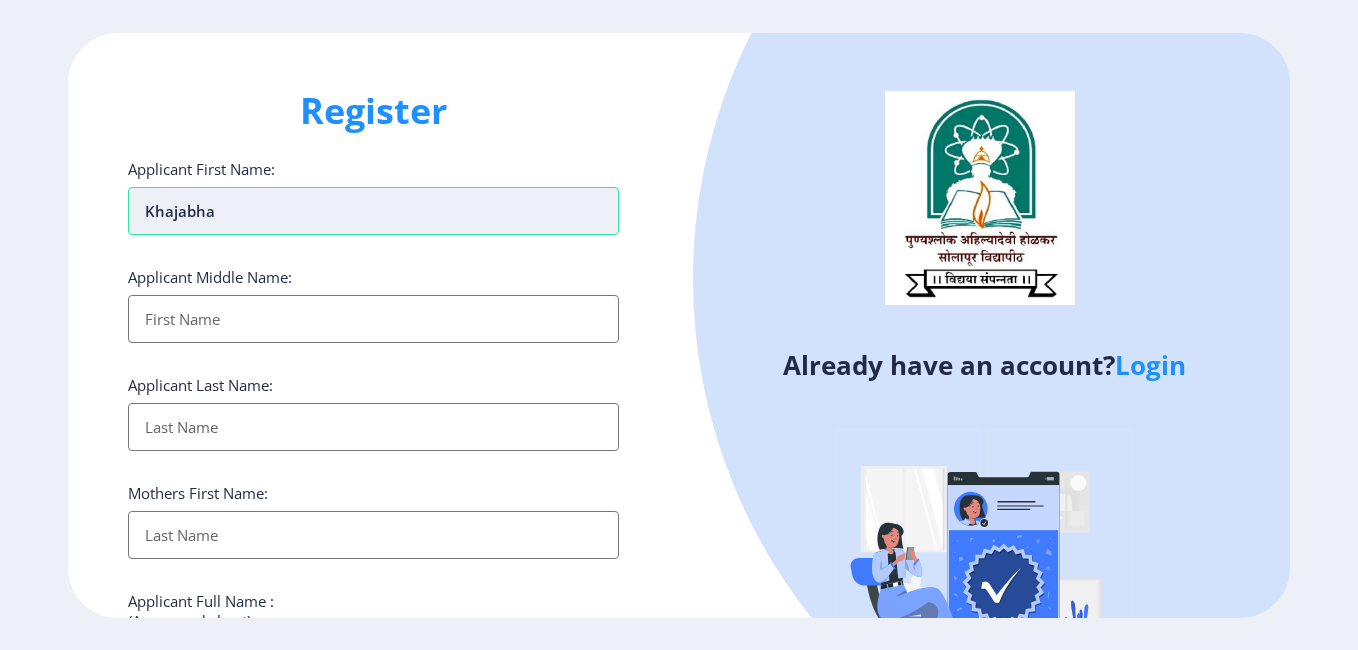 type on "khajabhao" 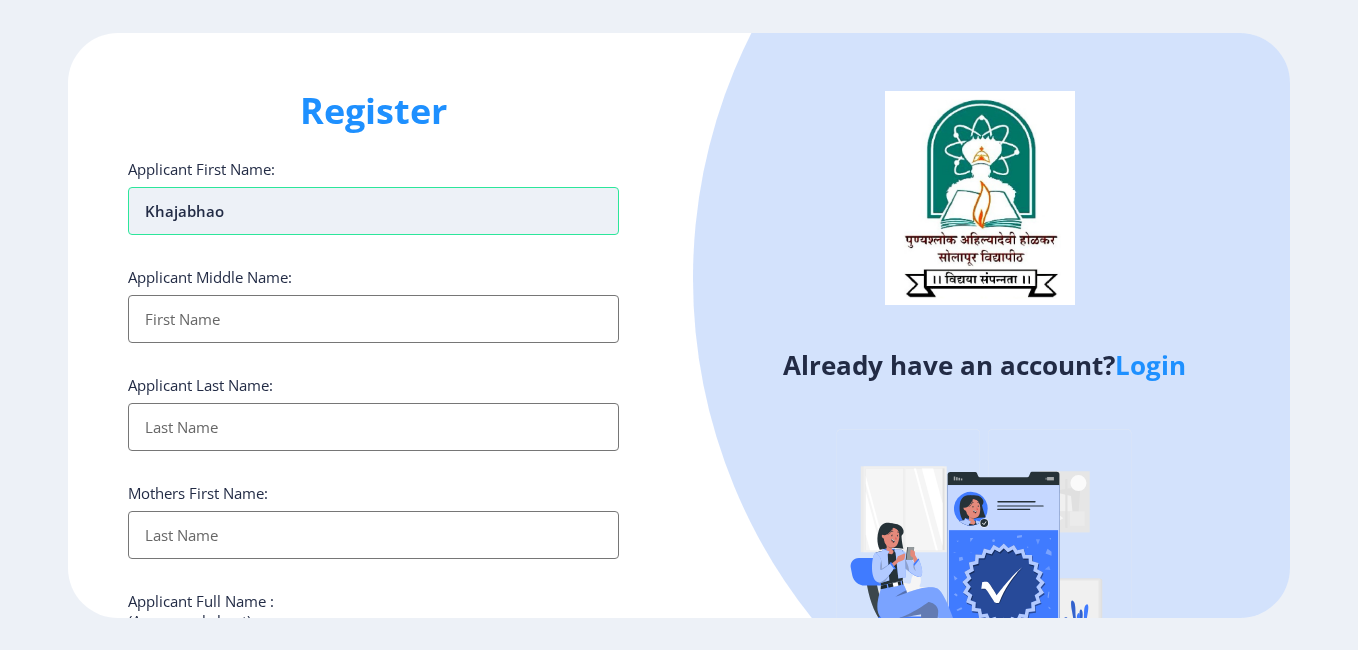 type on "khajabhaoi" 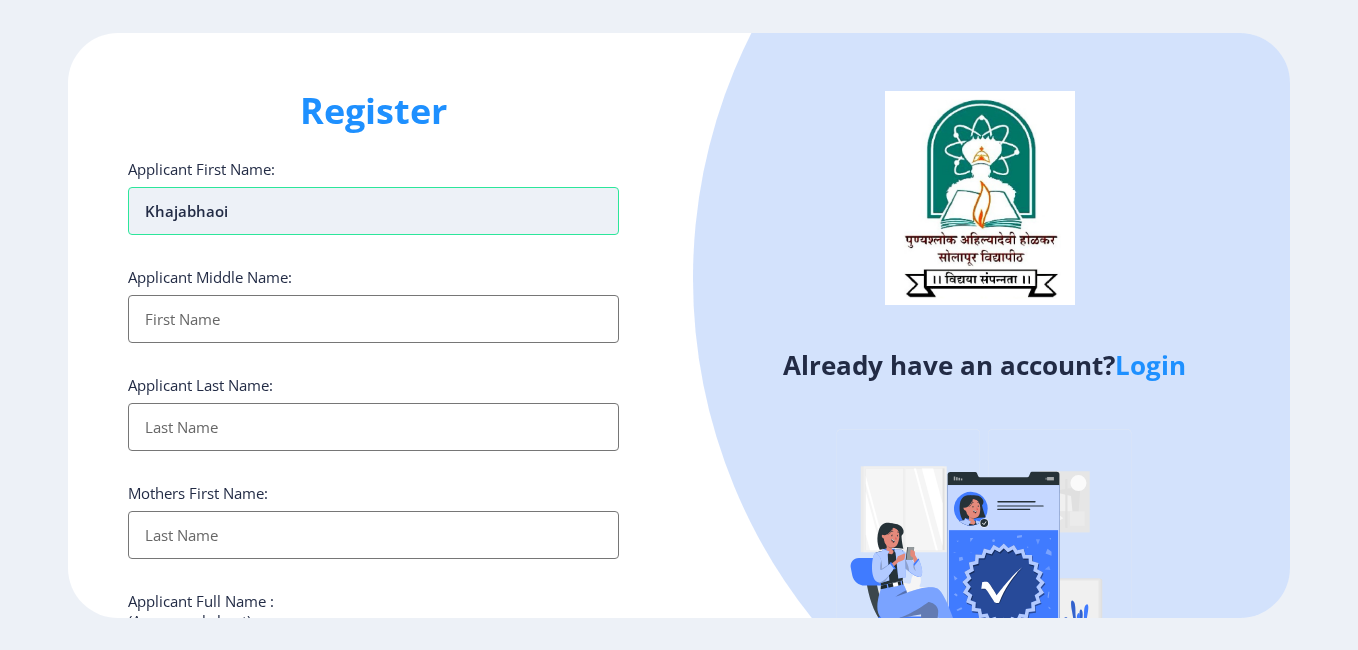 click on "khajabhaoi" at bounding box center [373, 211] 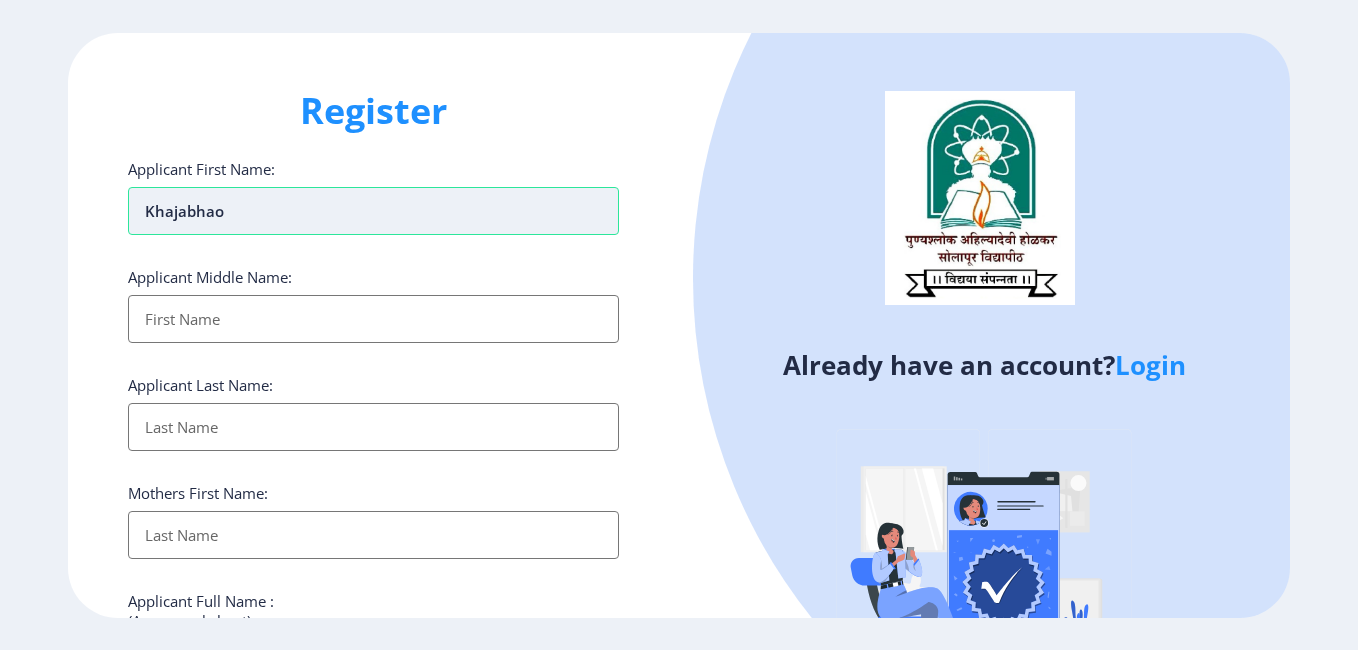 type on "khajabha" 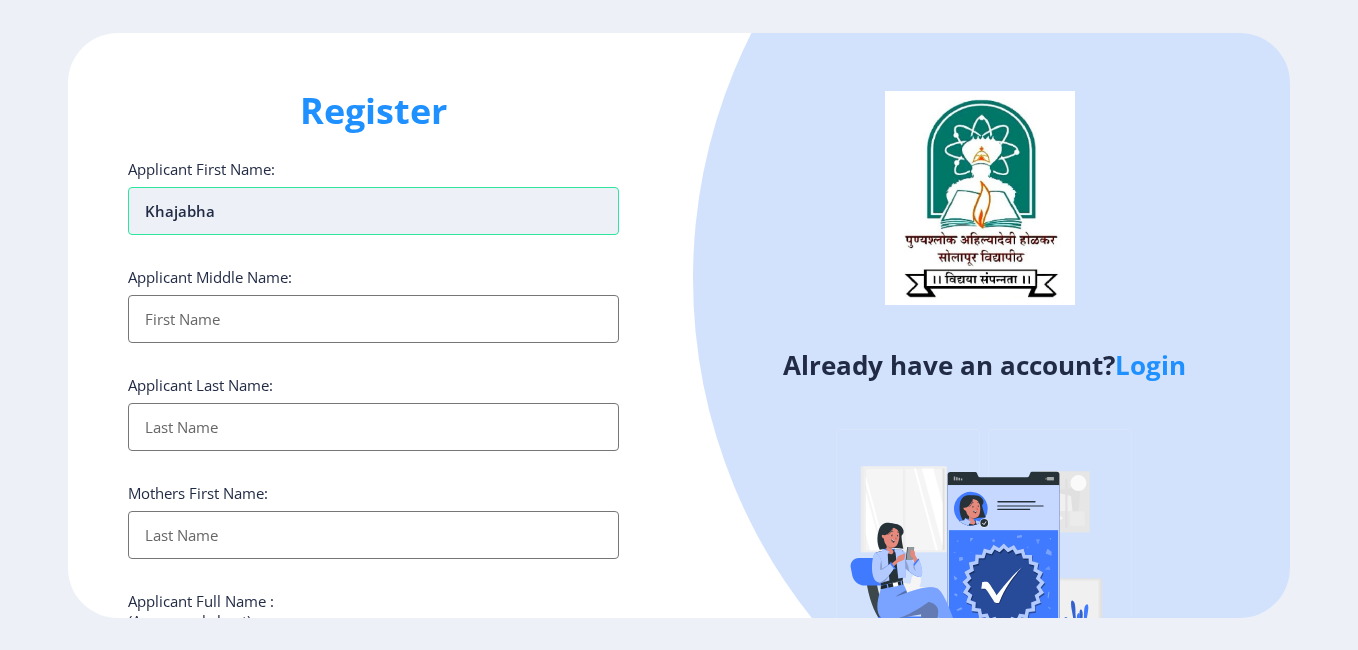 type on "khajabhai" 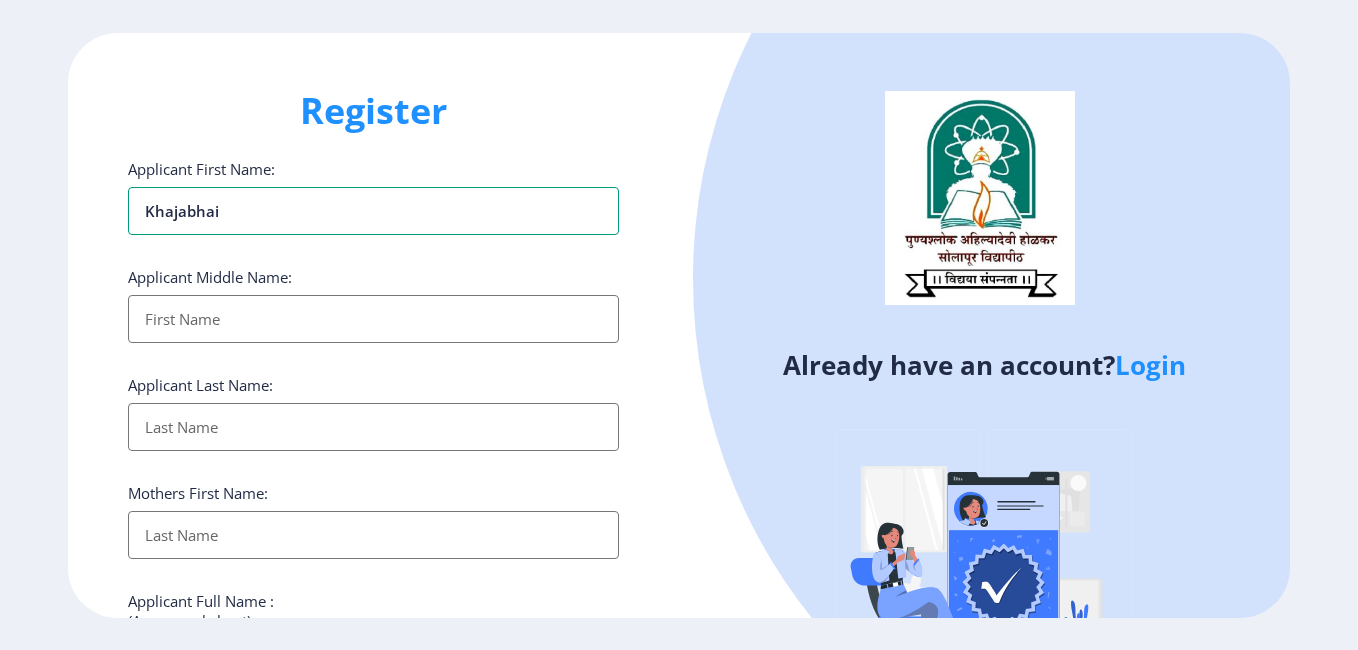 type on "khajabhai" 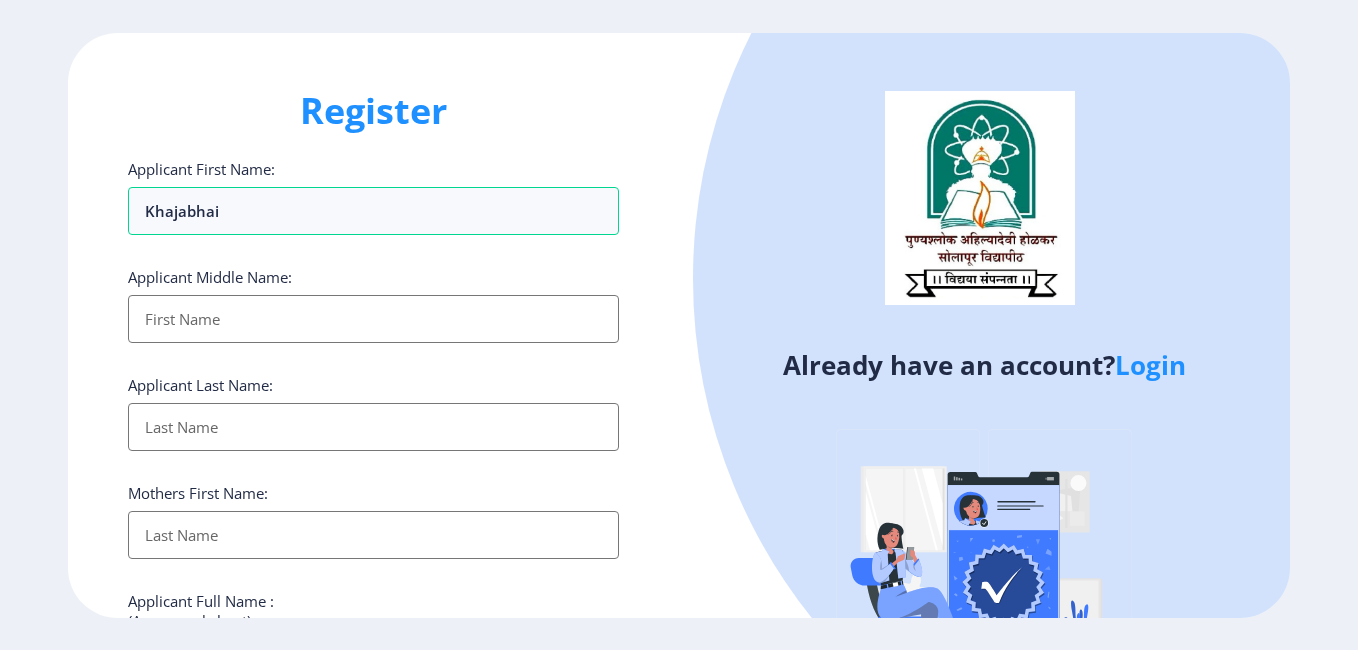 click on "Applicant First Name:" at bounding box center [373, 319] 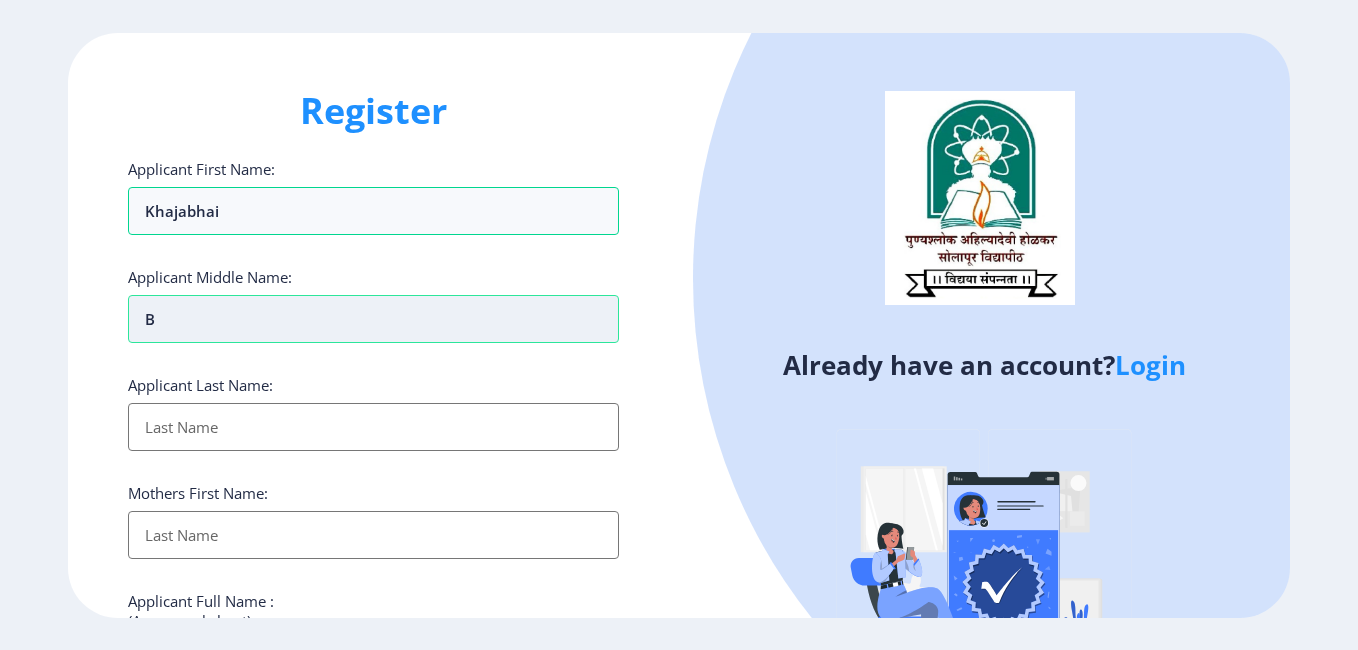 type on "Ba" 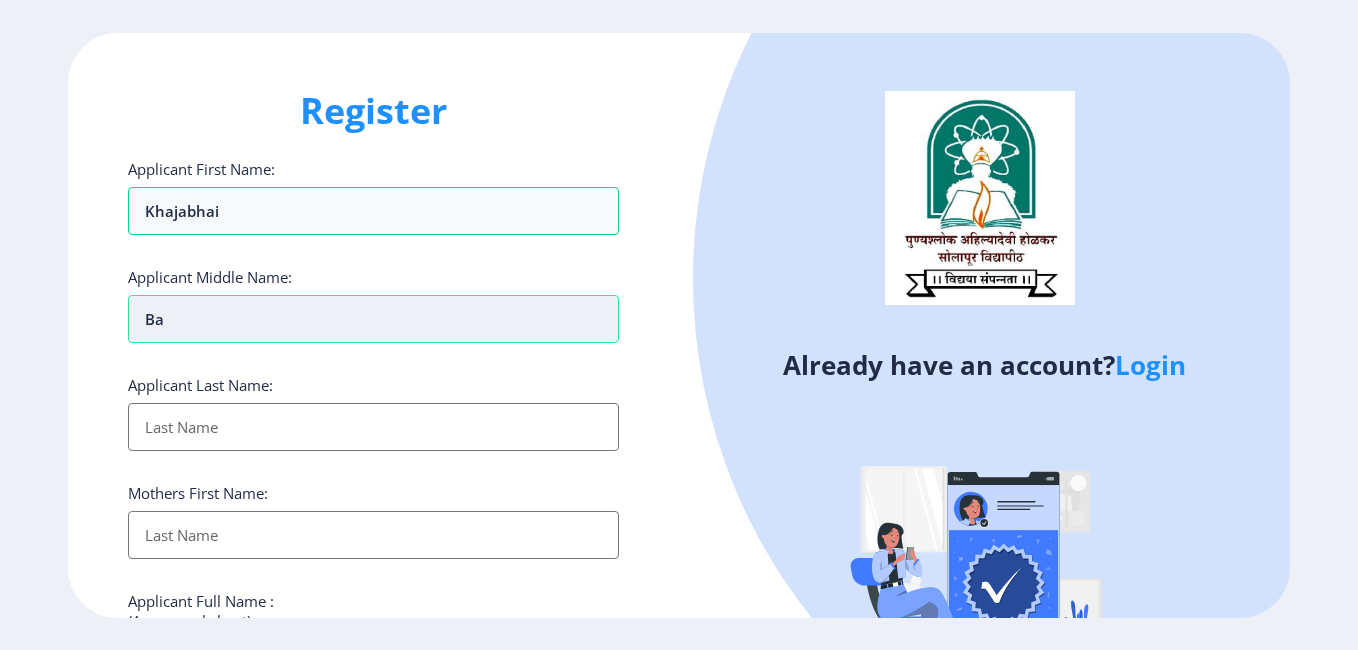 type on "Bas" 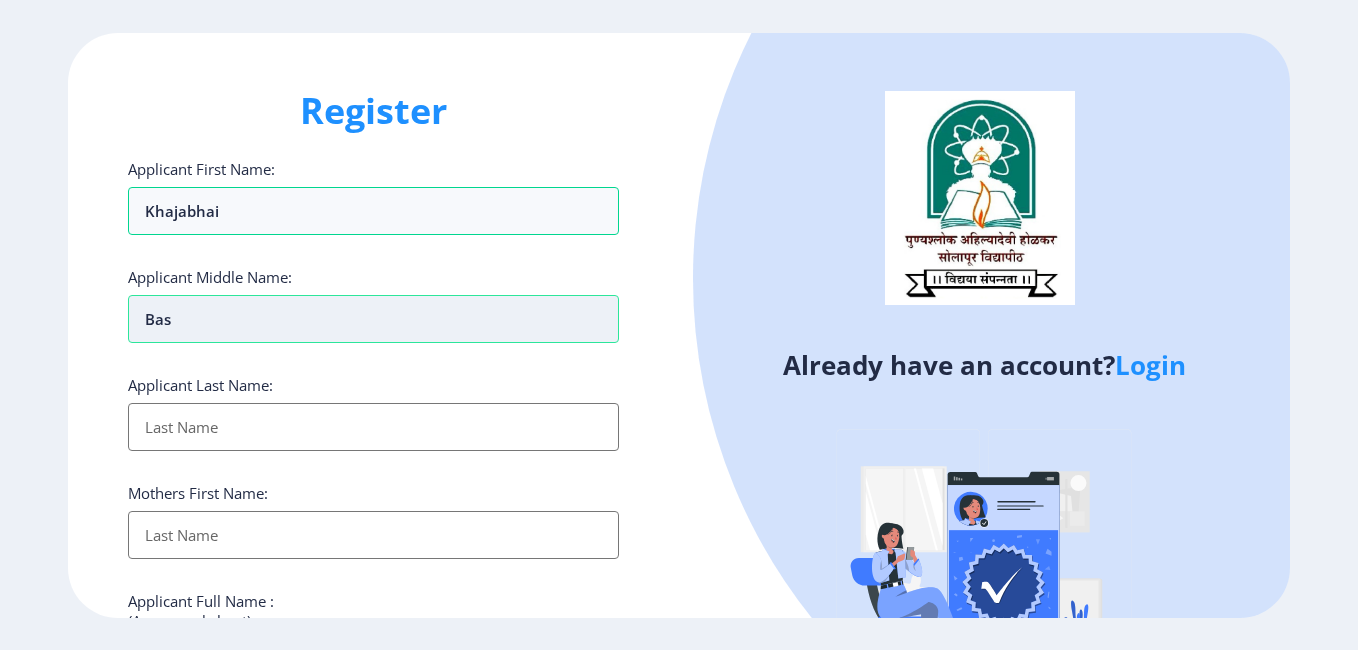 type on "Bash" 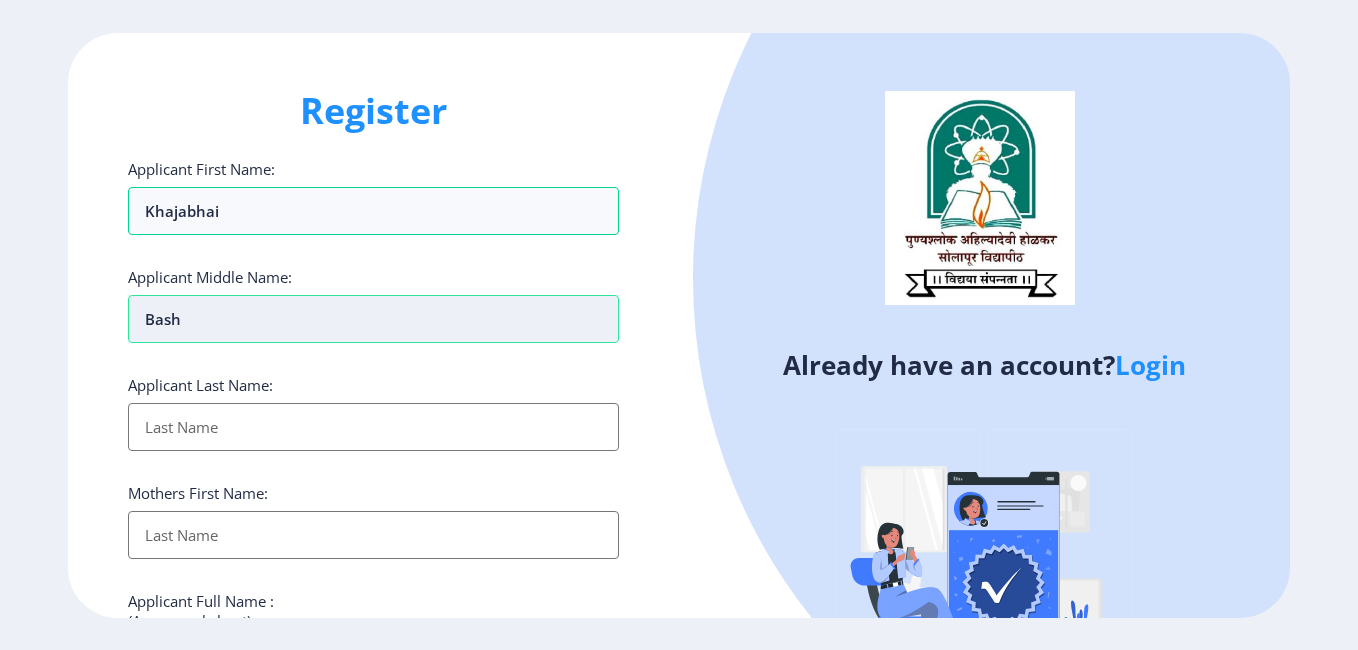 type on "Bashi" 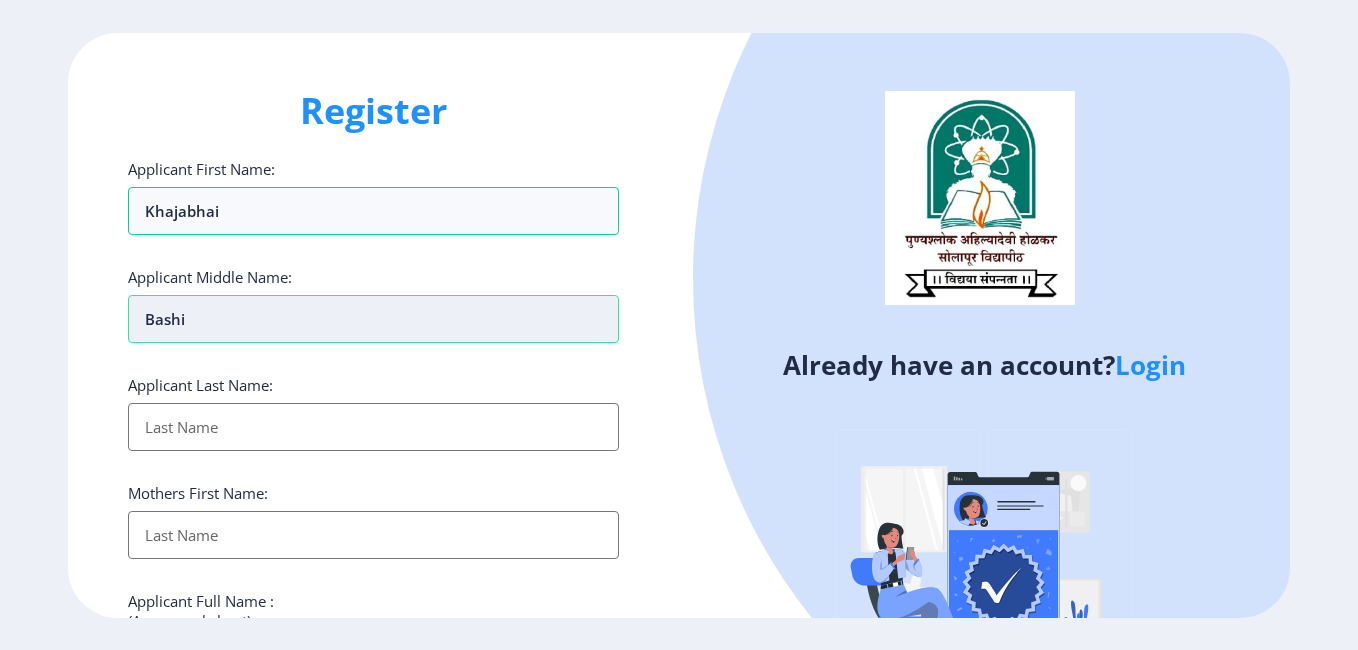 type on "Bashir" 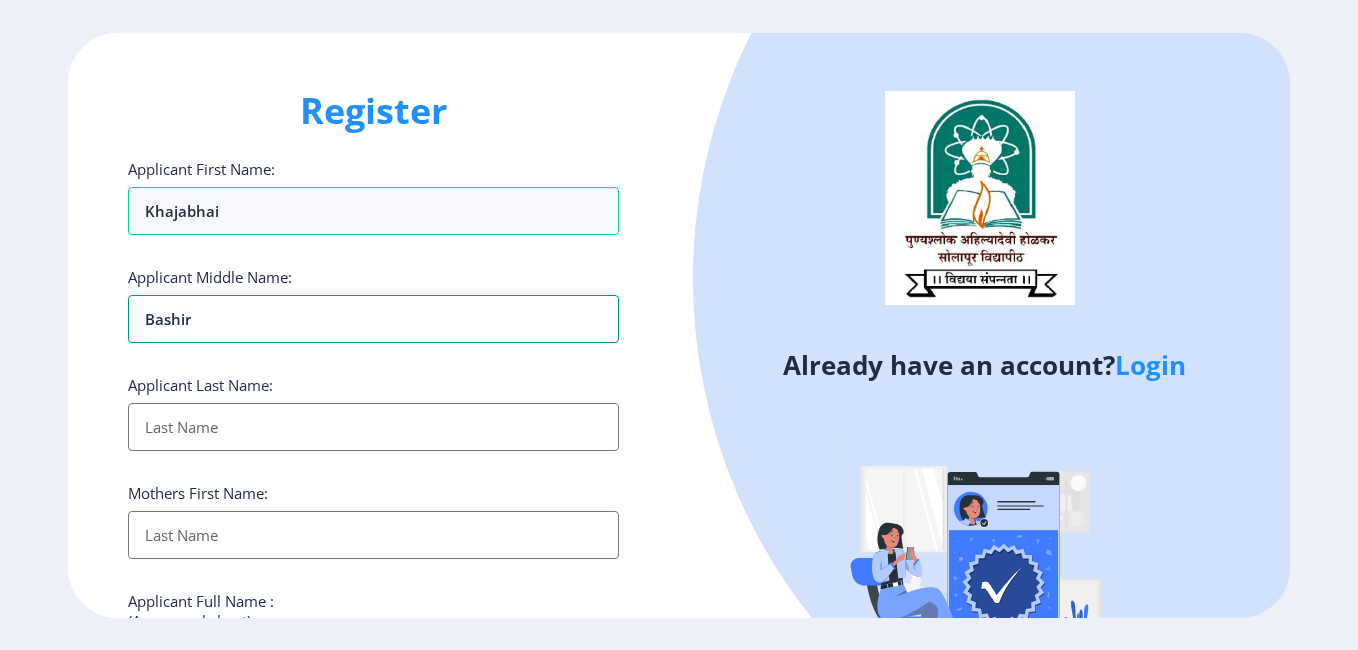 type on "Bashir" 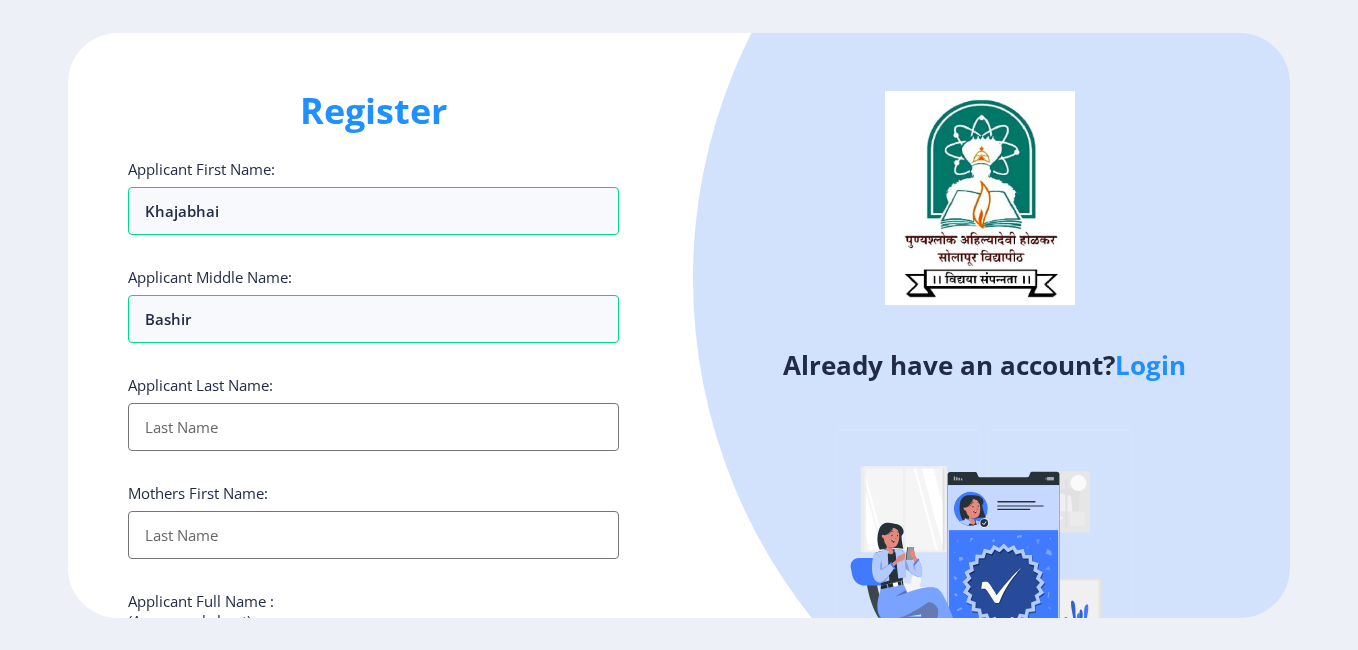 click on "Applicant First Name:" at bounding box center (373, 427) 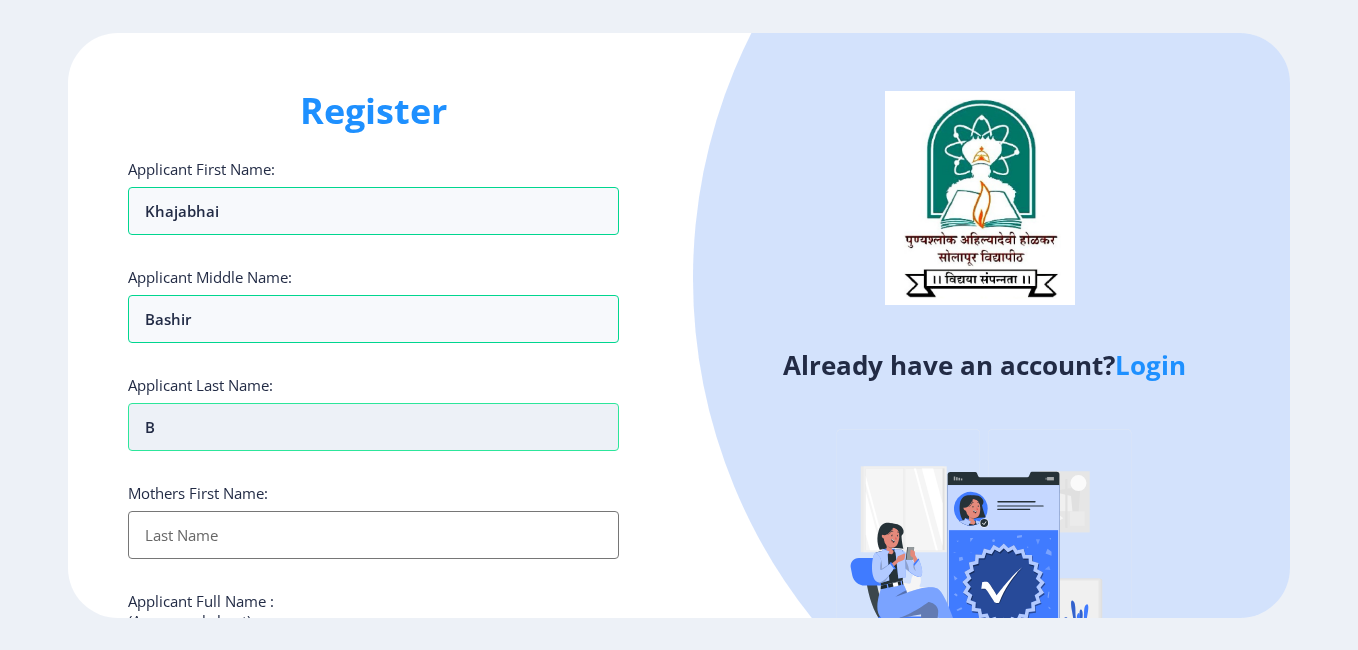 type on "Ba" 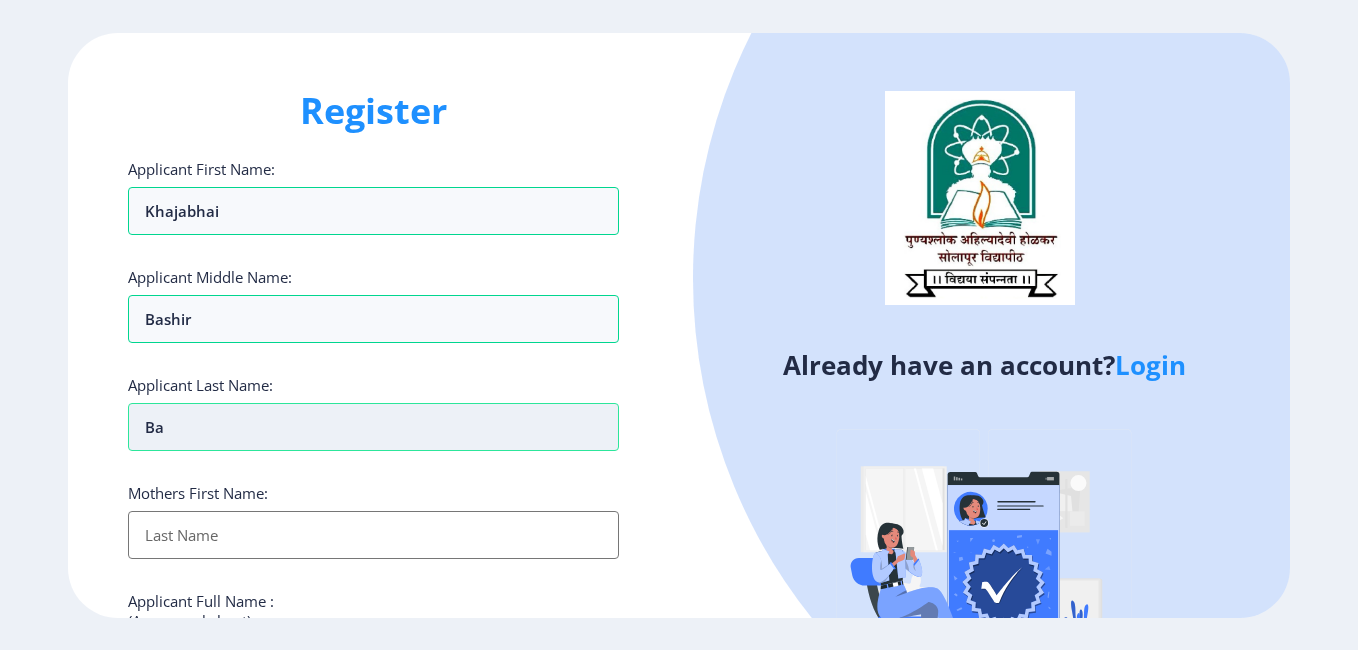 type on "Bag" 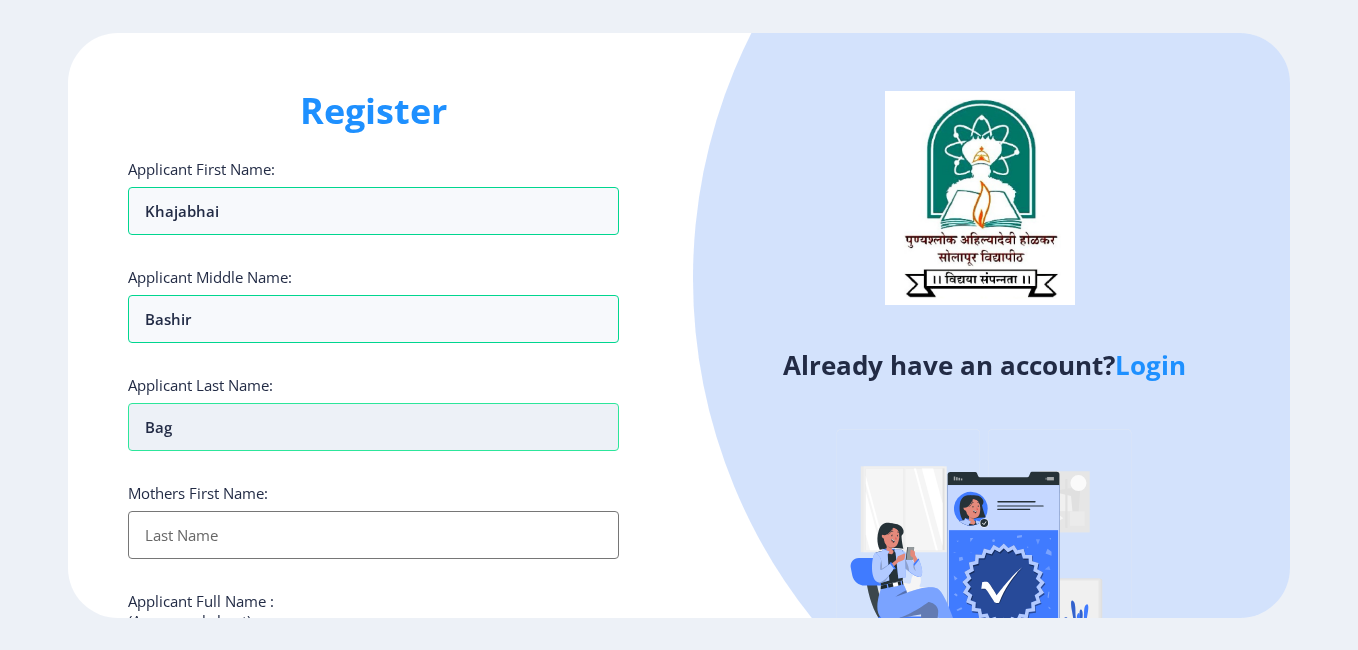 type on "Bagw" 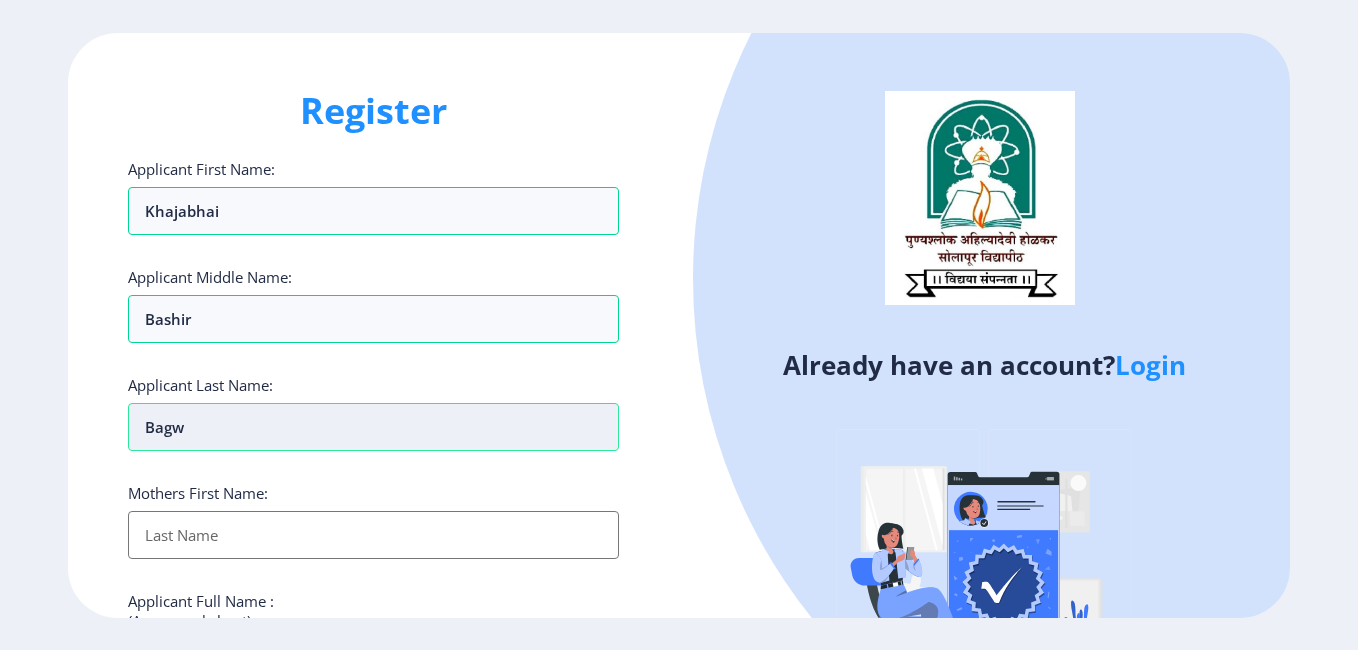 type on "Bagwa" 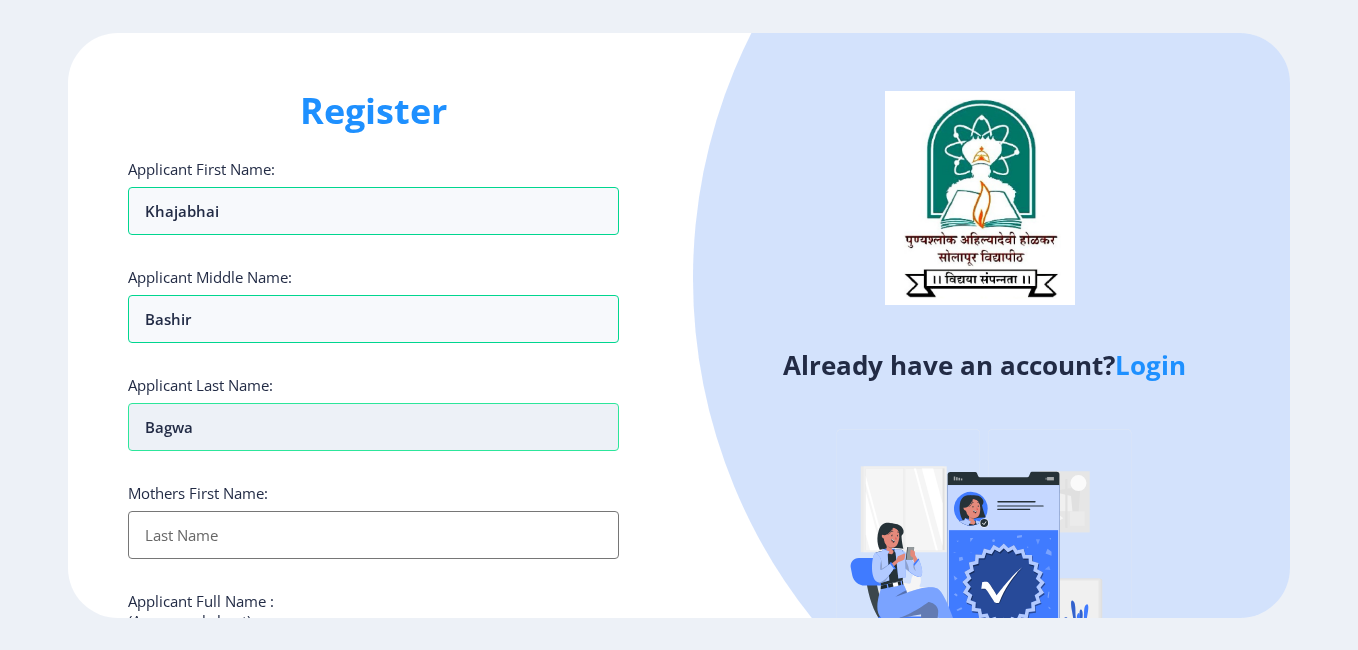 type on "Bagwan" 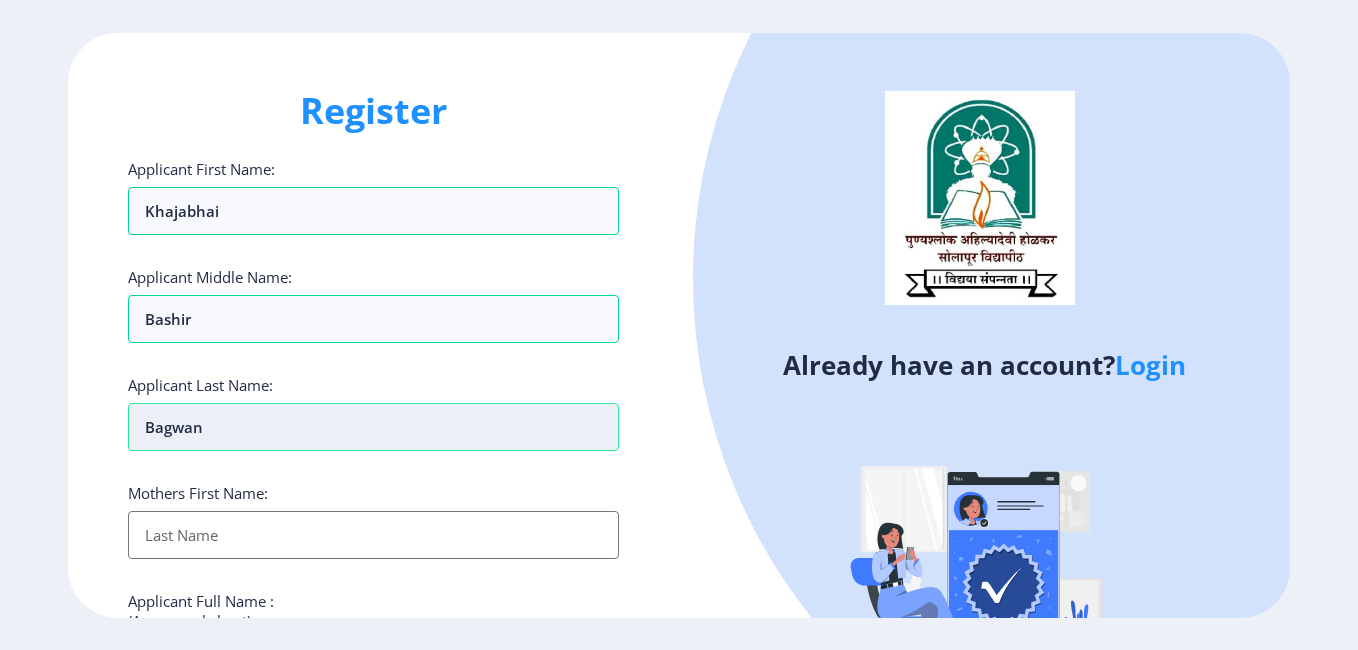 type on "Bagwan [PERSON_NAME]" 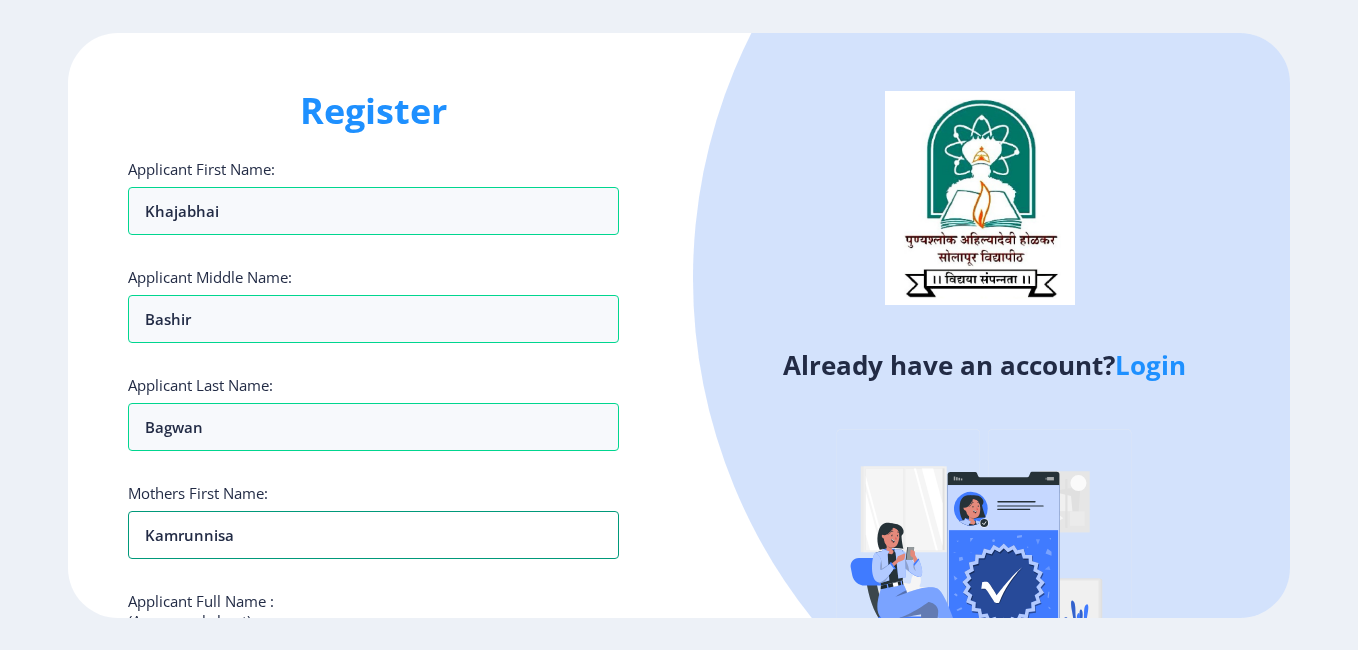 type on "Kamrunnisa" 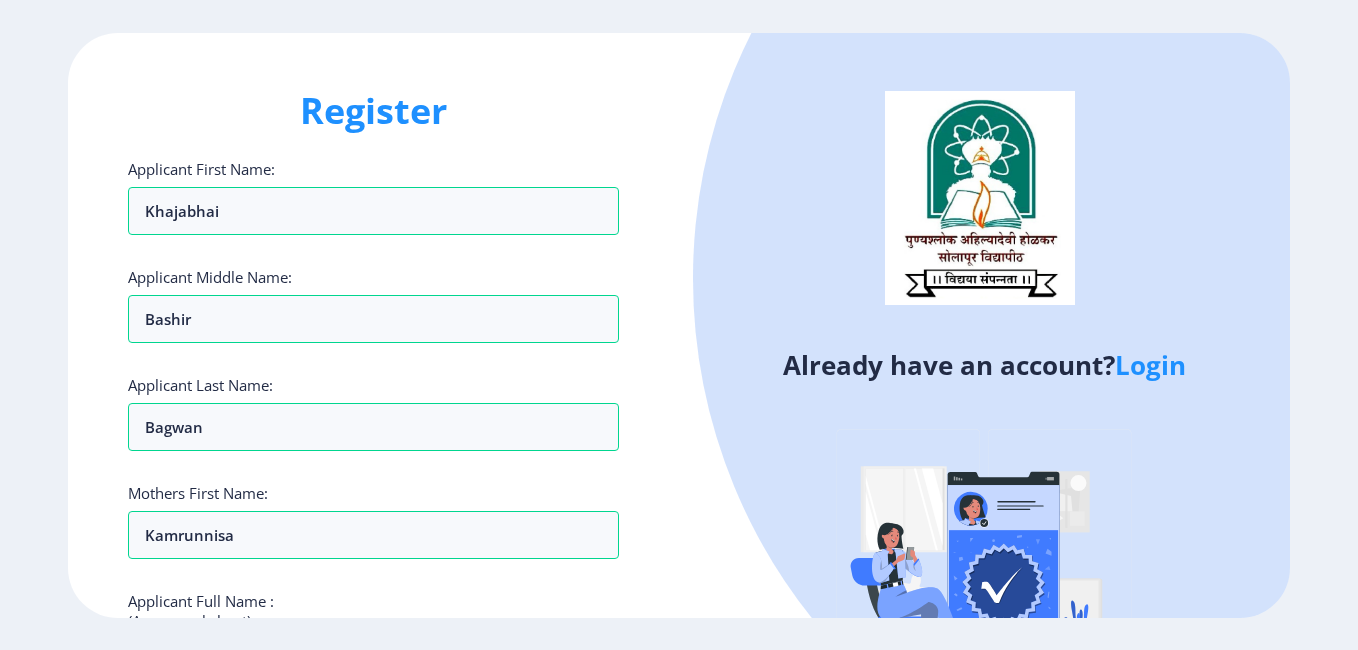 click on "Register Applicant First Name: khajabhai Applicant Middle Name: Bashir Applicant Last Name: Bagwan Mothers First Name: Kamrunnisa Applicant Full Name : (As on marksheet) Bagwan khajabhai Bashir Aadhar Number :  Gender: Select Gender Male Female Other  Country Code and Mobile number  *  +91 India (भारत) +91 Afghanistan (‫افغانستان‬‎) +93 Albania (Shqipëri) +355 Algeria (‫الجزائر‬‎) +213 American Samoa +1 Andorra +376 Angola +244 Anguilla +1 Antigua and Barbuda +1 Argentina +54 Armenia (Հայաստան) +374 Aruba +297 Australia +61 Austria (Österreich) +43 Azerbaijan (Azərbaycan) +994 Bahamas +1 Bahrain (‫البحرين‬‎) +973 Bangladesh (বাংলাদেশ) +880 Barbados +1 Belarus (Беларусь) +375 Belgium (België) +32 Belize +501 Benin (Bénin) +229 Bermuda +1 Bhutan (འབྲུག) +975 Bolivia +591 Bosnia and Herzegovina (Босна и Херцеговина) +387 Botswana +267 Brazil (Brasil) +55 British Indian Ocean Territory +246 +1 Brunei" 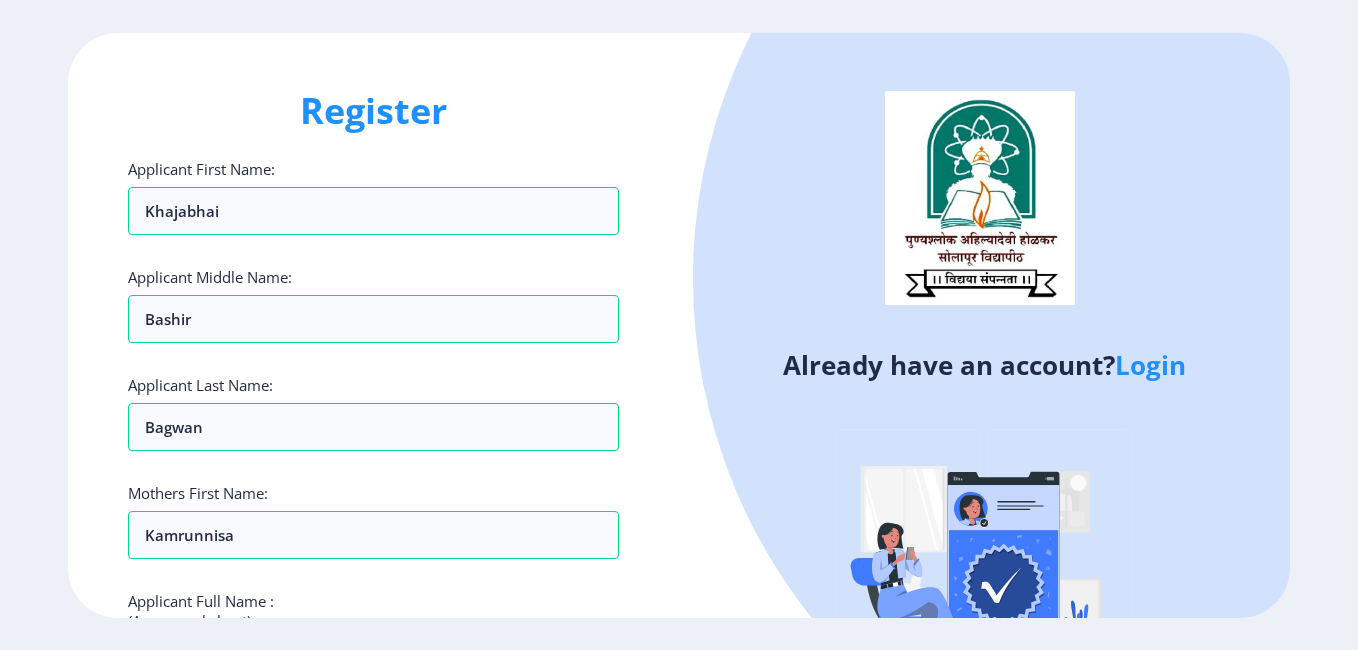 scroll, scrollTop: 338, scrollLeft: 0, axis: vertical 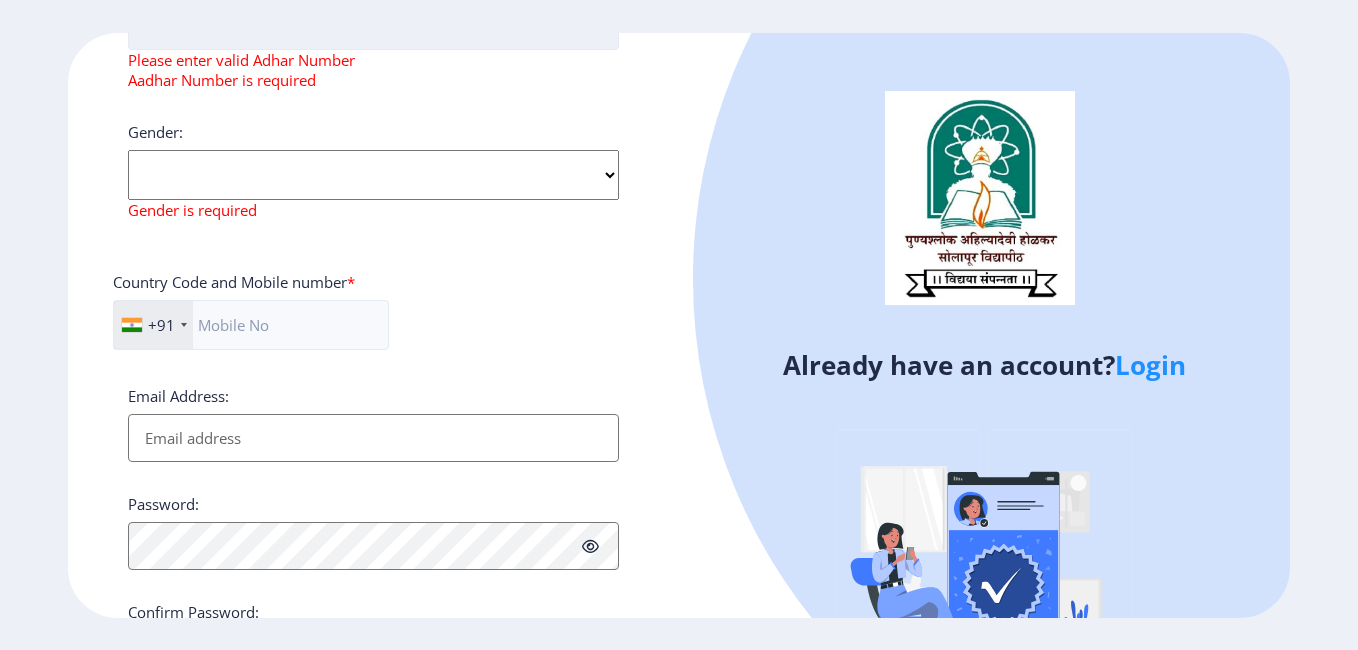 click on "Aadhar Number :" at bounding box center [373, 26] 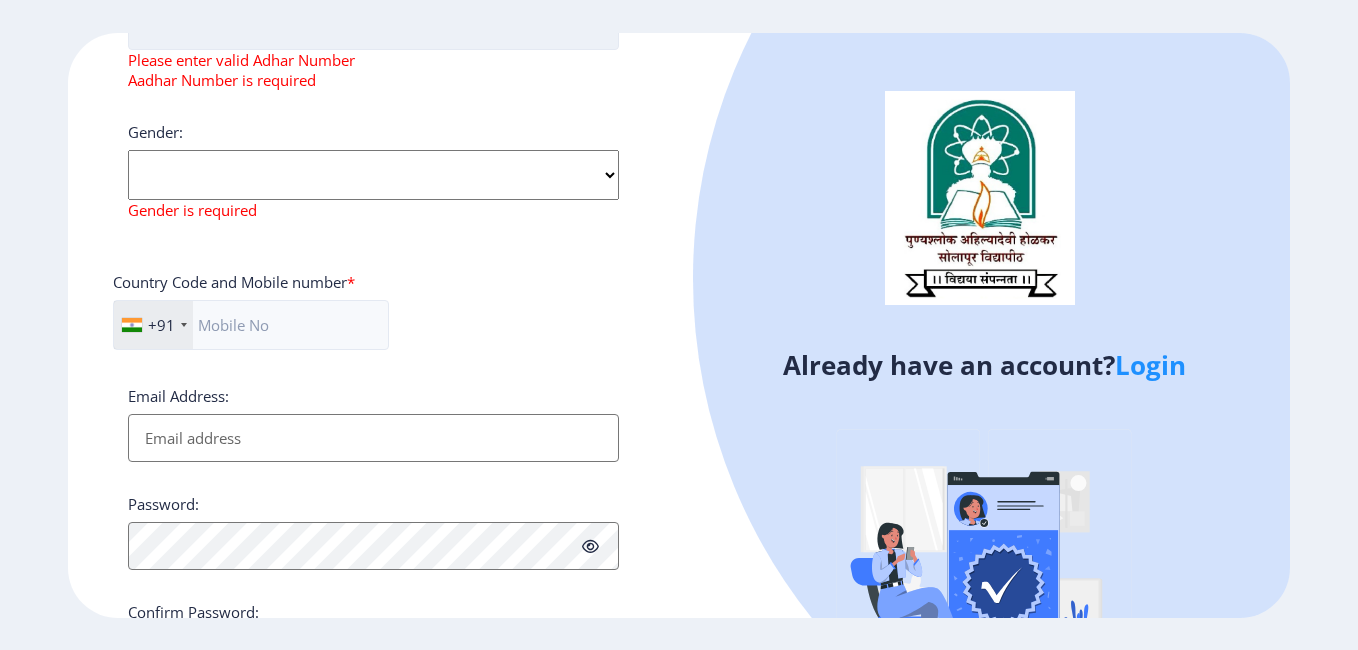 scroll, scrollTop: 728, scrollLeft: 0, axis: vertical 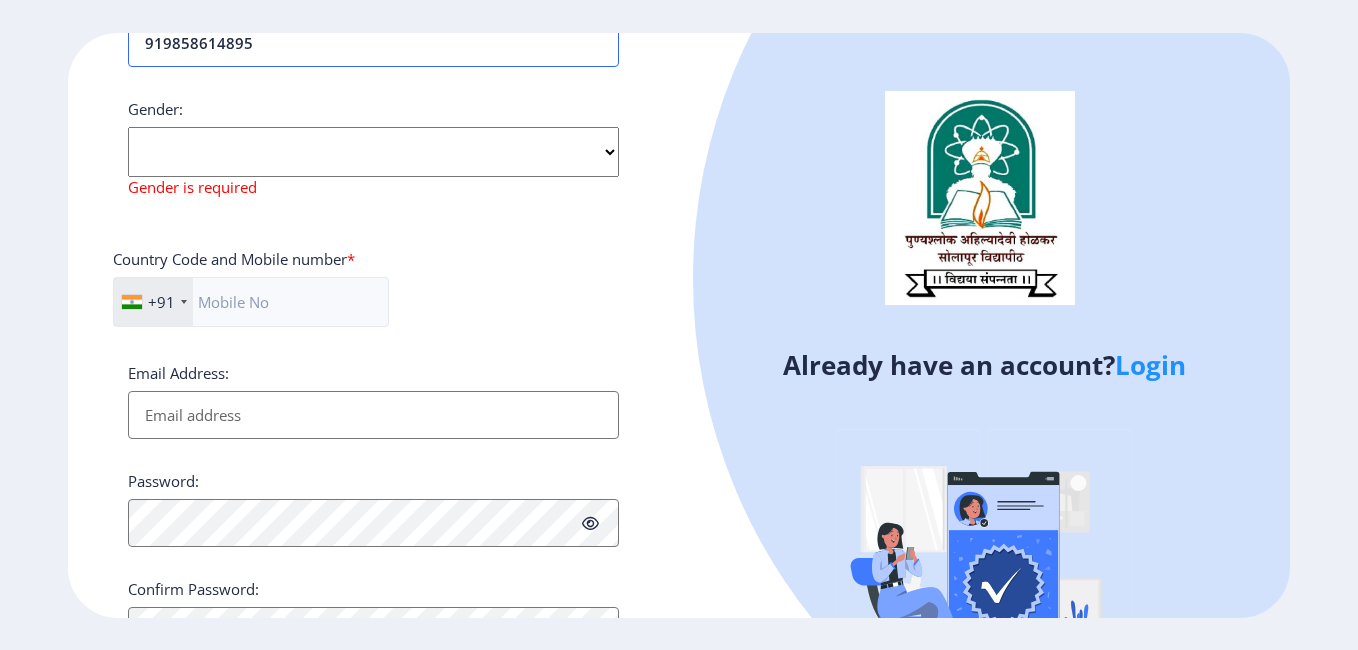 type on "919858614895" 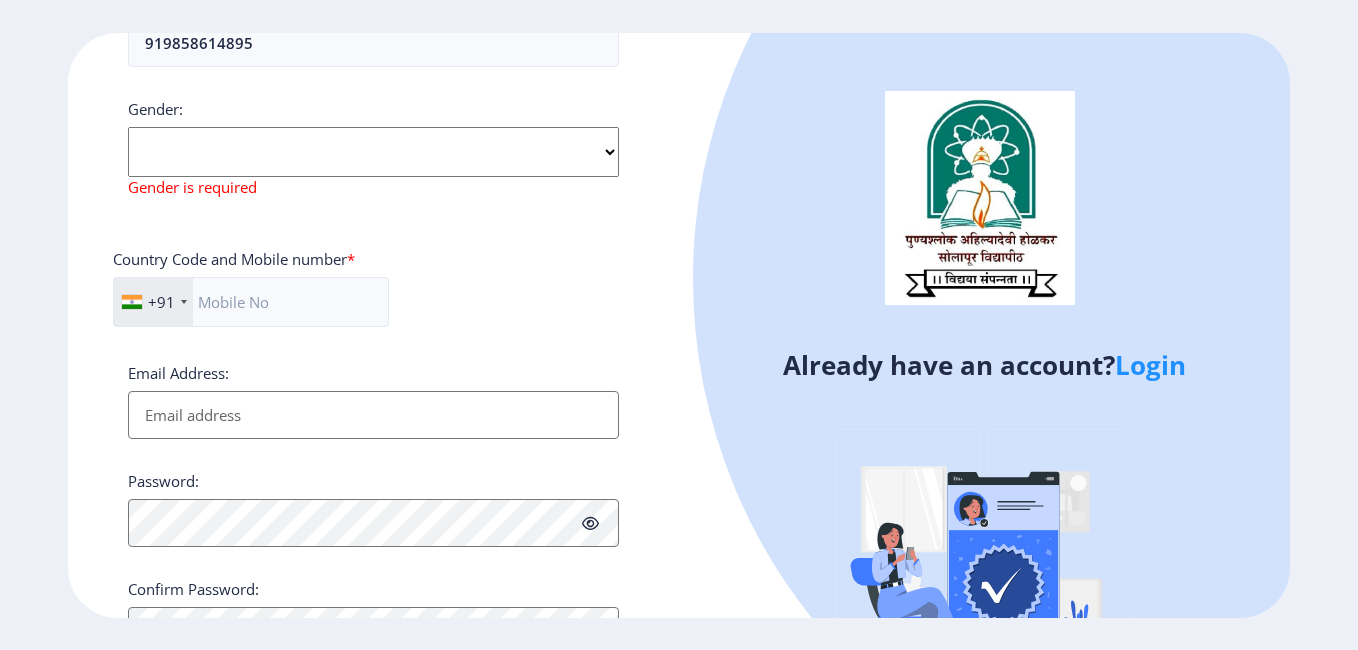 click on "Select Gender Male Female Other" 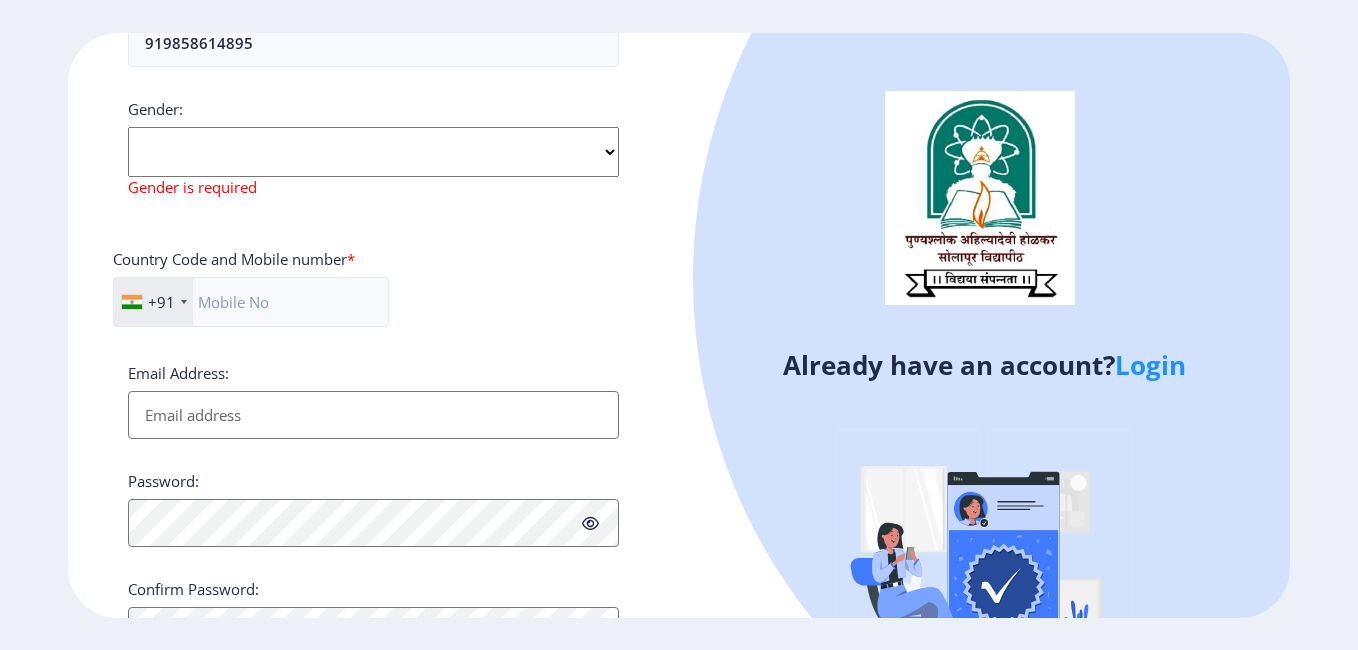 select on "[DEMOGRAPHIC_DATA]" 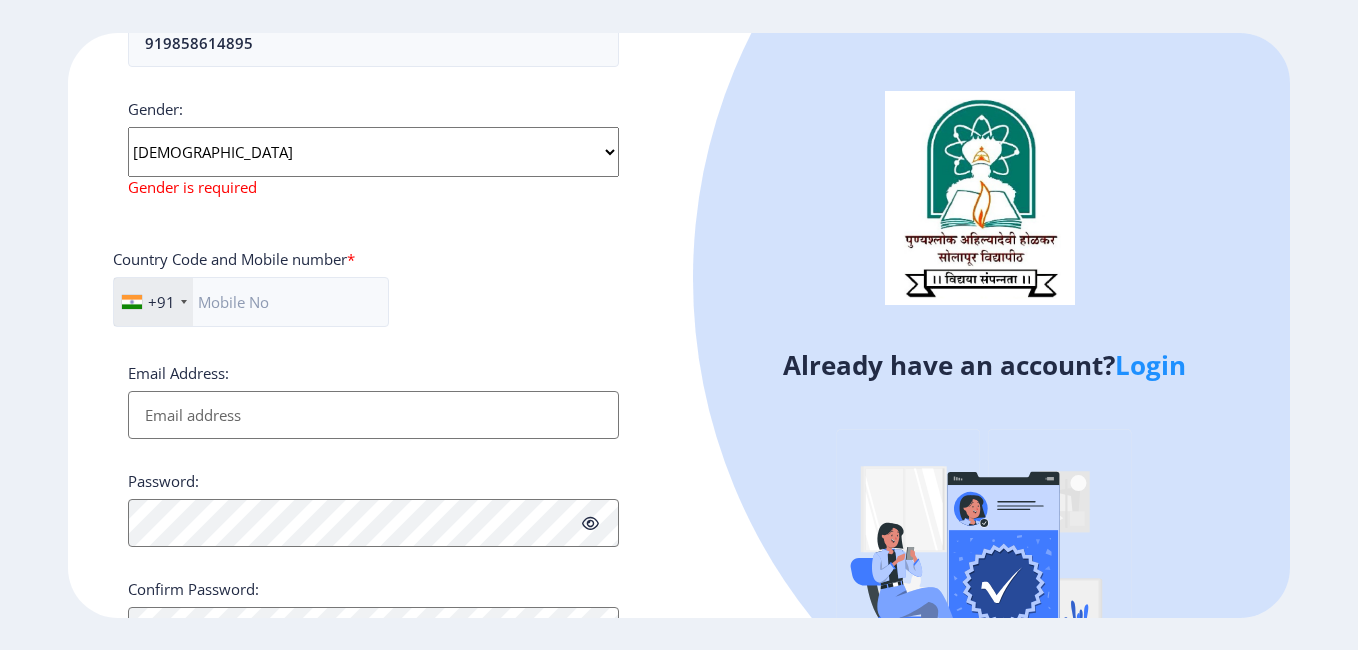 click on "Select Gender Male Female Other" 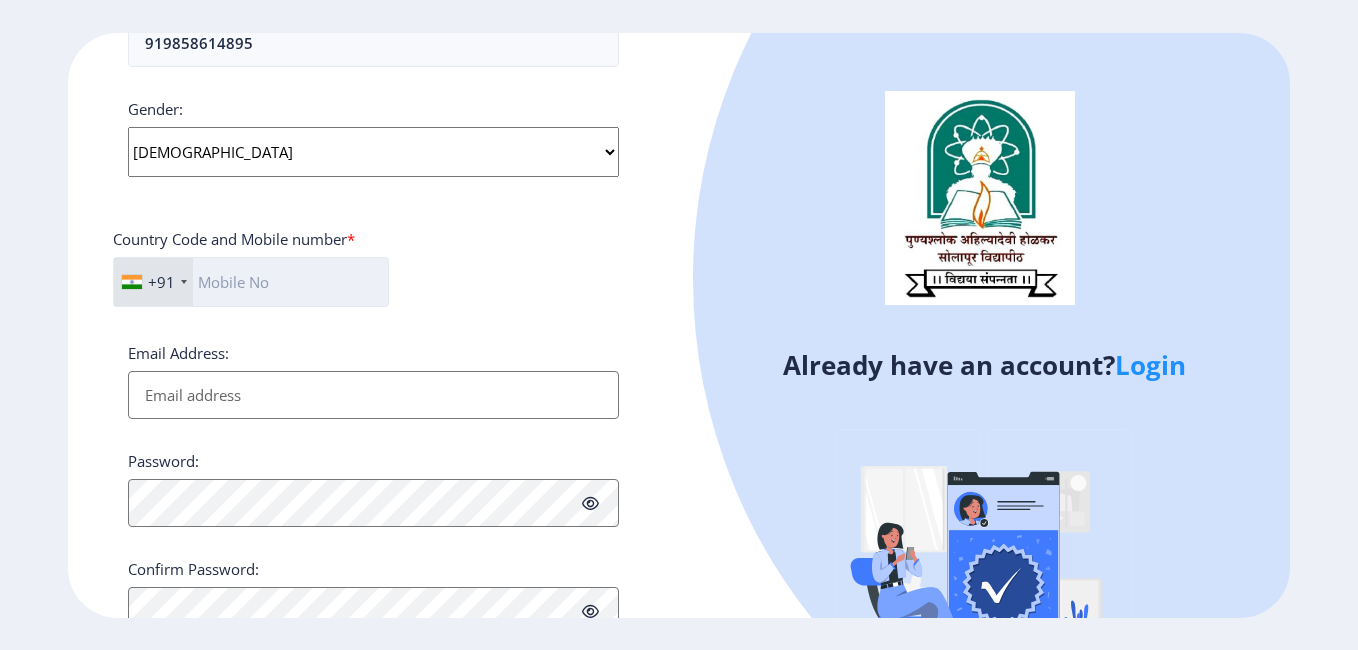 click 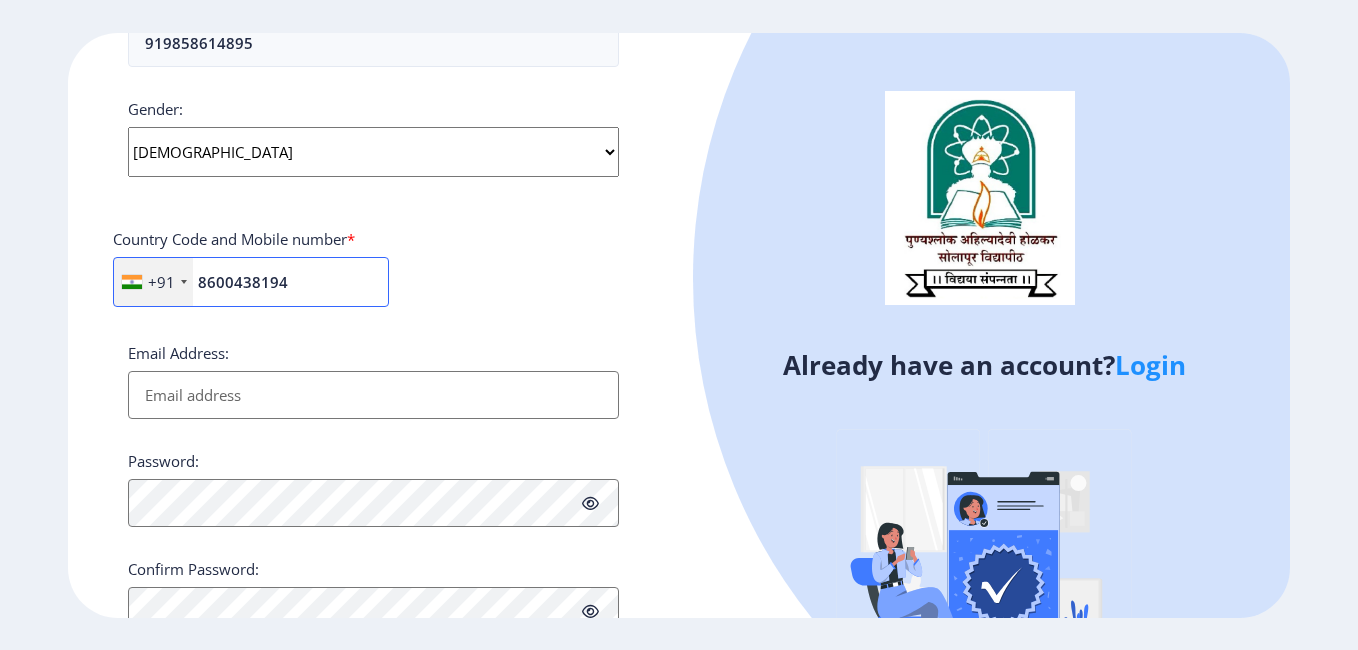 type on "8600438194" 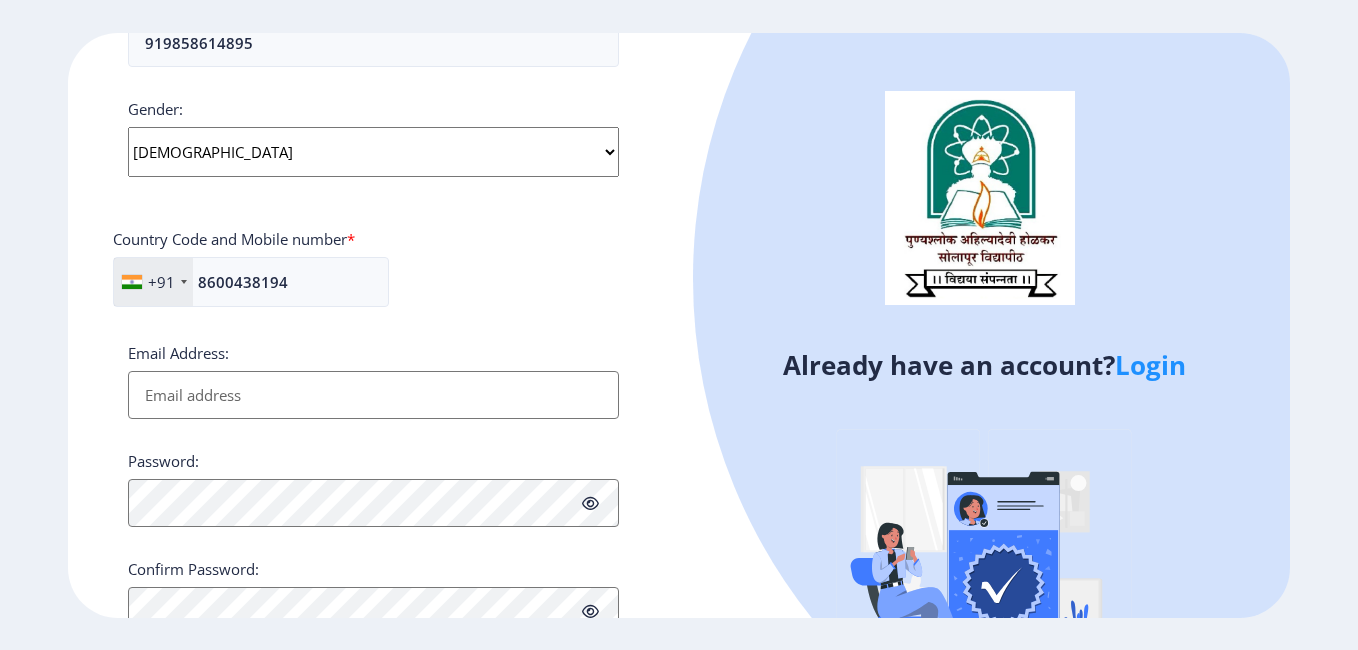 click on "Email Address:" at bounding box center (373, 395) 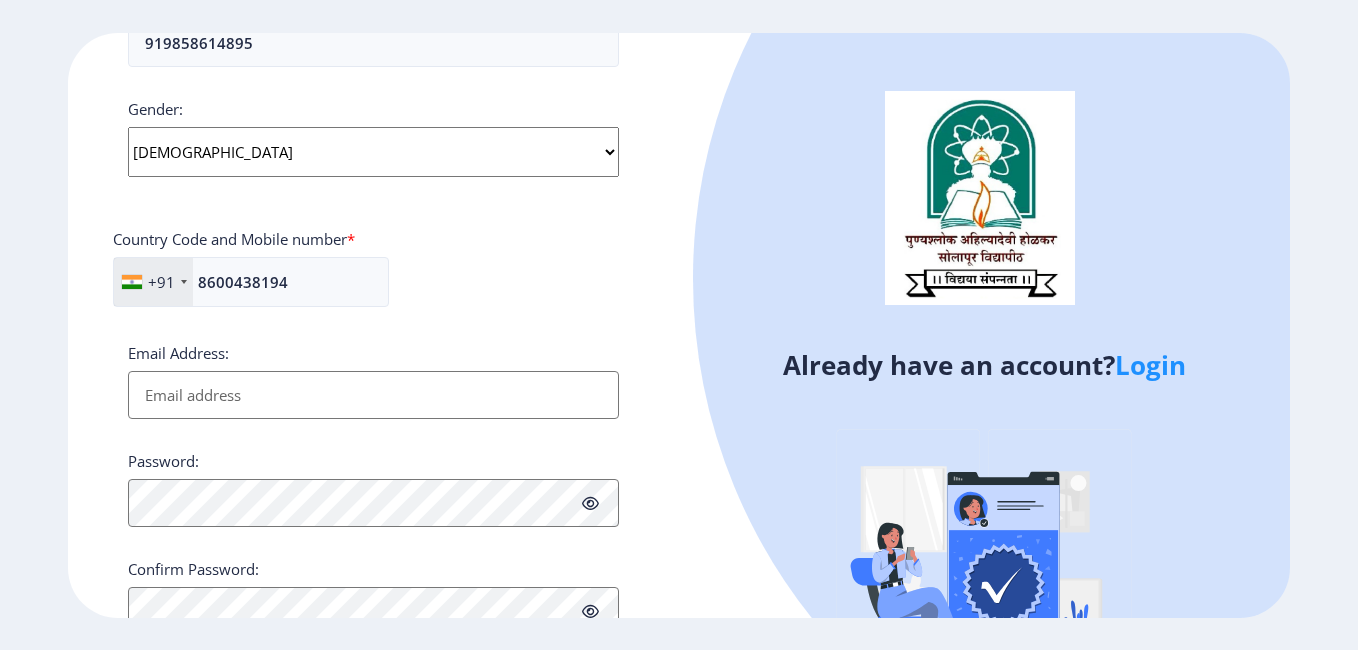 type on "[EMAIL_ADDRESS][DOMAIN_NAME]" 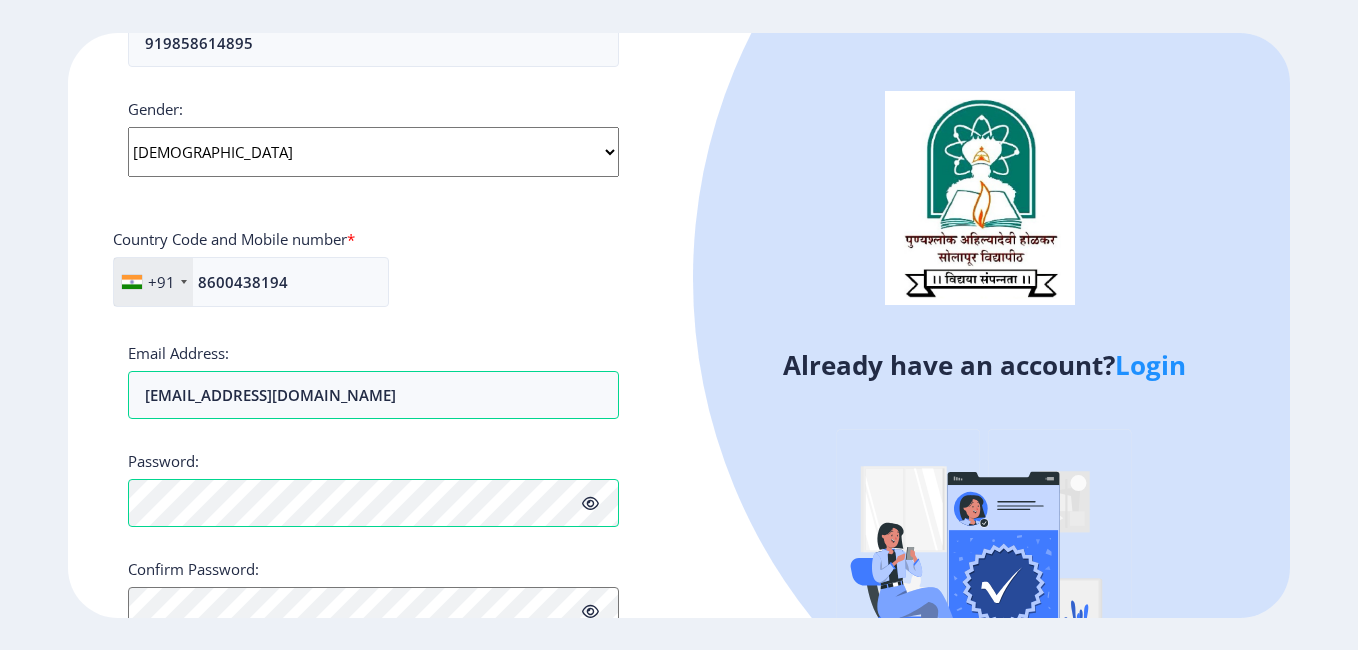click 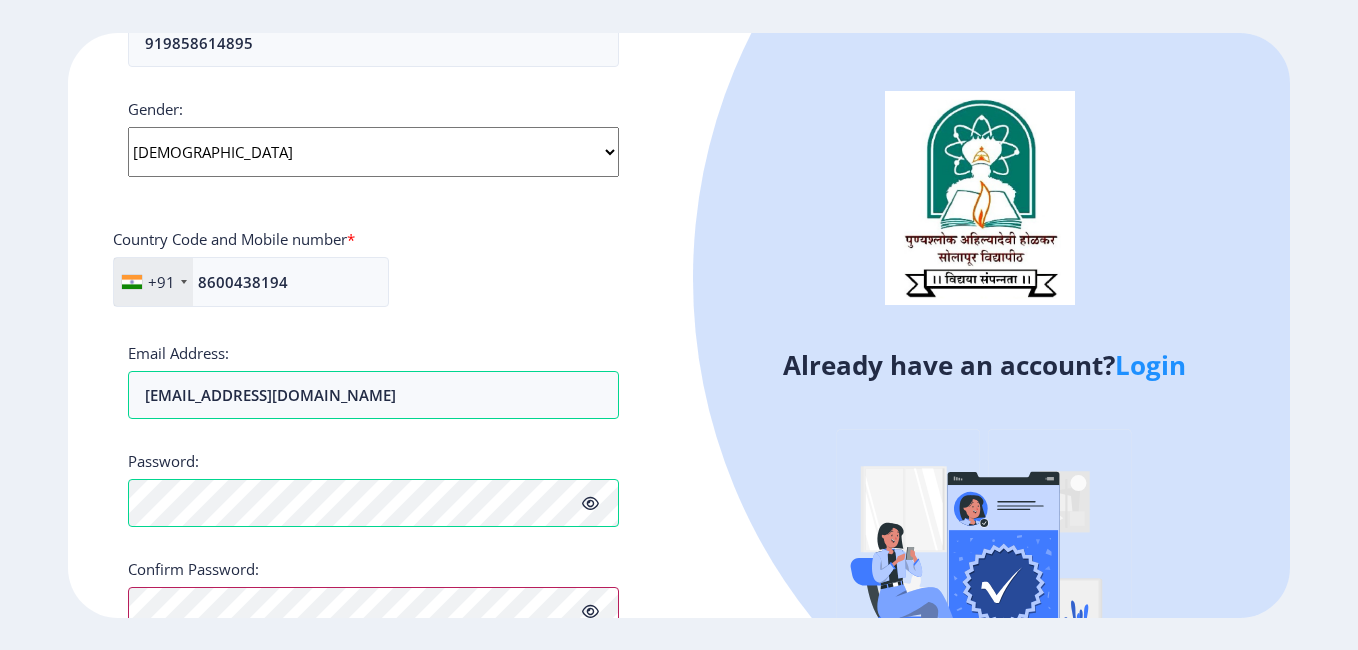 scroll, scrollTop: 732, scrollLeft: 0, axis: vertical 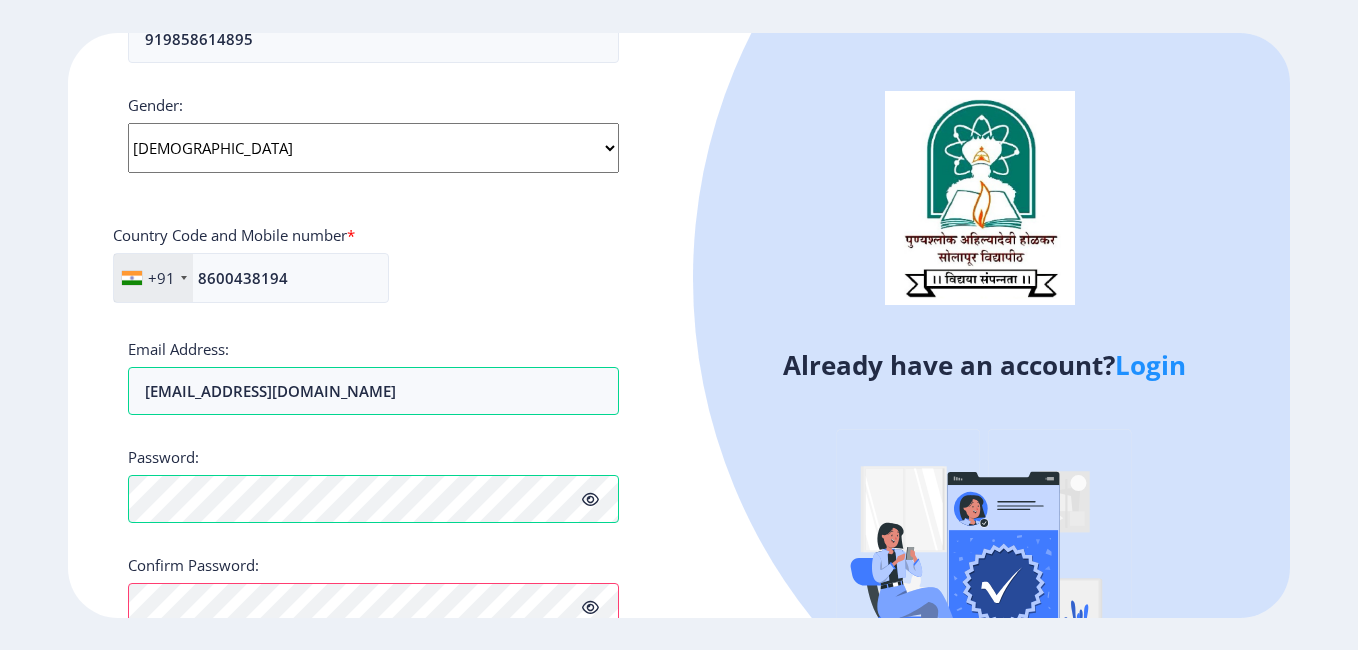 type 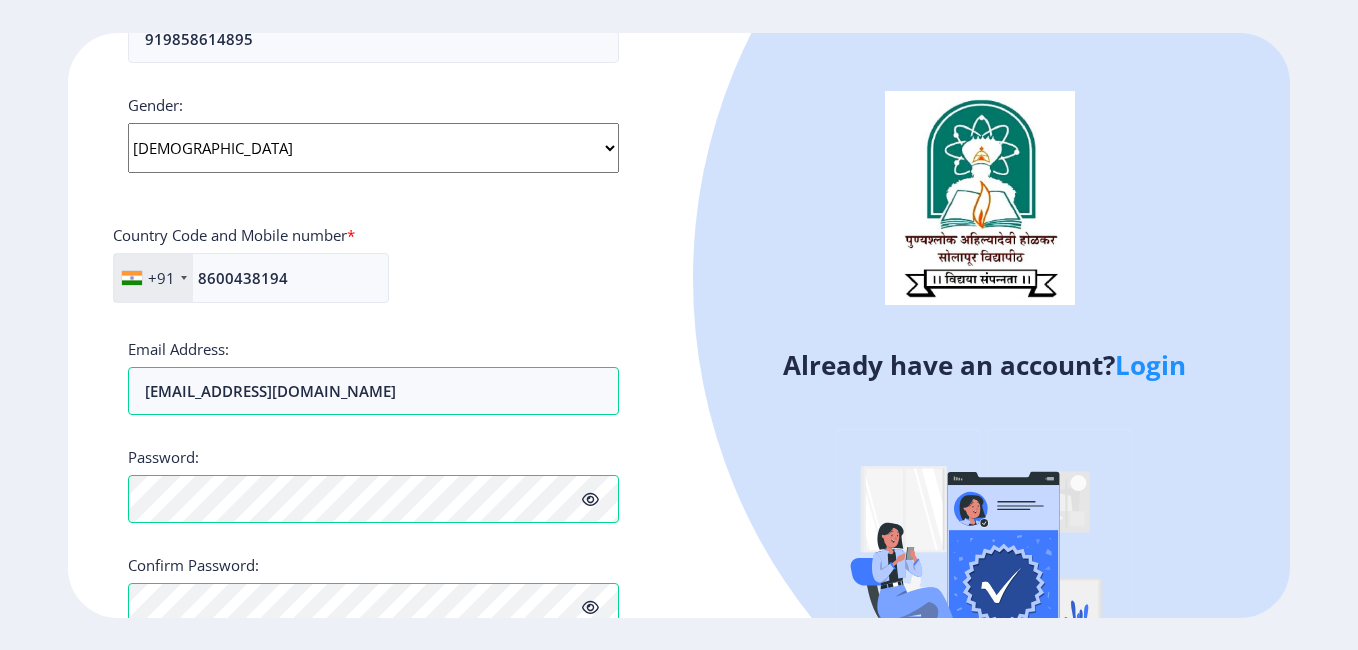 scroll, scrollTop: 855, scrollLeft: 0, axis: vertical 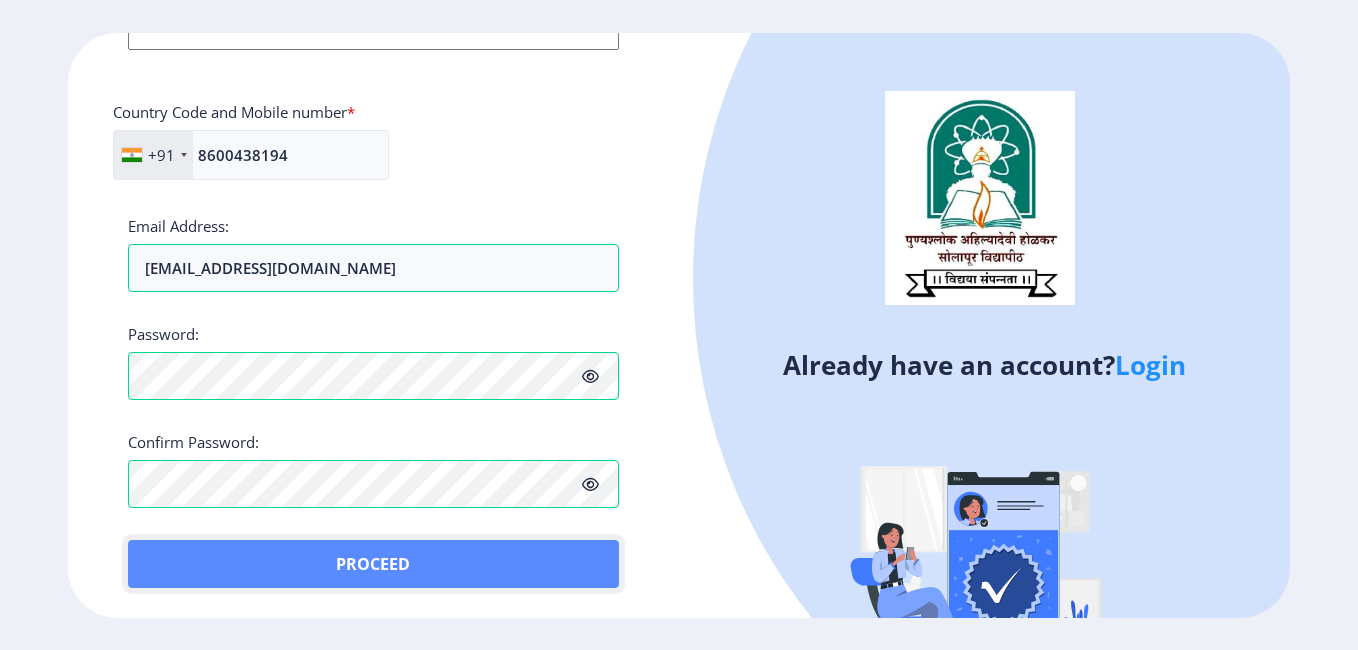 click on "Proceed" 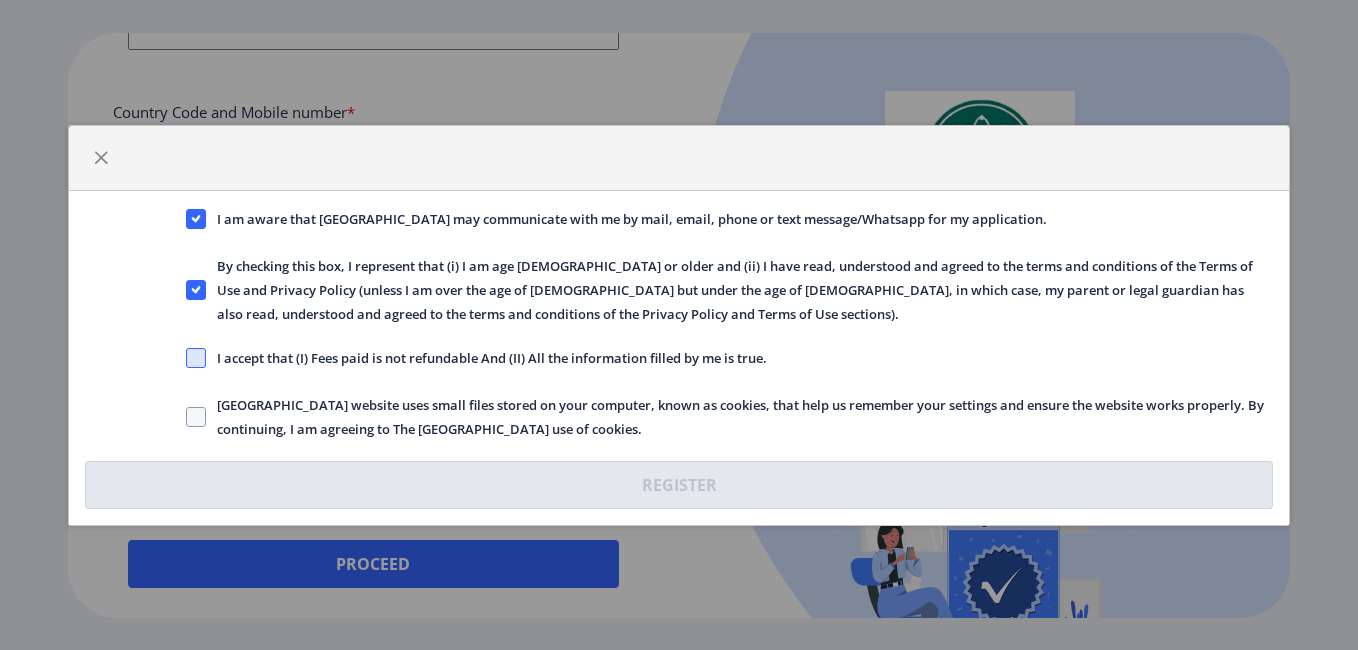 click 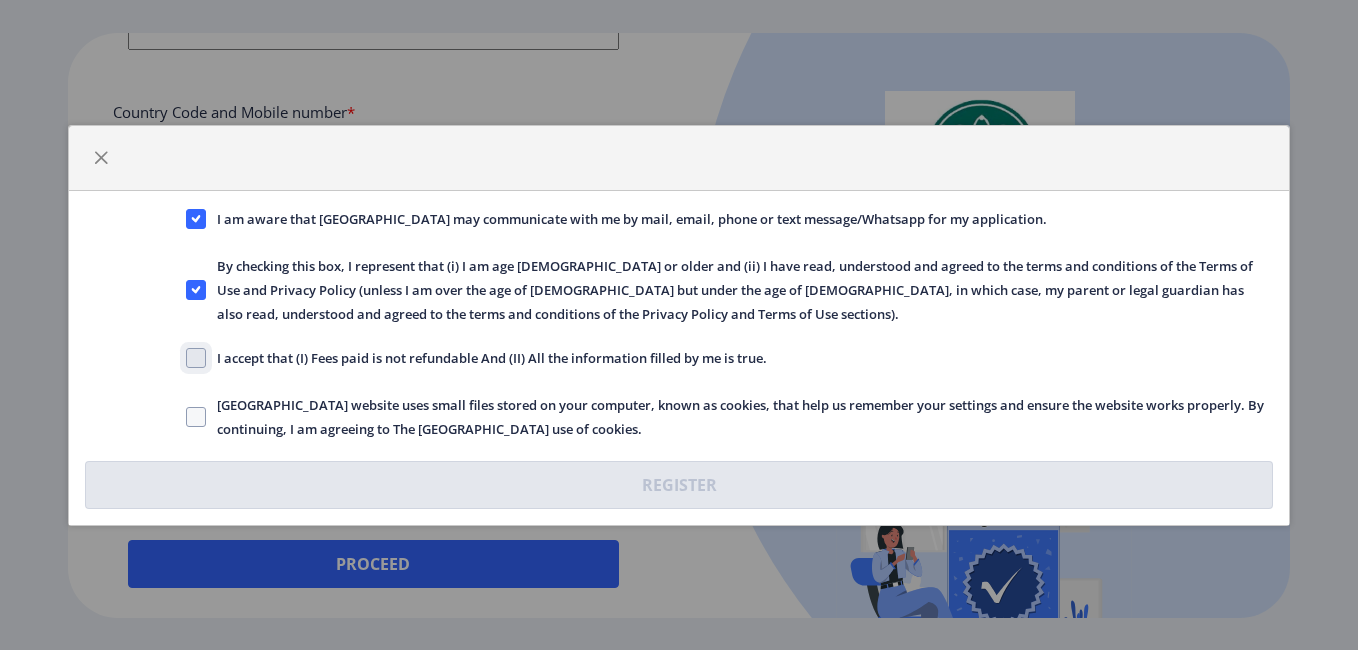 click on "I accept that (I) Fees paid is not refundable And (II) All the information filled by me is true." 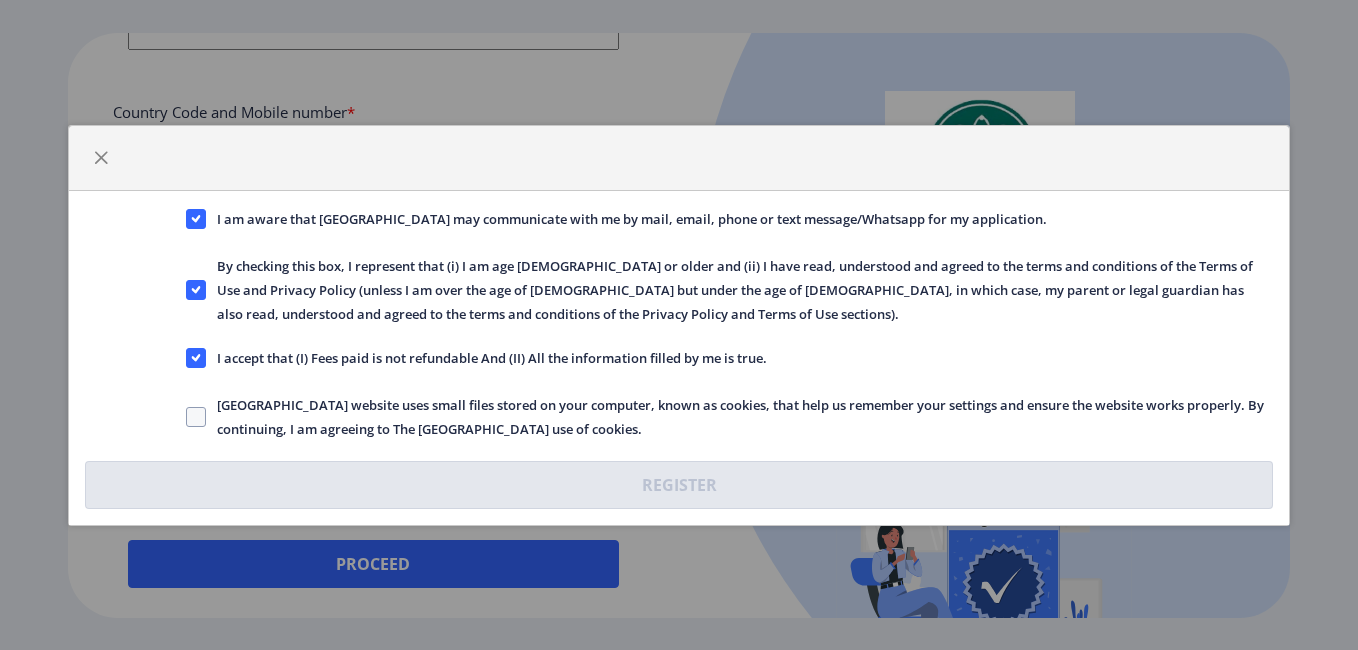 click on "Solapur University website uses small files stored on your computer, known as cookies, that help us remember your settings and ensure the website works properly. By continuing, I am agreeing to The Solapur University use of cookies." 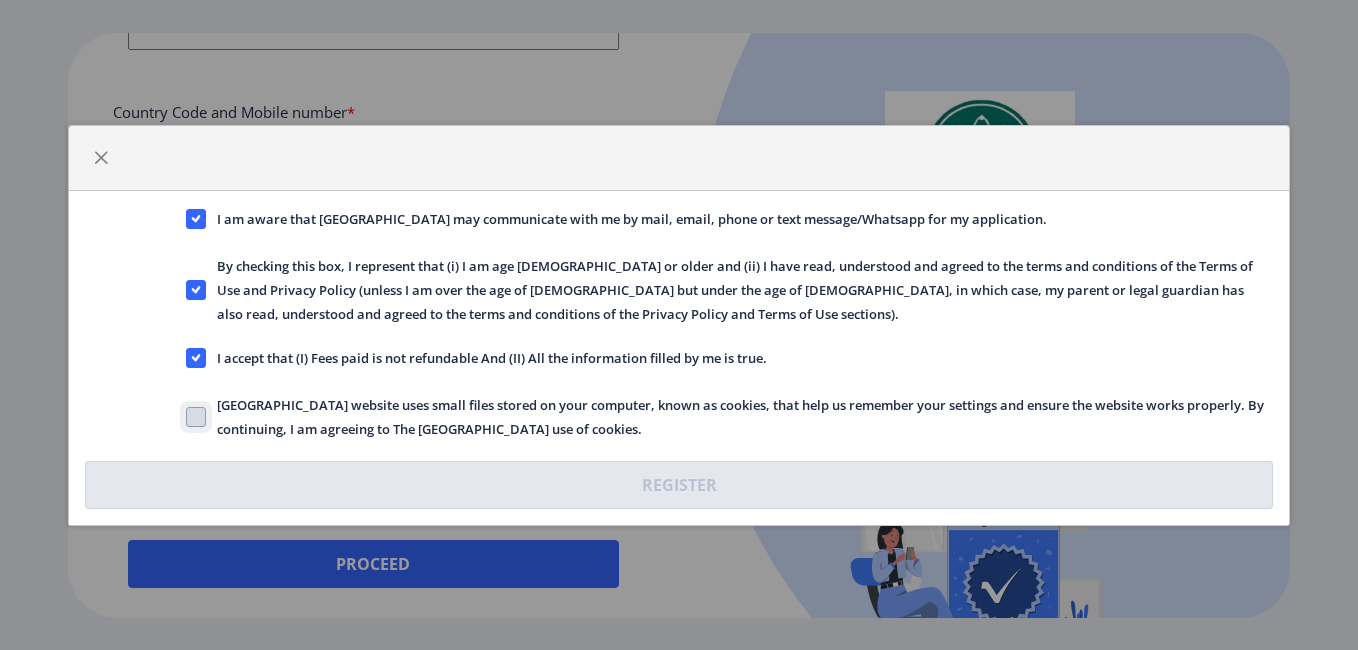 click on "Solapur University website uses small files stored on your computer, known as cookies, that help us remember your settings and ensure the website works properly. By continuing, I am agreeing to The Solapur University use of cookies." 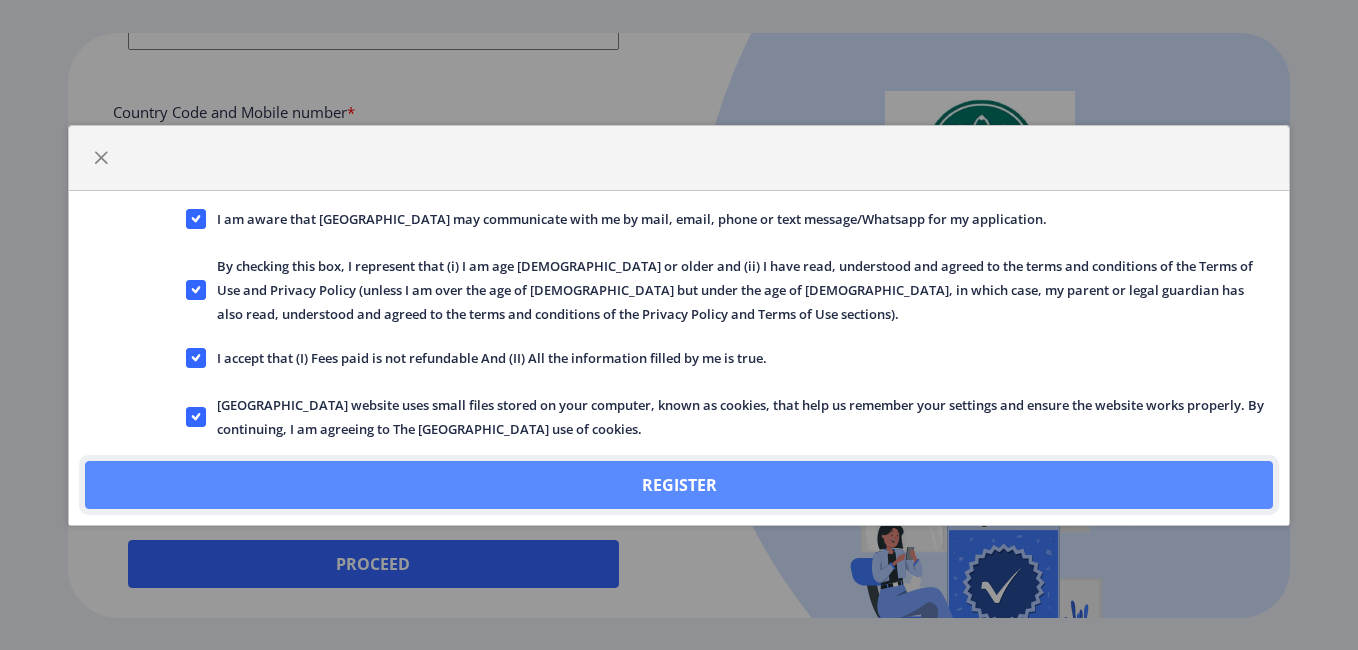 click on "Register" 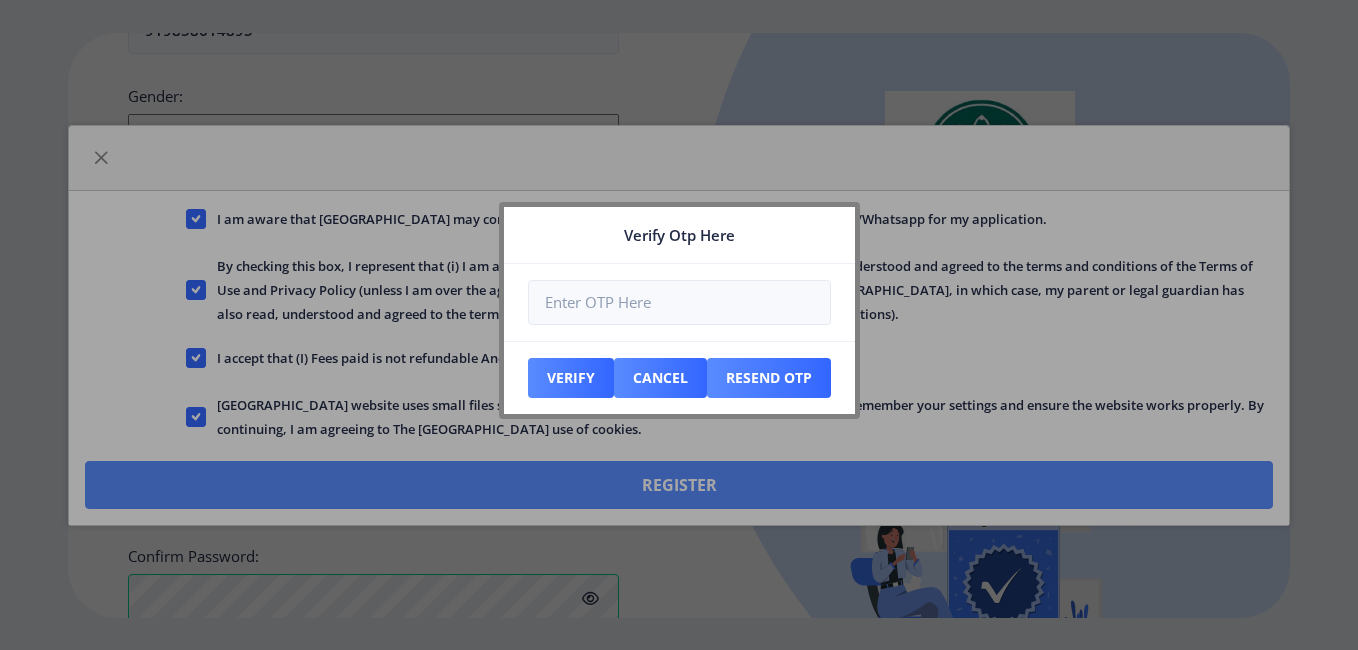 scroll, scrollTop: 969, scrollLeft: 0, axis: vertical 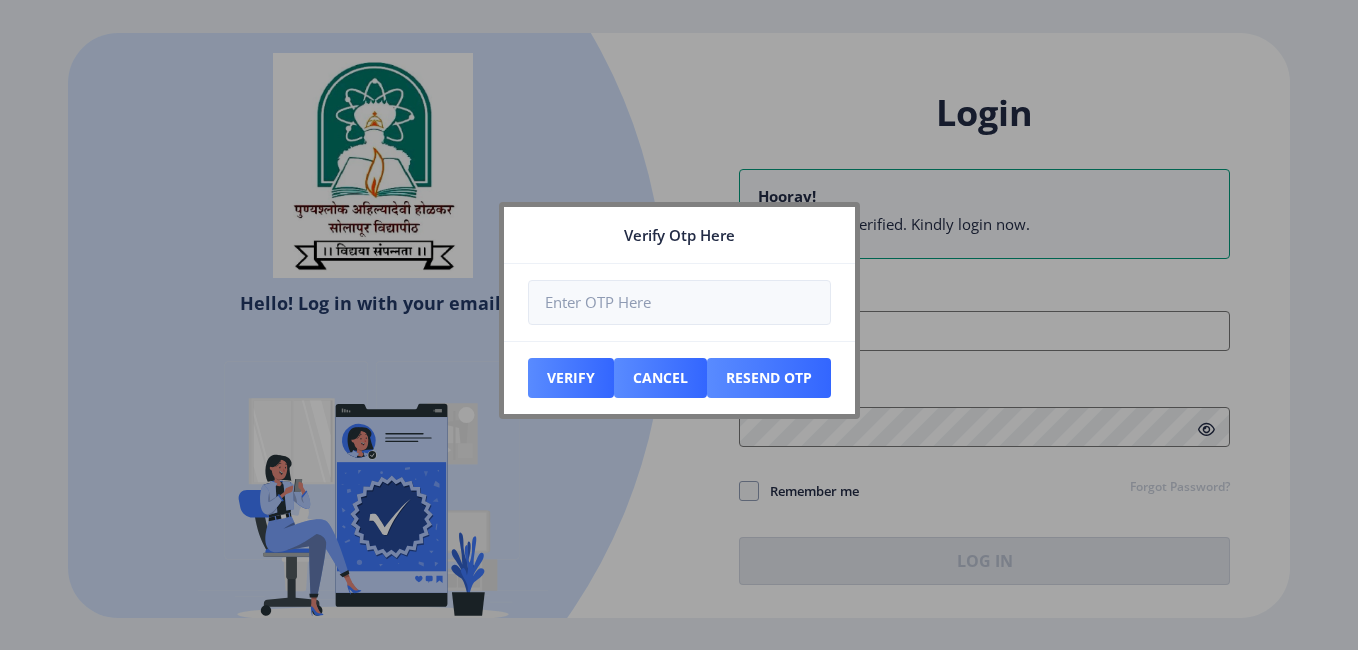 type on "Bagwan [PERSON_NAME]" 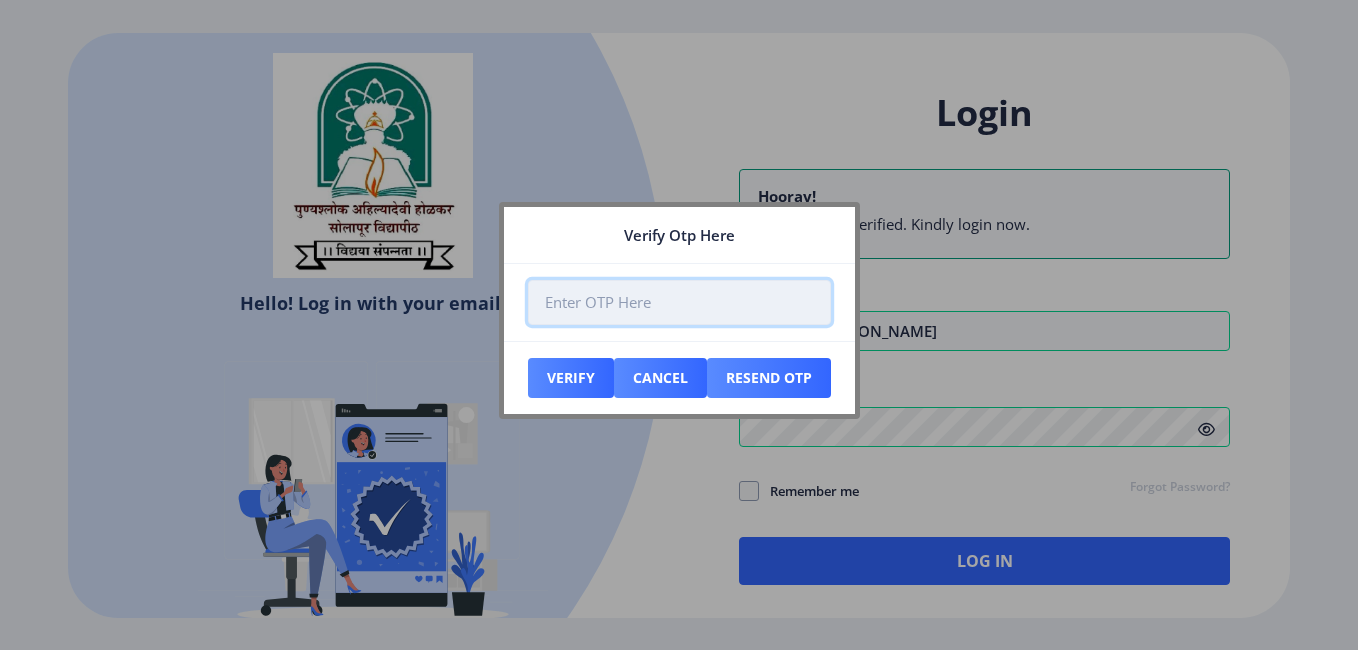 click at bounding box center (679, 302) 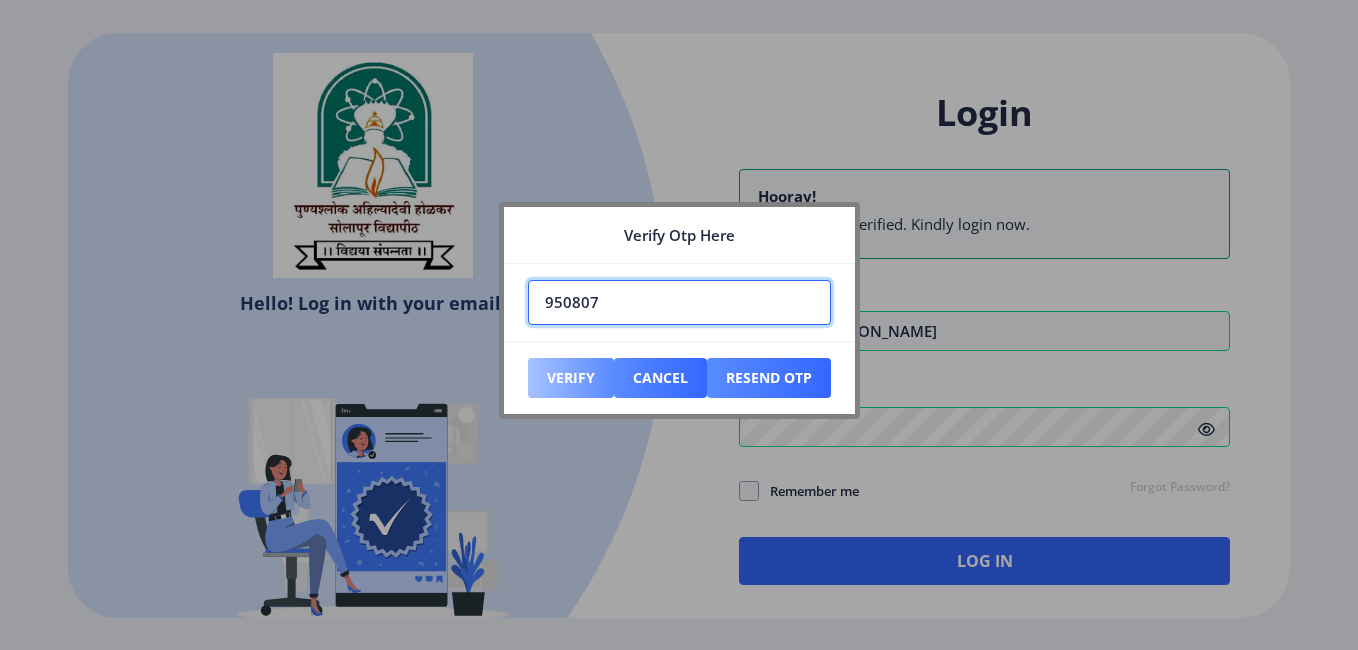 type on "950807" 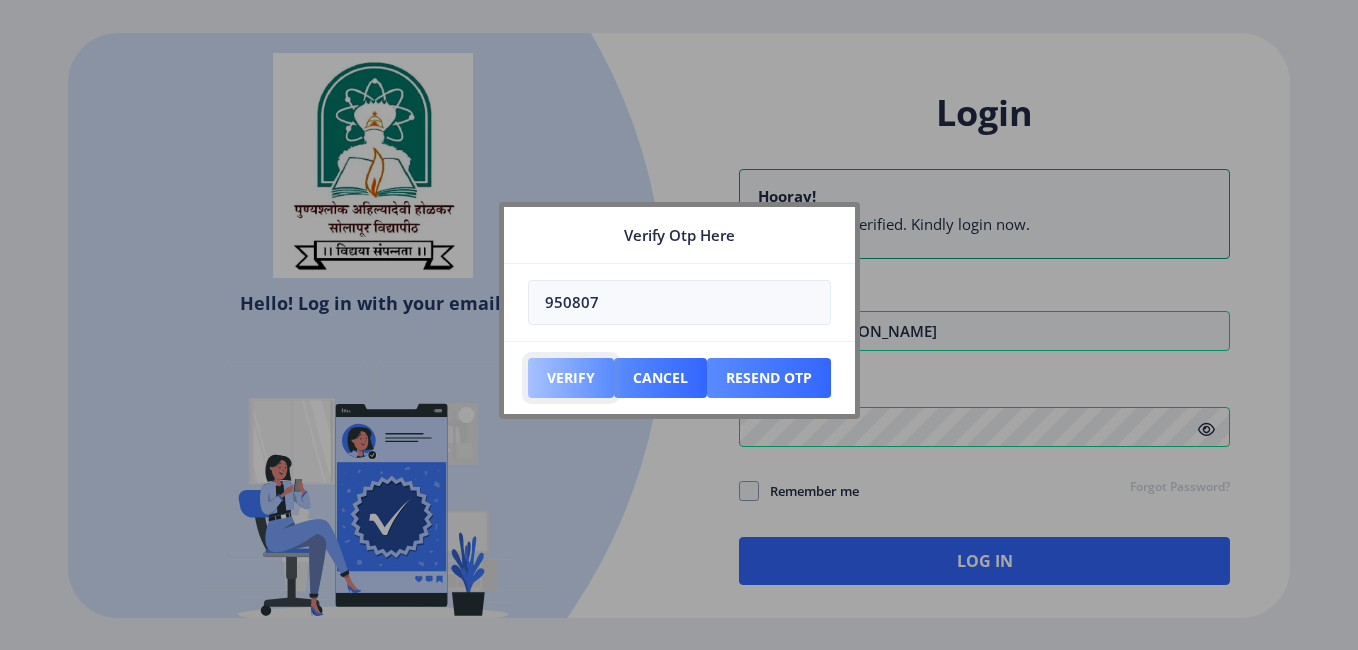 click on "Verify" at bounding box center [571, 378] 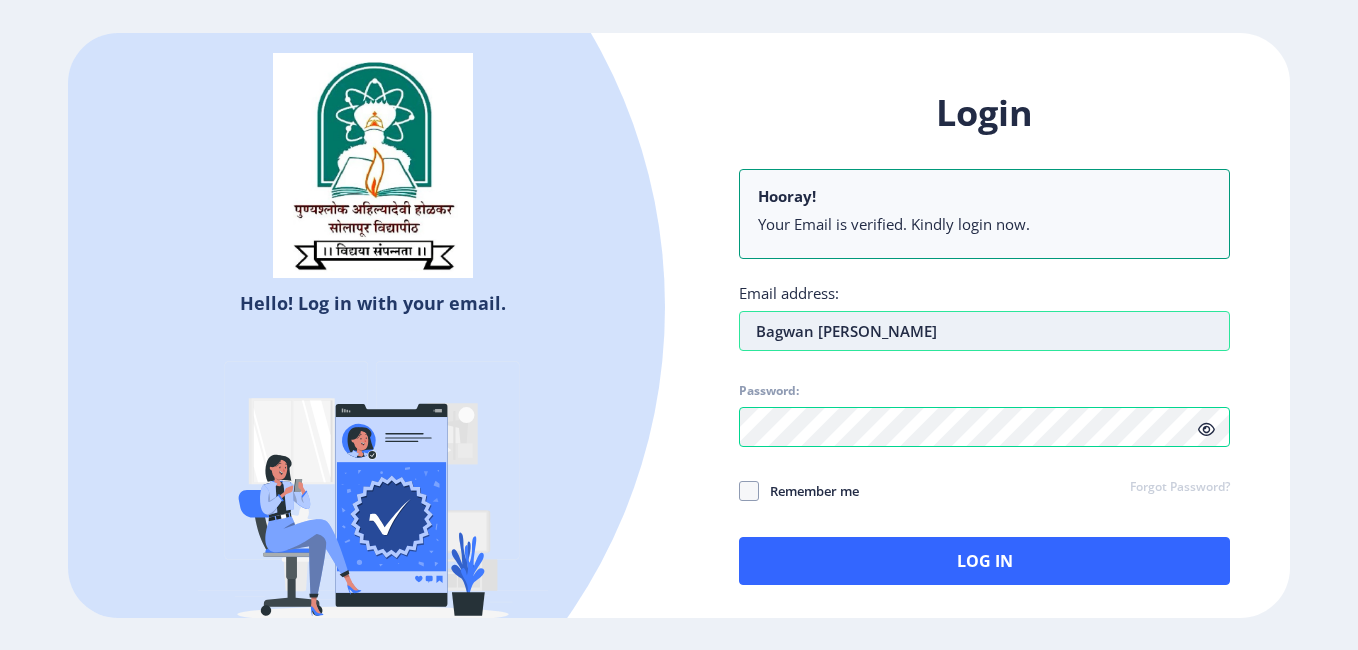 click on "Bagwan [PERSON_NAME]" at bounding box center (984, 331) 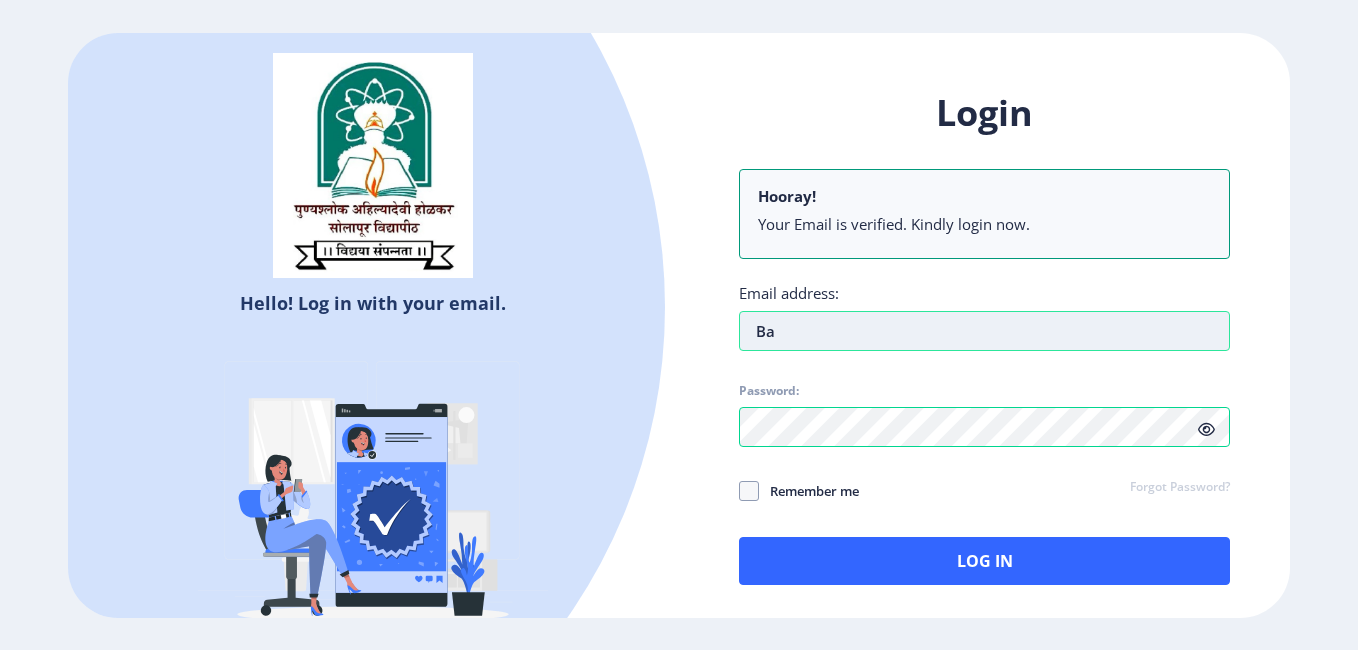 type on "B" 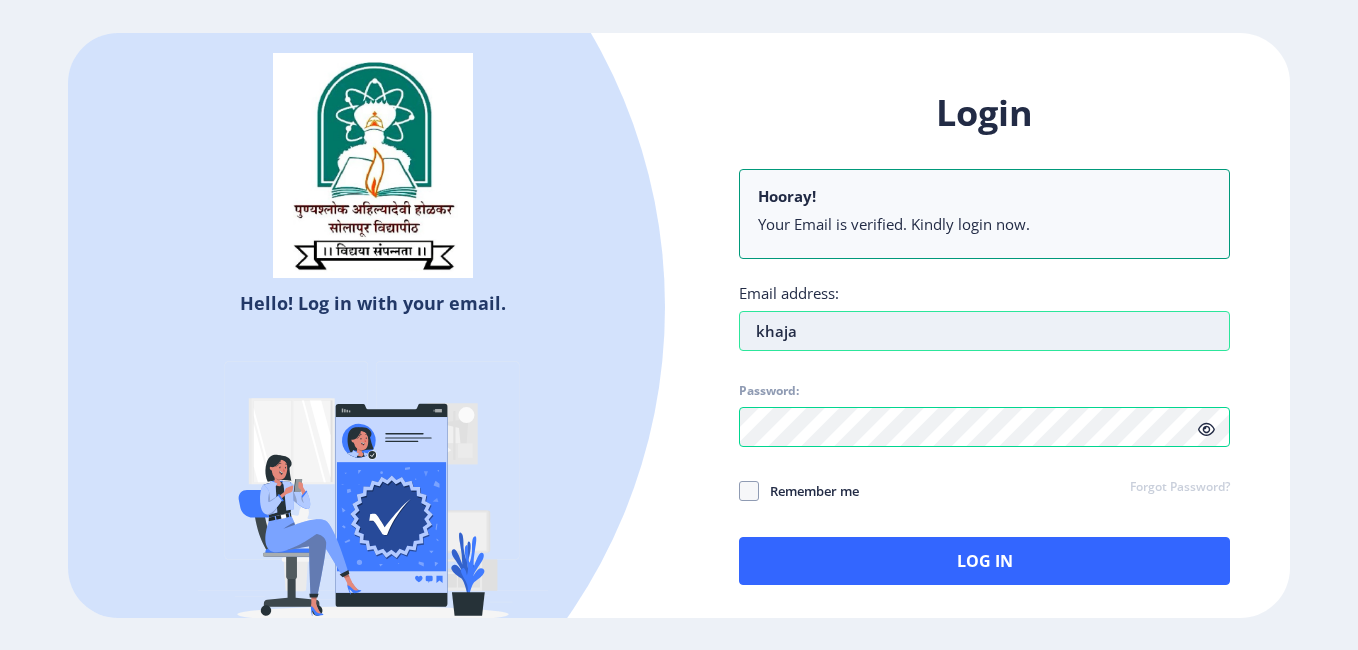 type on "[EMAIL_ADDRESS][DOMAIN_NAME]" 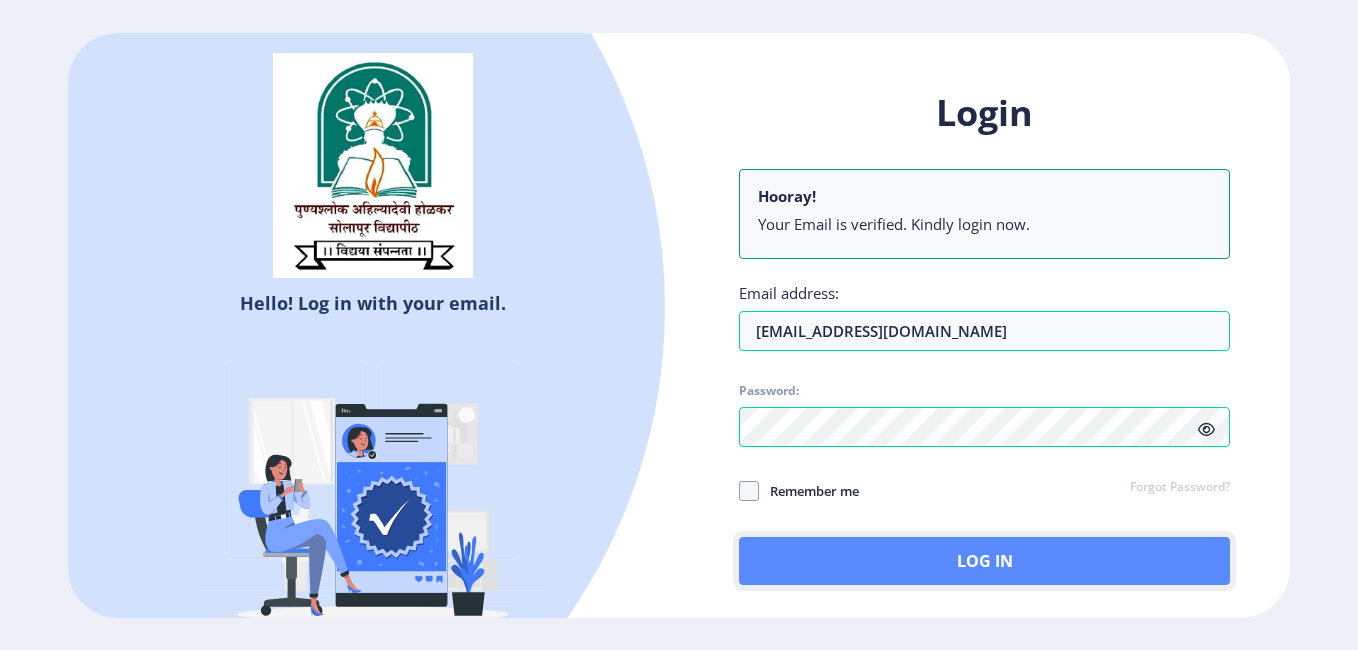 click on "Log In" 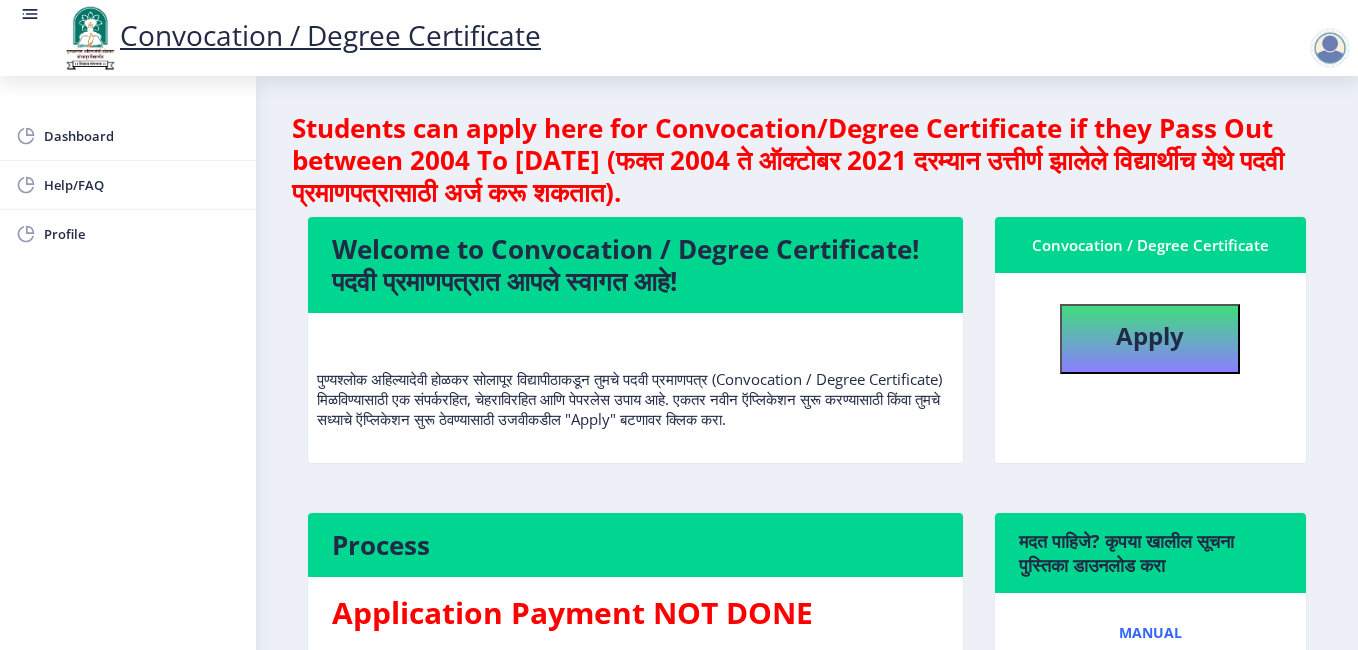 click on "Welcome to Convocation / Degree Certificate!  पदवी प्रमाणपत्रात आपले स्वागत आहे!   पुण्यश्लोक अहिल्यादेवी होळकर सोलापूर विद्यापीठाकडून तुमचे पदवी प्रमाणपत्र (Convocation / Degree Certificate) मिळविण्यासाठी एक संपर्करहित, चेहराविरहित आणि पेपरलेस उपाय आहे. एकतर नवीन ऍप्लिकेशन सुरू करण्यासाठी किंवा तुमचे सध्याचे ऍप्लिकेशन सुरू ठेवण्यासाठी उजवीकडील "Apply" बटणावर क्लिक करा." 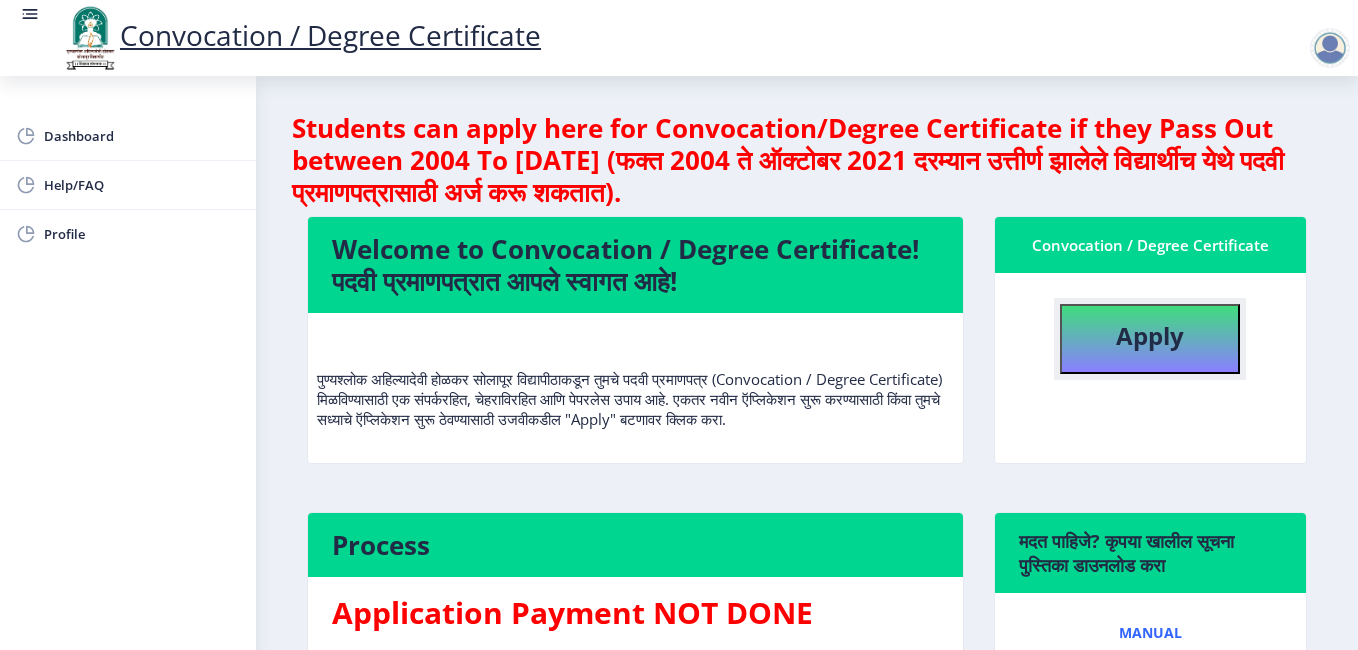 click on "Apply" 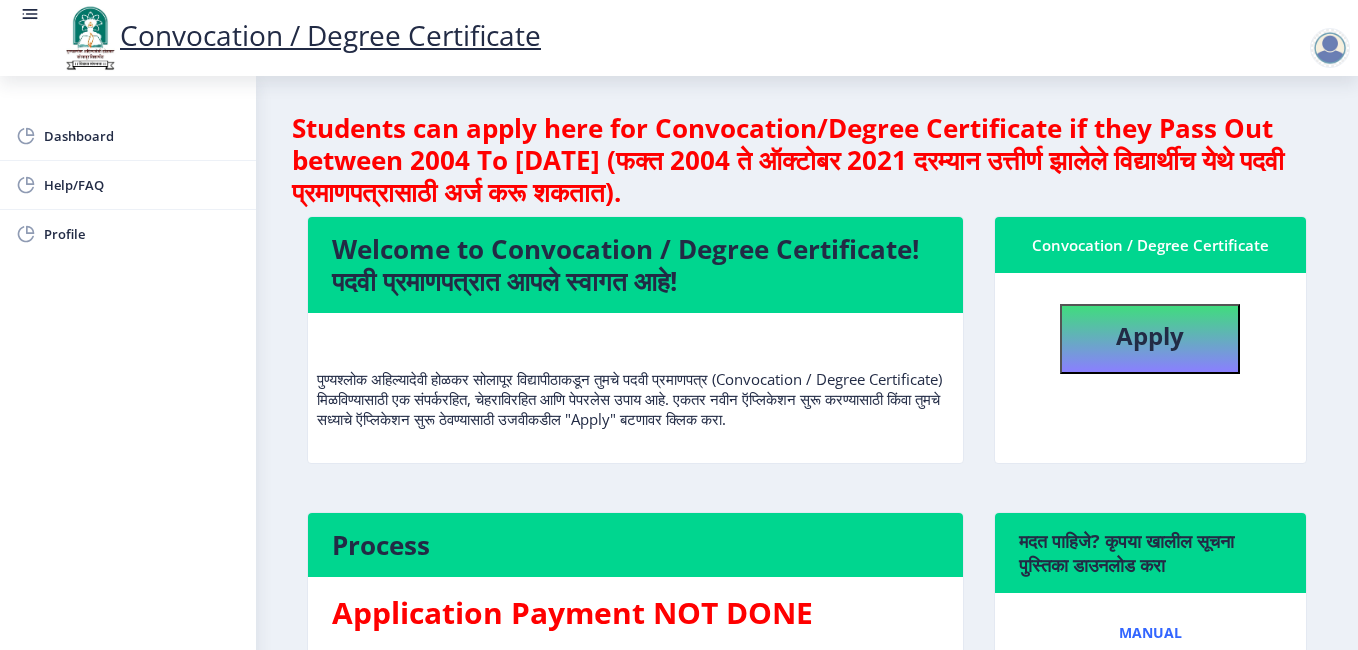 select 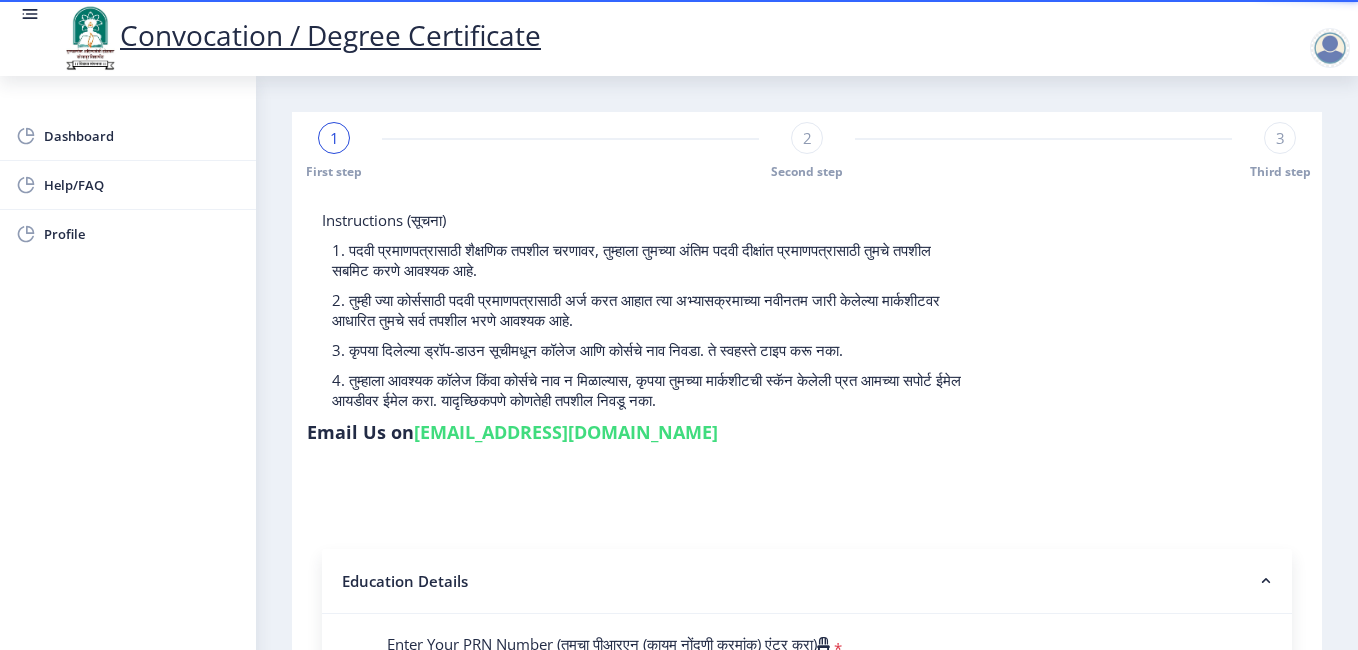 scroll, scrollTop: 569, scrollLeft: 0, axis: vertical 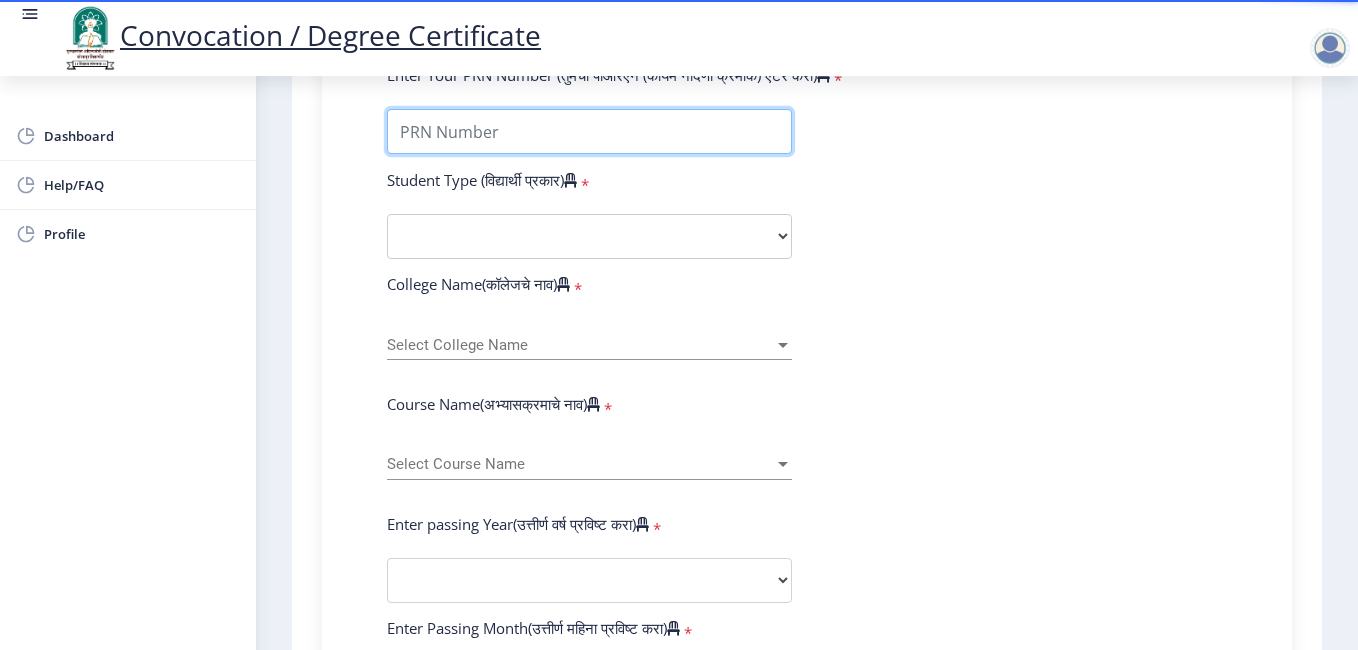 click on "Enter Your PRN Number (तुमचा पीआरएन (कायम नोंदणी क्रमांक) एंटर करा)" at bounding box center [589, 131] 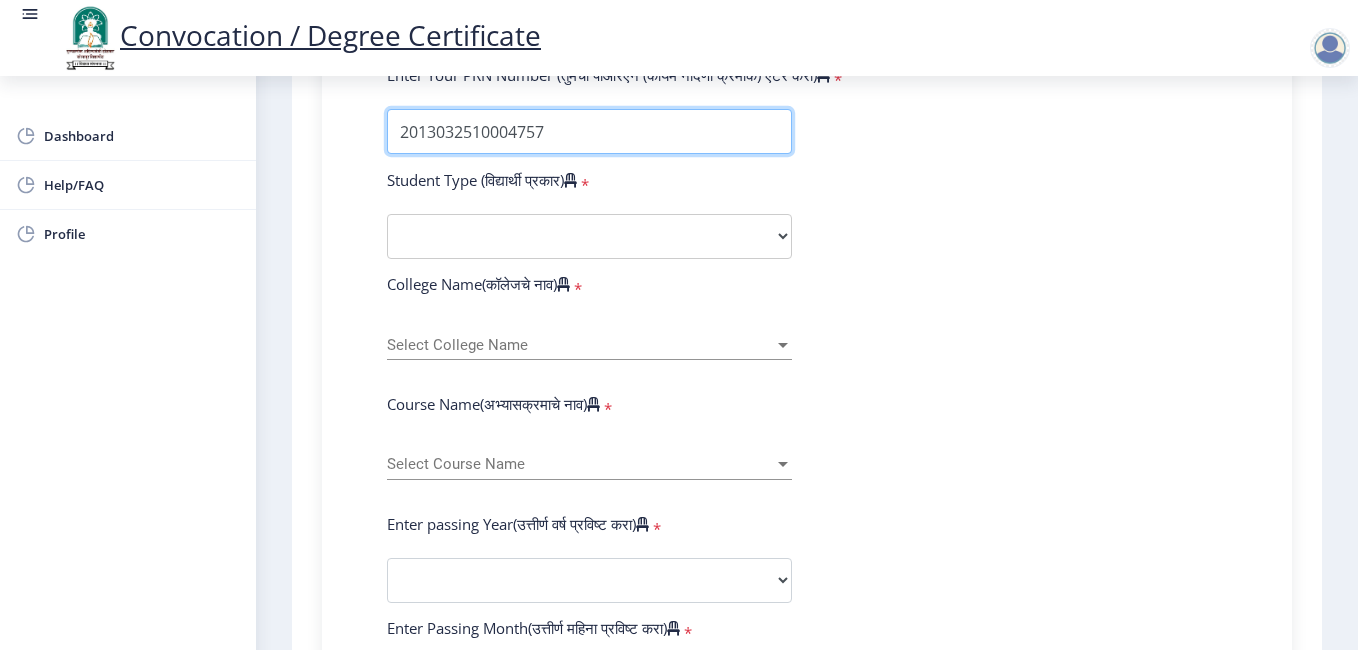 type on "2013032510004757" 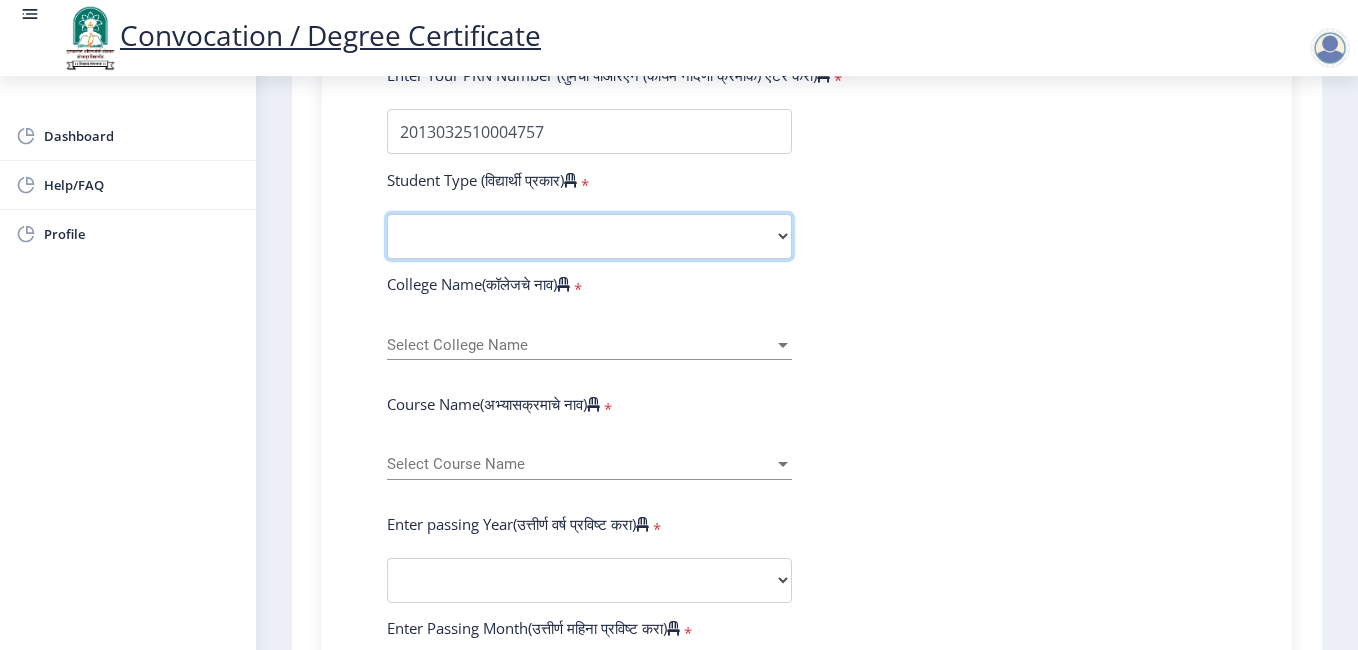 click on "Select Student Type Regular External" at bounding box center [589, 236] 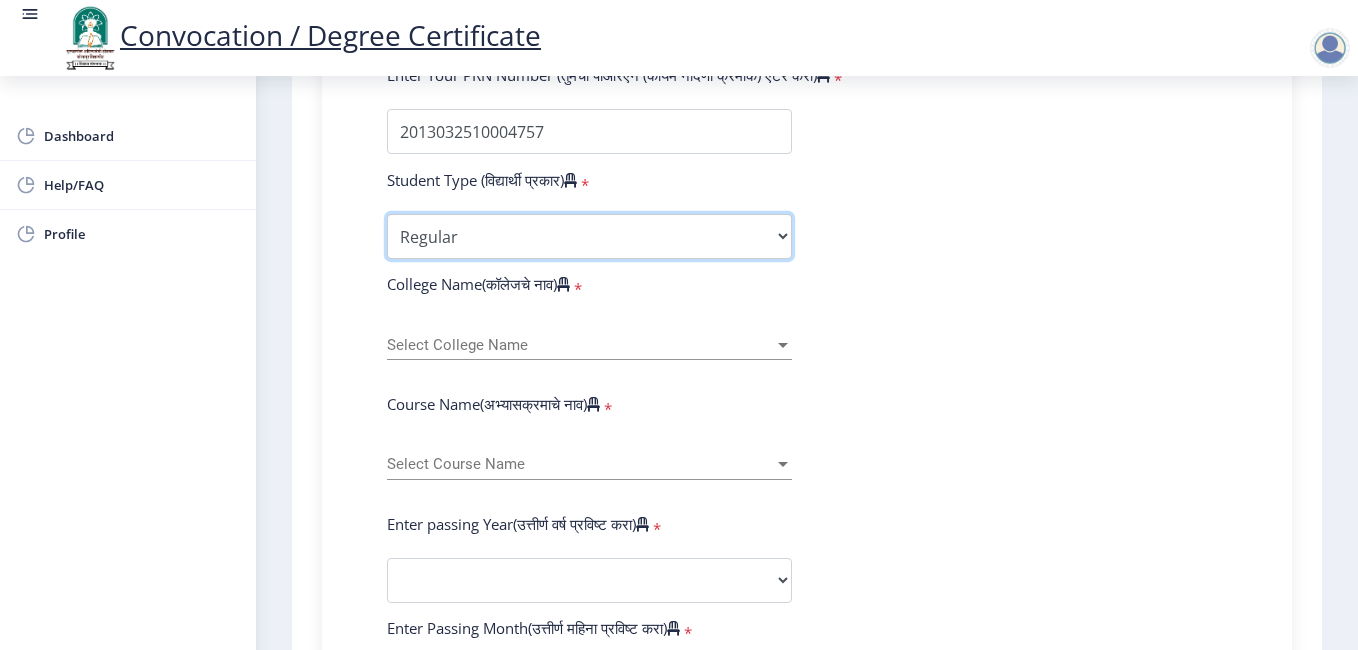 click on "Select Student Type Regular External" at bounding box center (589, 236) 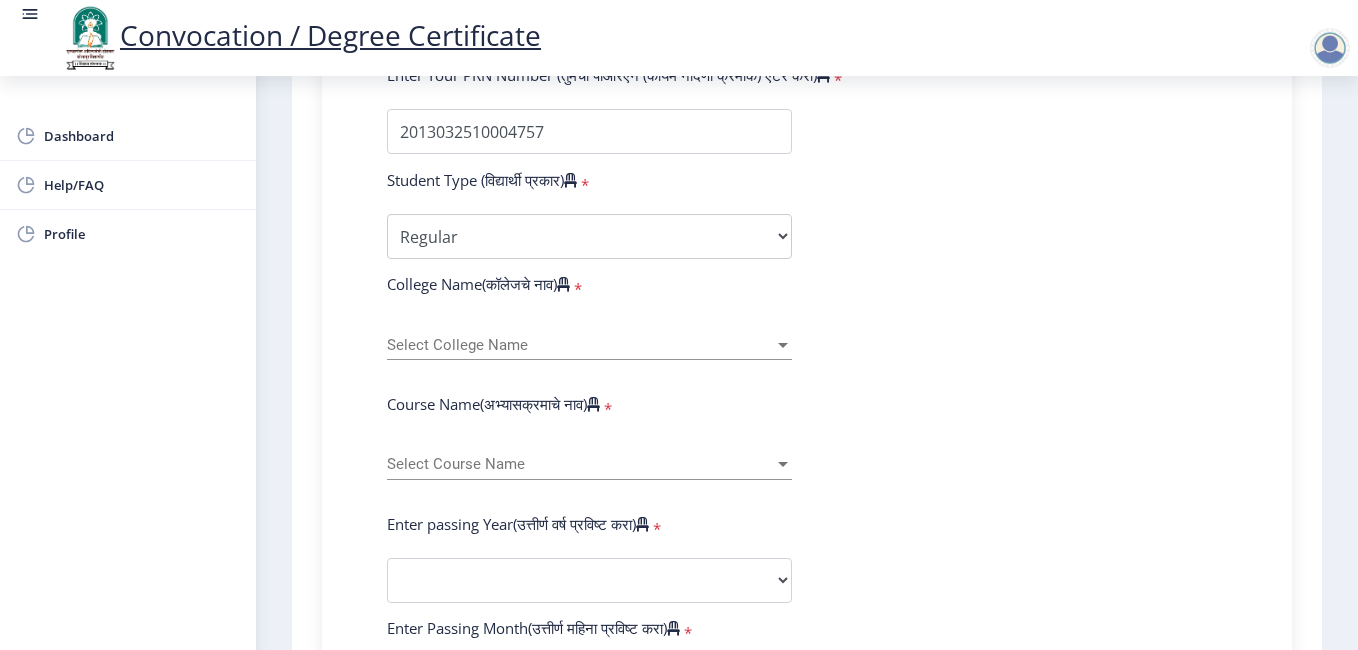 click on "Select College Name" at bounding box center (580, 345) 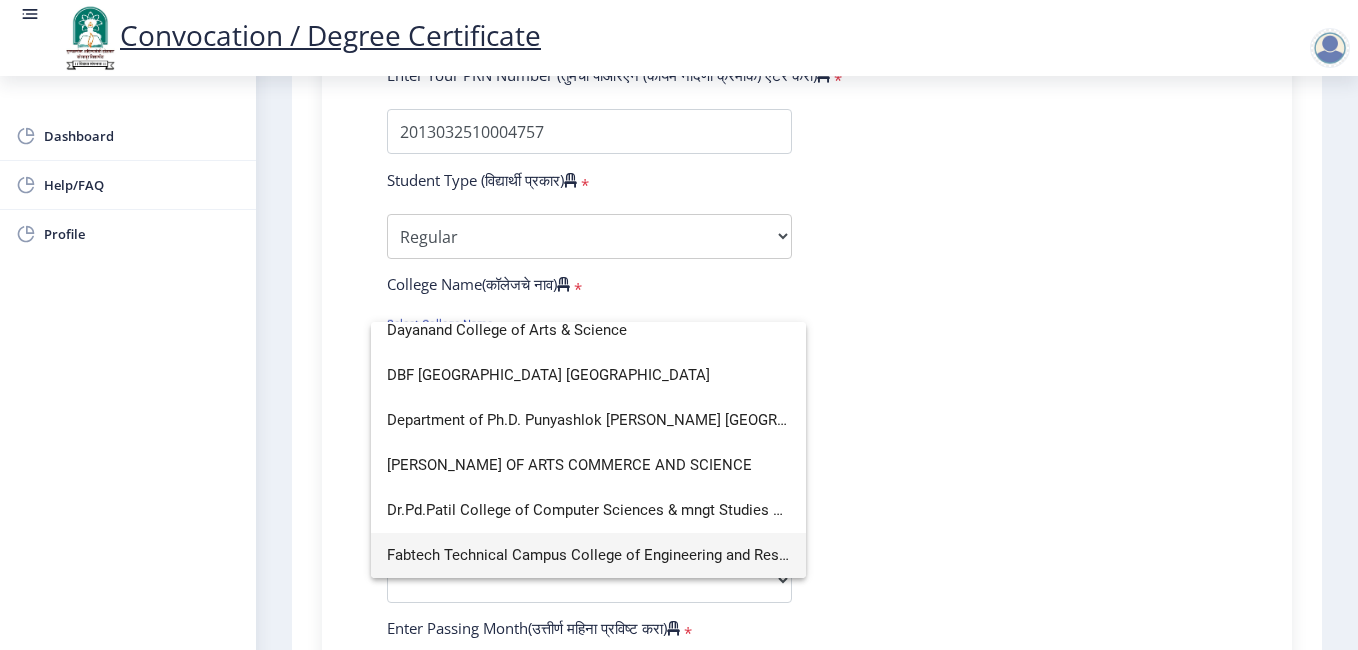 scroll, scrollTop: 0, scrollLeft: 0, axis: both 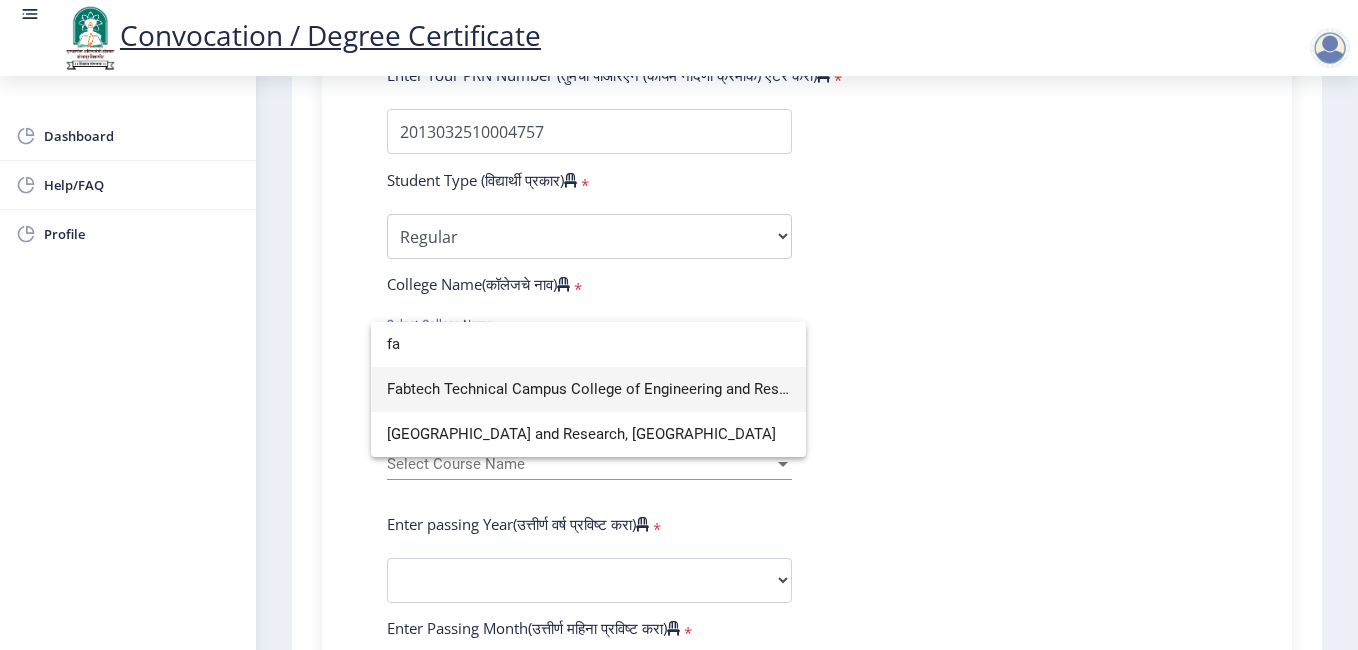 type on "fa" 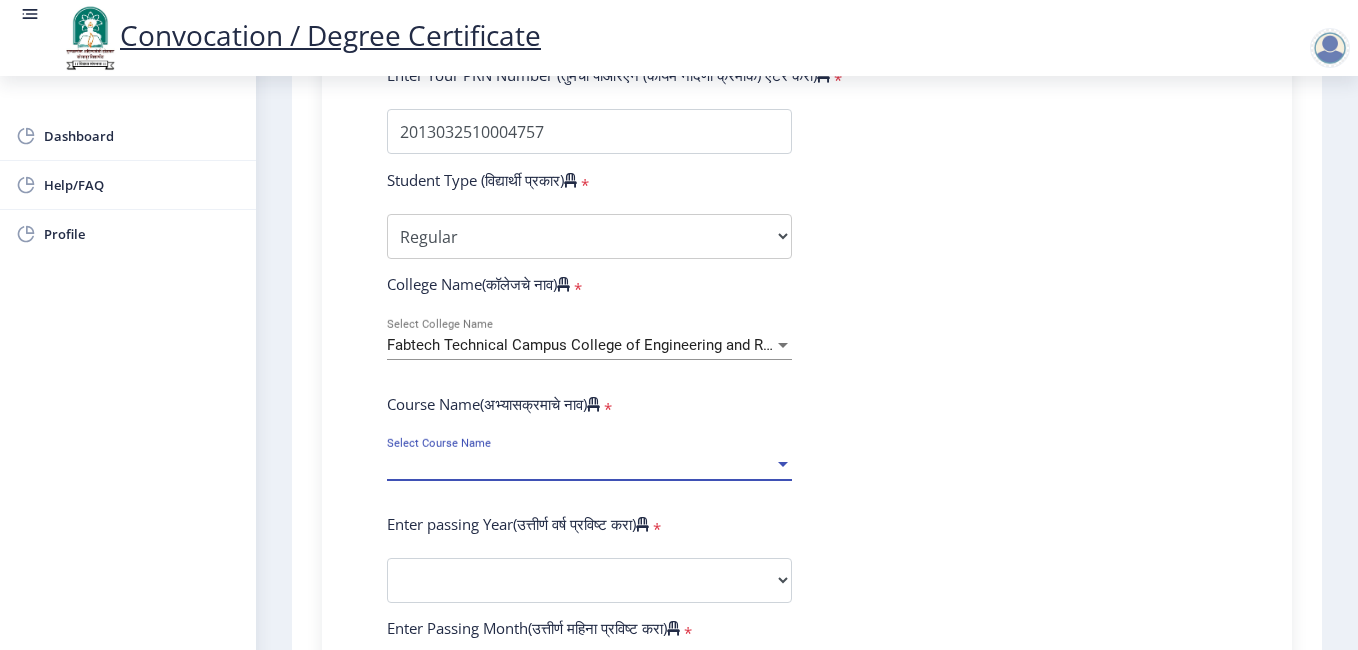 click on "Select Course Name" at bounding box center [580, 464] 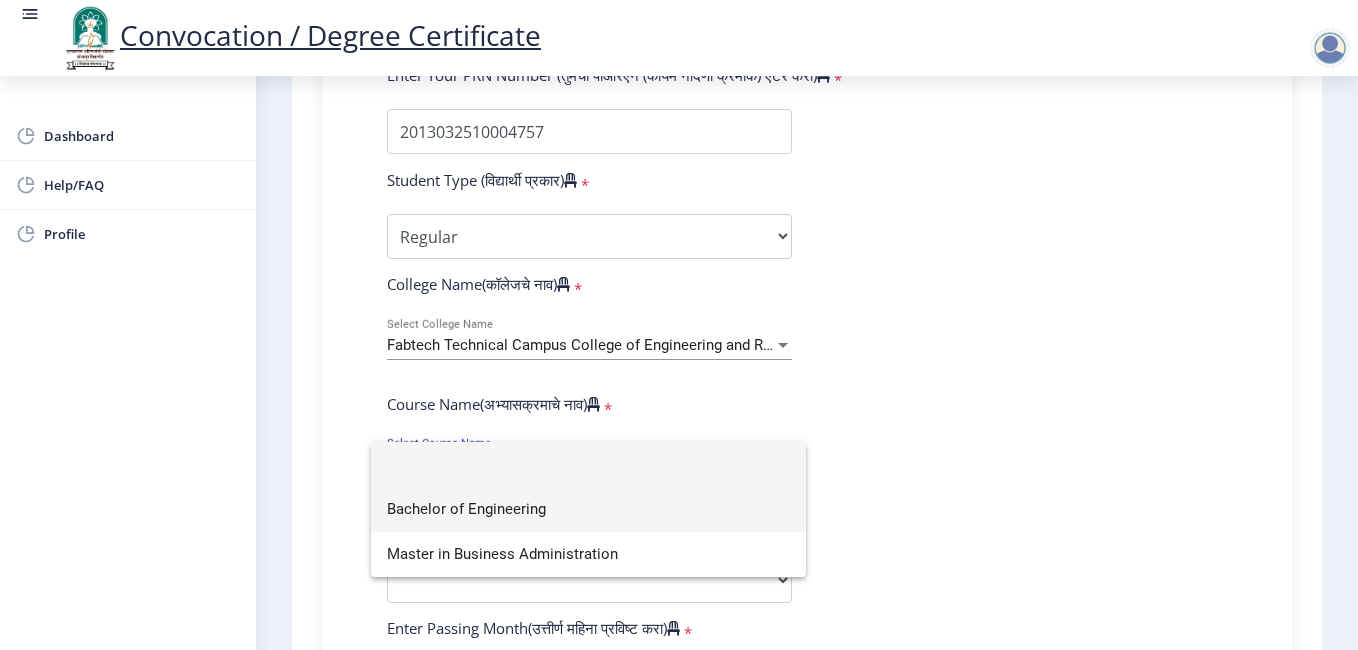 click on "Bachelor of Engineering" at bounding box center (588, 509) 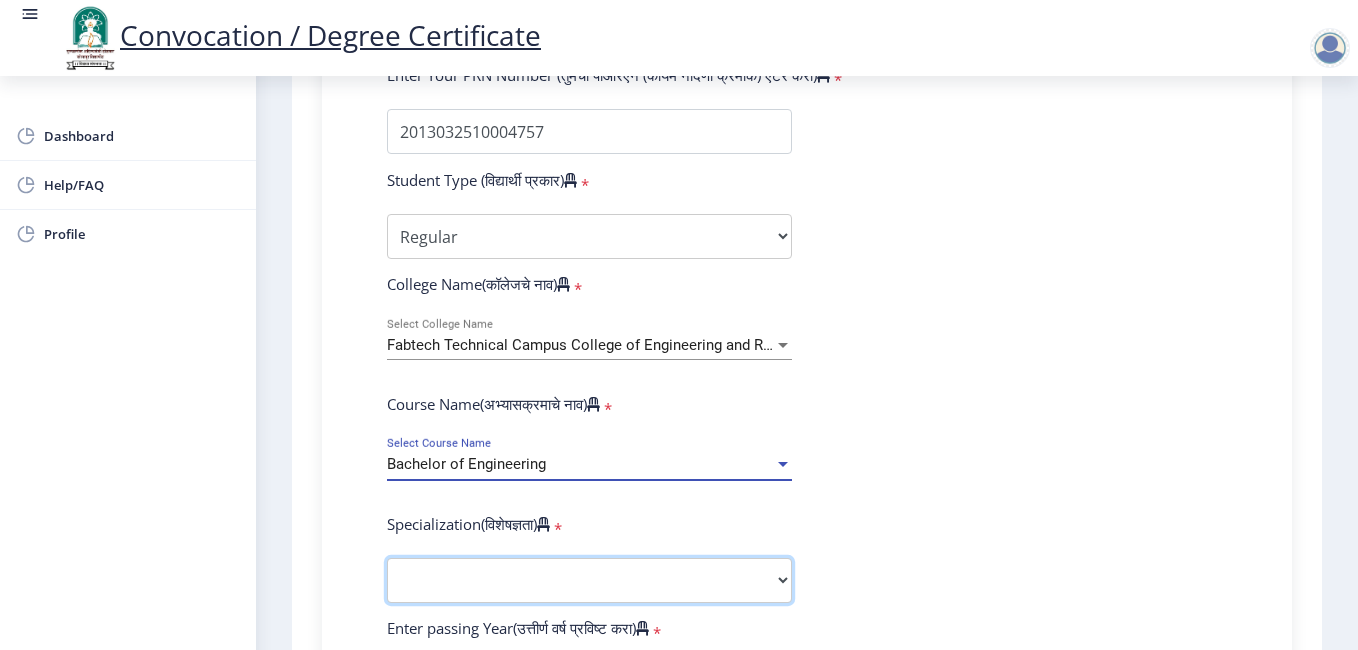 click on "Specialization Bio-Medical Engineering Civil Engineering Computer Science & Engineering Electrical & Electronics Engineering Electrical Engineering Electronics & Telecommunication Engineering Electronics Engineering Information Technology Mechanical Engineering Other" at bounding box center [589, 580] 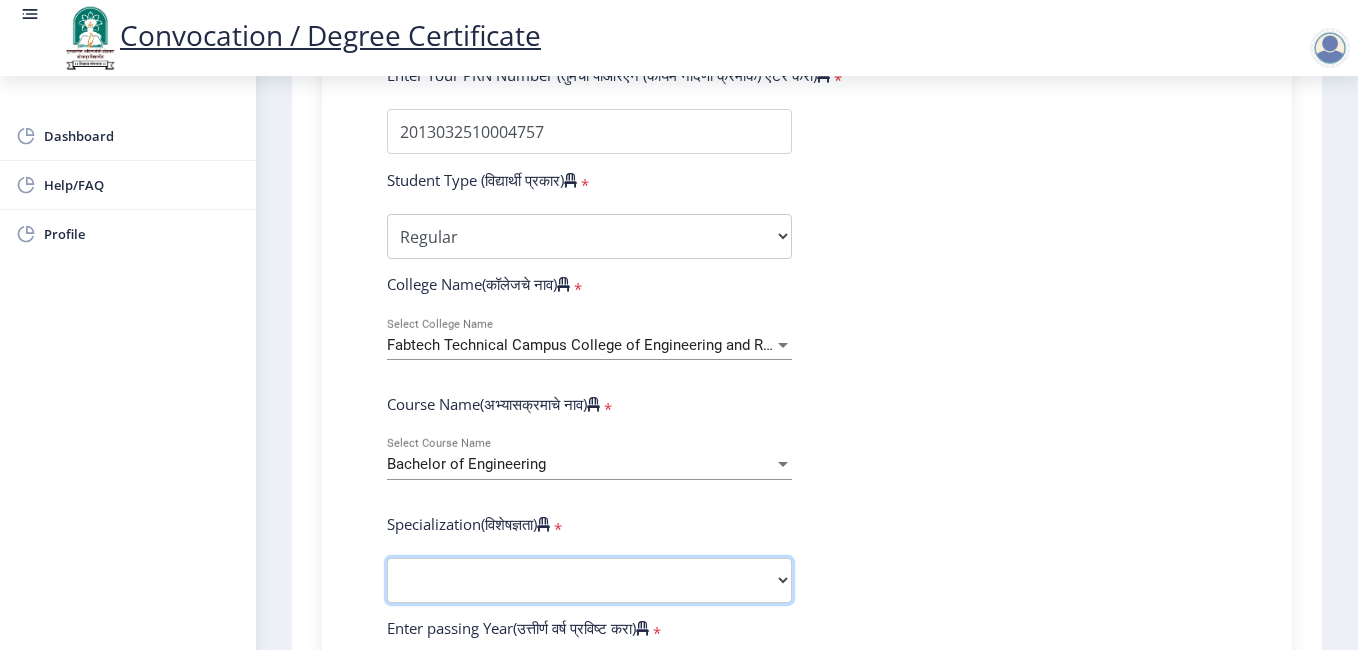 select on "Computer Science & Engineering" 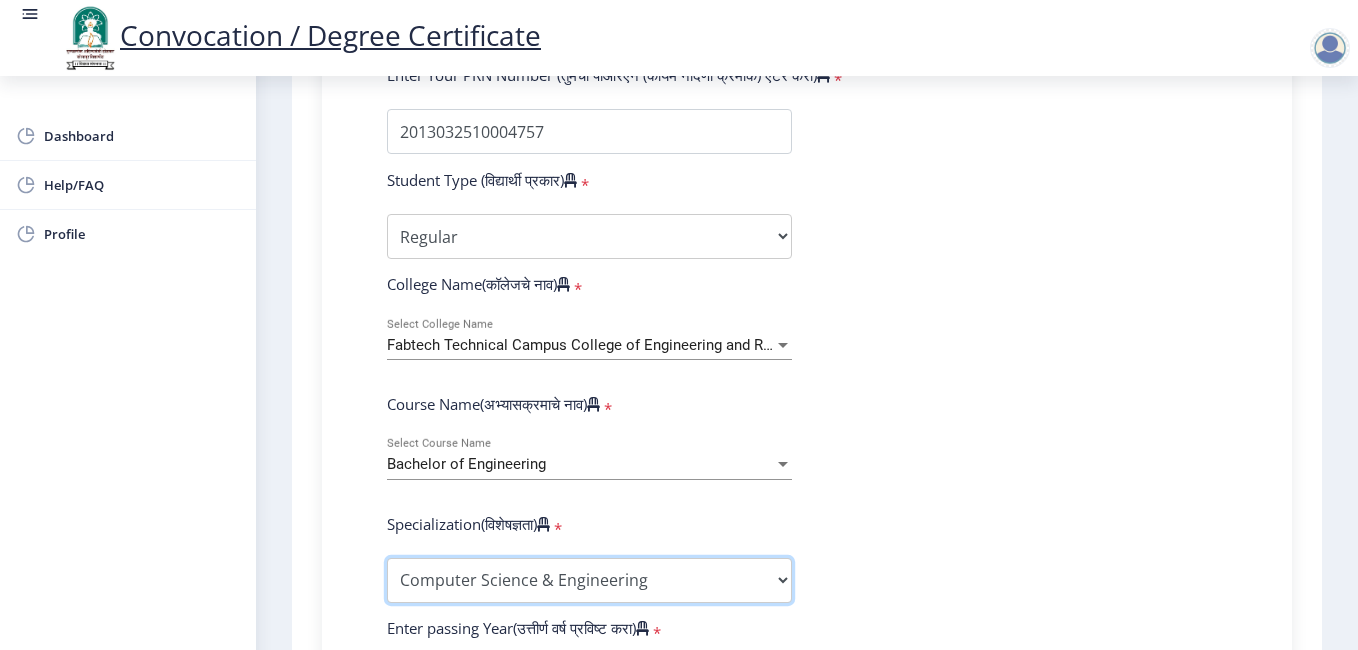 click on "Specialization Bio-Medical Engineering Civil Engineering Computer Science & Engineering Electrical & Electronics Engineering Electrical Engineering Electronics & Telecommunication Engineering Electronics Engineering Information Technology Mechanical Engineering Other" at bounding box center (589, 580) 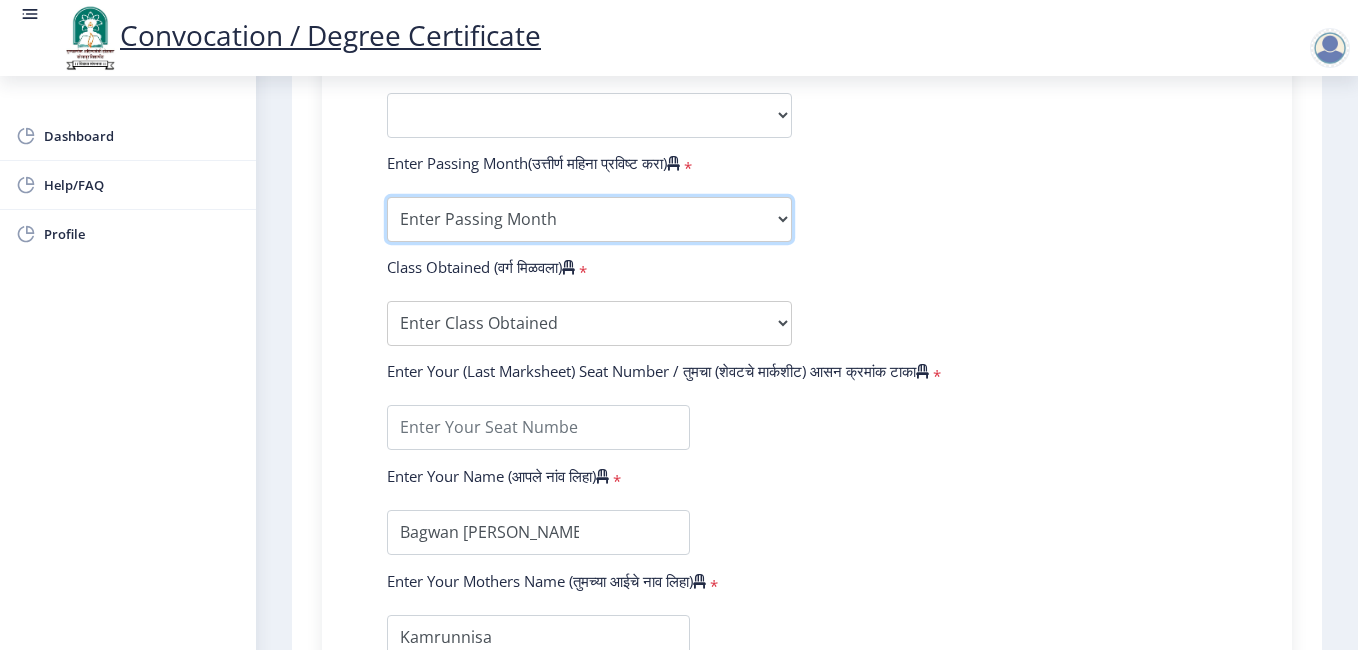 click on "Enter Passing Month (01) January (02) February (03) March (04) April (05) May (06) June (07) July (08) August (09) September (10) October (11) November (12) December" at bounding box center (589, 219) 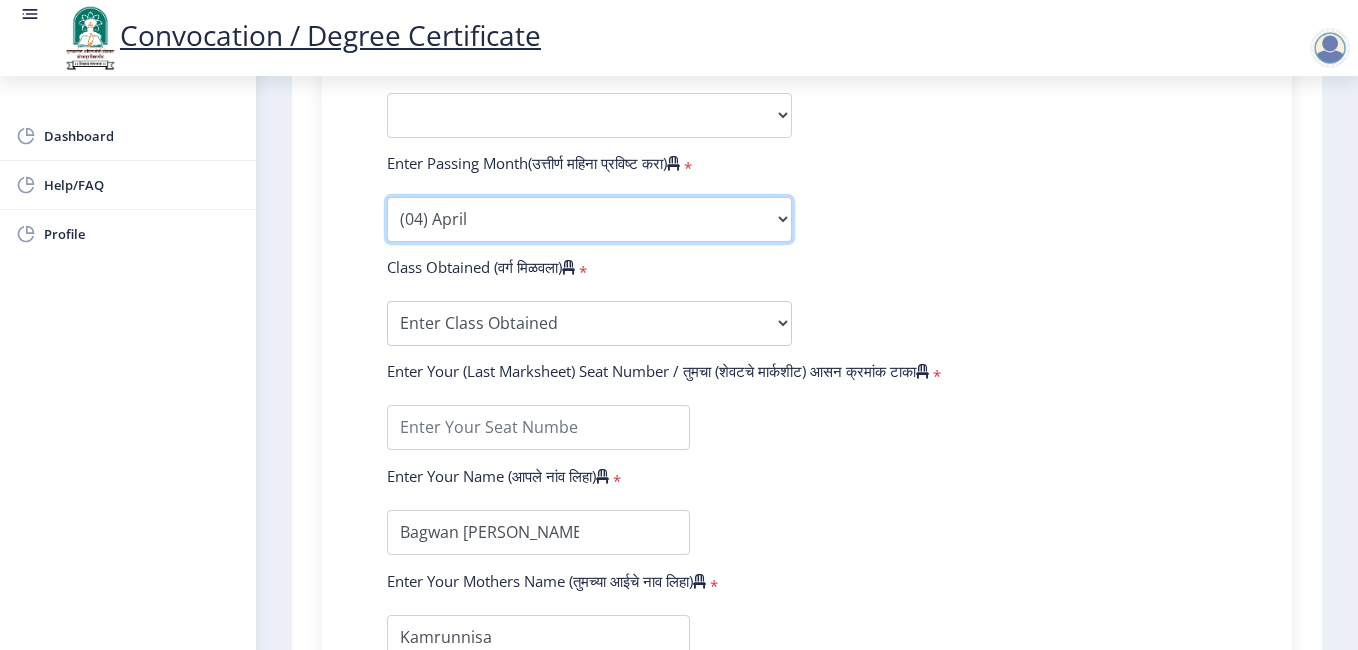 click on "Enter Passing Month (01) January (02) February (03) March (04) April (05) May (06) June (07) July (08) August (09) September (10) October (11) November (12) December" at bounding box center (589, 219) 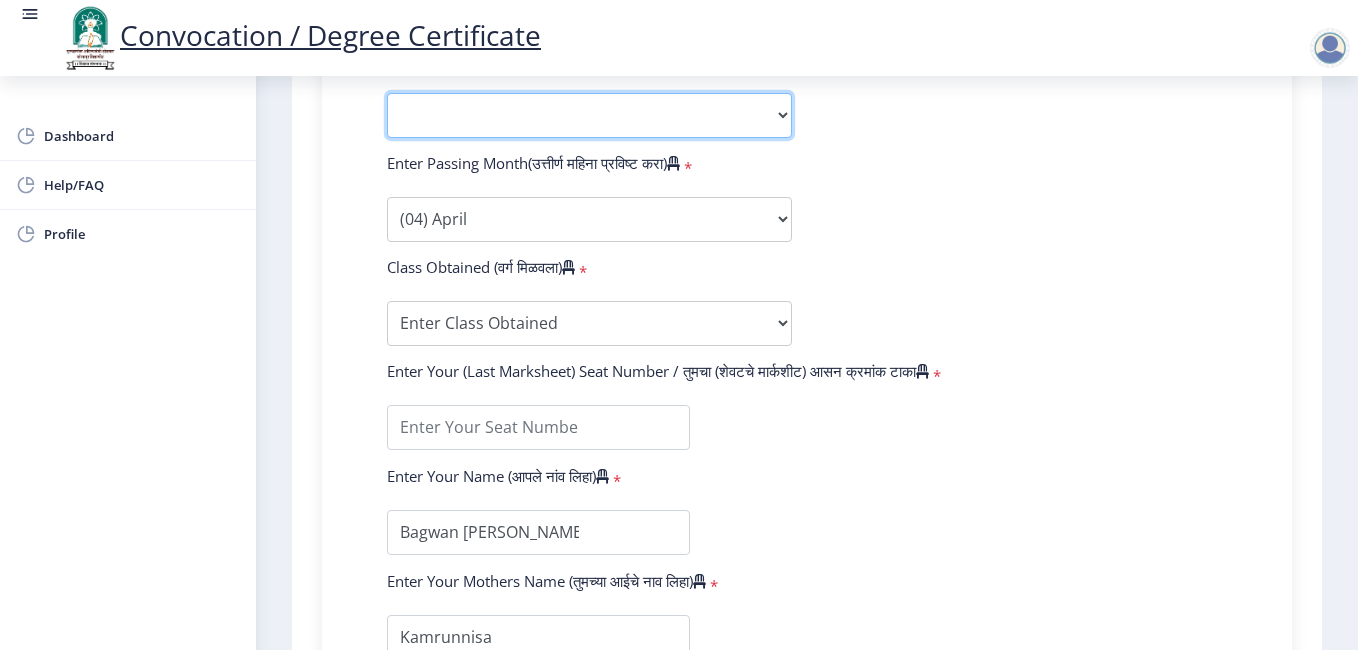 click on "2025   2024   2023   2022   2021   2020   2019   2018   2017   2016   2015   2014   2013   2012   2011   2010   2009   2008   2007   2006   2005   2004   2003   2002   2001   2000   1999   1998   1997   1996   1995   1994   1993   1992   1991   1990   1989   1988   1987   1986   1985   1984   1983   1982   1981   1980   1979   1978   1977   1976" 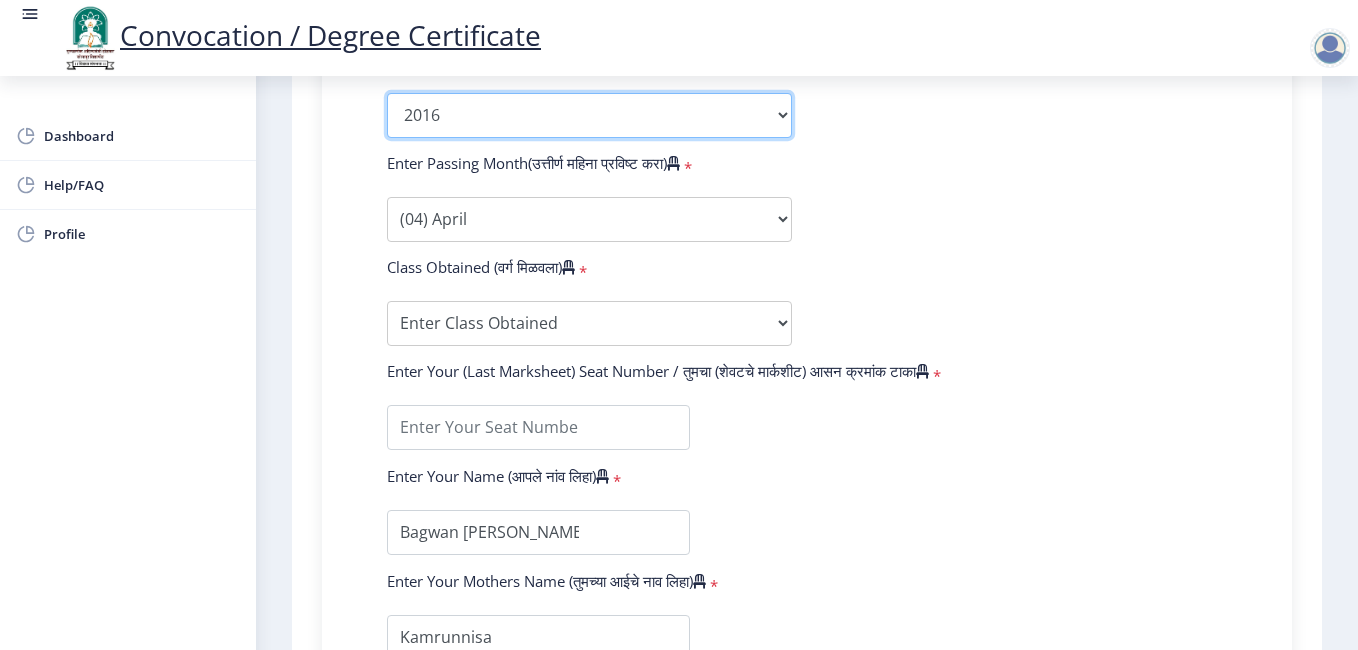 click on "2025   2024   2023   2022   2021   2020   2019   2018   2017   2016   2015   2014   2013   2012   2011   2010   2009   2008   2007   2006   2005   2004   2003   2002   2001   2000   1999   1998   1997   1996   1995   1994   1993   1992   1991   1990   1989   1988   1987   1986   1985   1984   1983   1982   1981   1980   1979   1978   1977   1976" 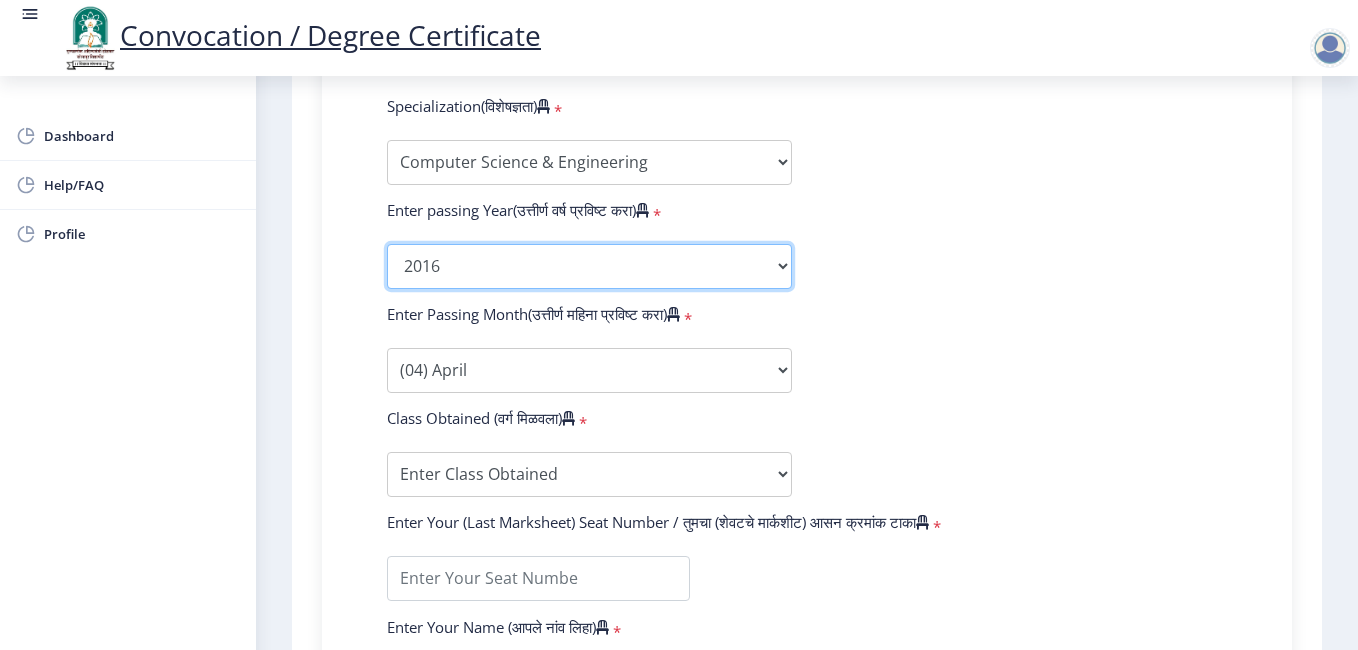 scroll, scrollTop: 983, scrollLeft: 0, axis: vertical 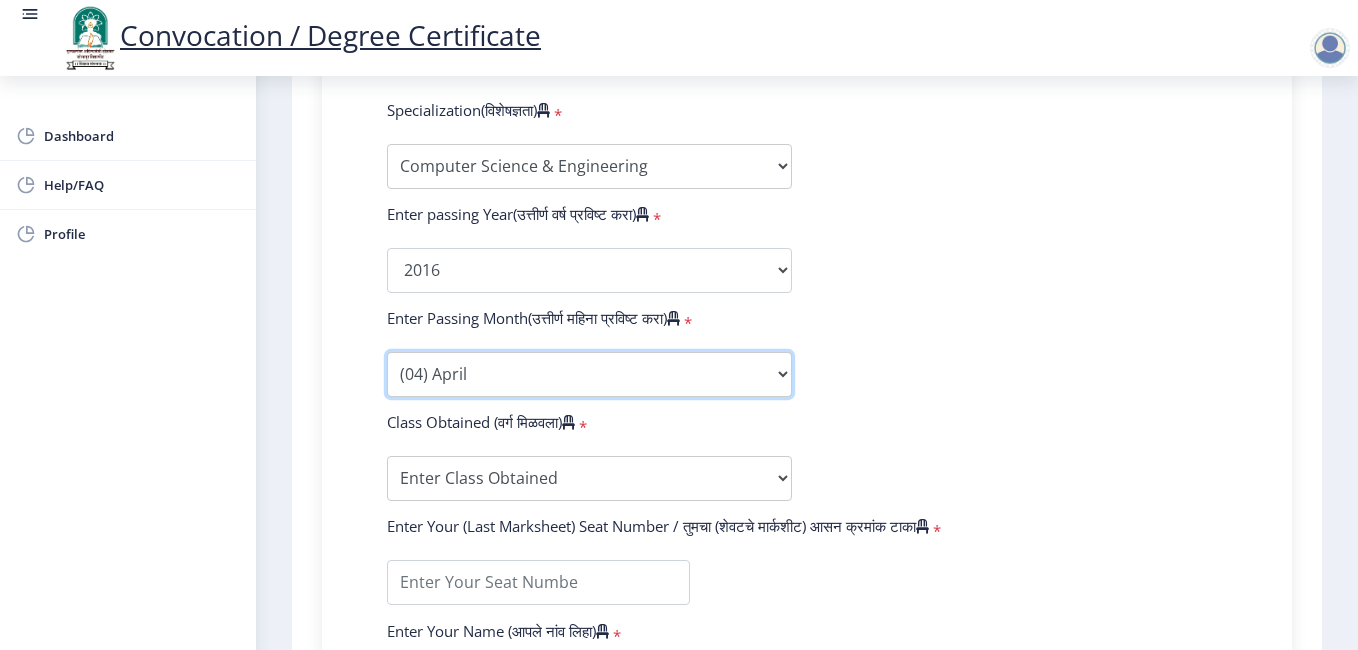 click on "Enter Passing Month (01) January (02) February (03) March (04) April (05) May (06) June (07) July (08) August (09) September (10) October (11) November (12) December" at bounding box center [589, 374] 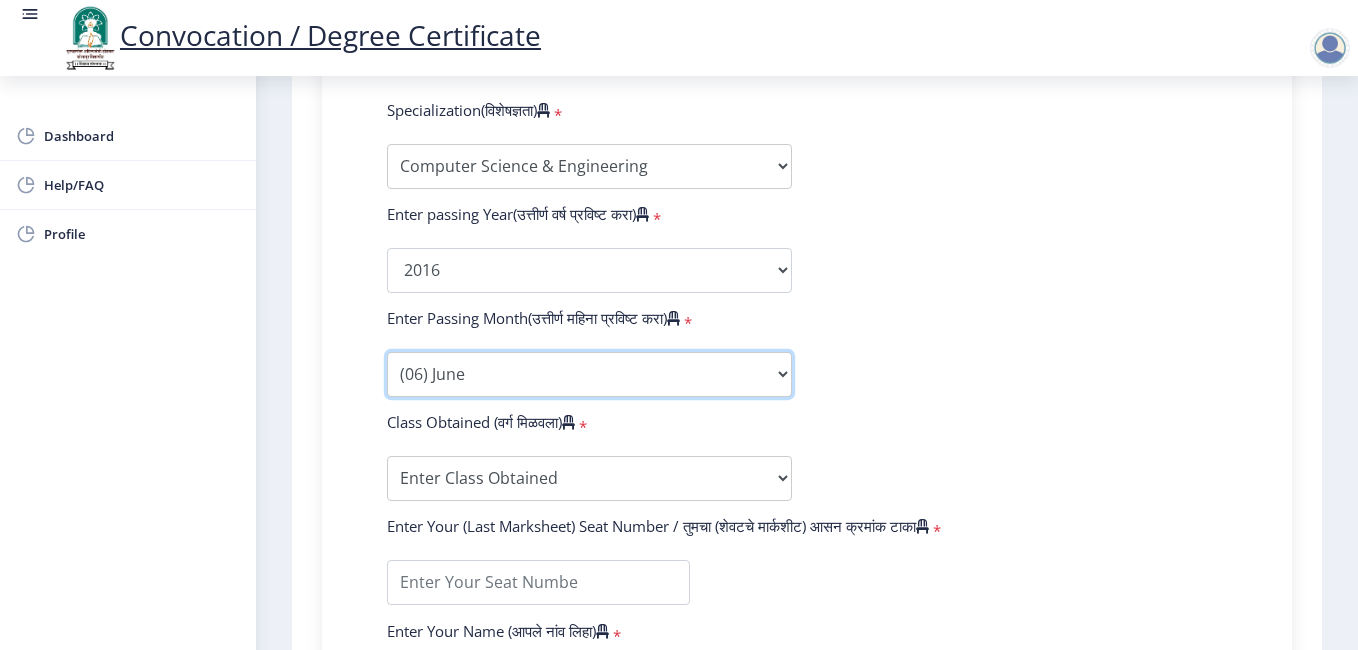 click on "Enter Passing Month (01) January (02) February (03) March (04) April (05) May (06) June (07) July (08) August (09) September (10) October (11) November (12) December" at bounding box center (589, 374) 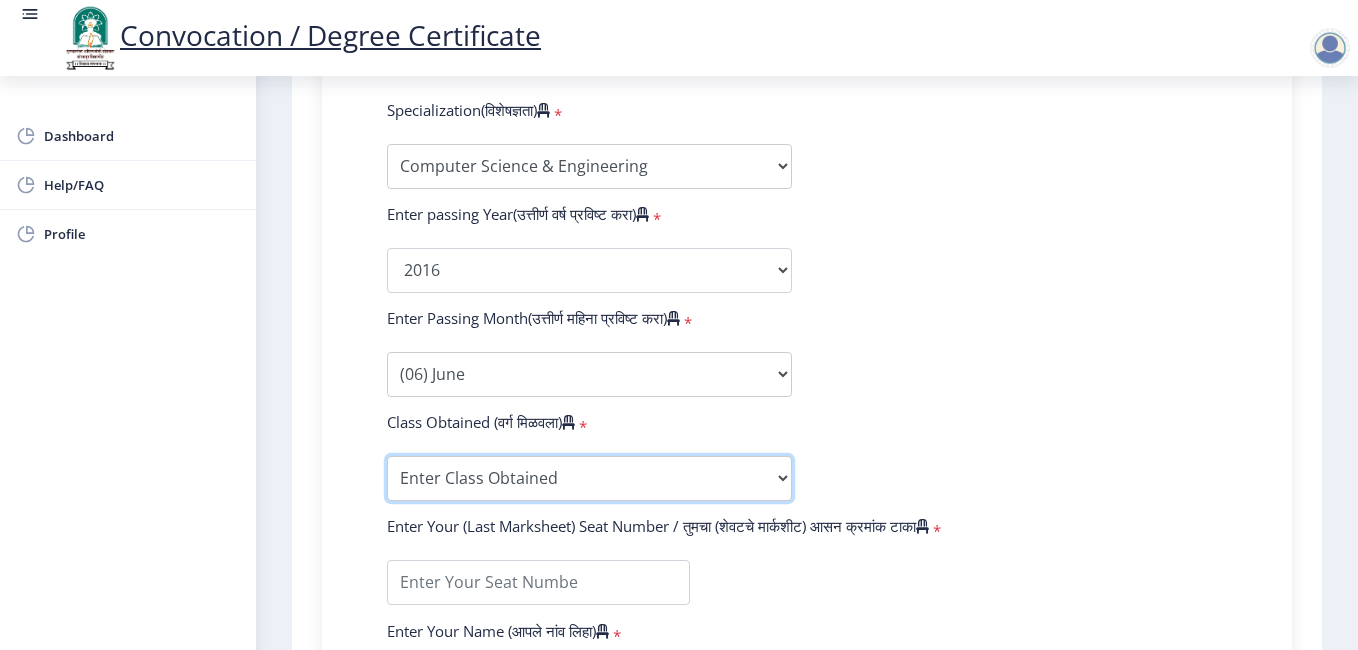 click on "Enter Class Obtained DISTINCTION FIRST CLASS HIGHER SECOND CLASS SECOND CLASS PASS CLASS OUTSTANDING - EXEMPLARY FIRST CLASS WITH DISTINCTION Grade O Grade A+ Grade A Grade B+ Grade B Grade C+ Grade C Grade F/FC Grade F Grade D Grade E" at bounding box center [589, 478] 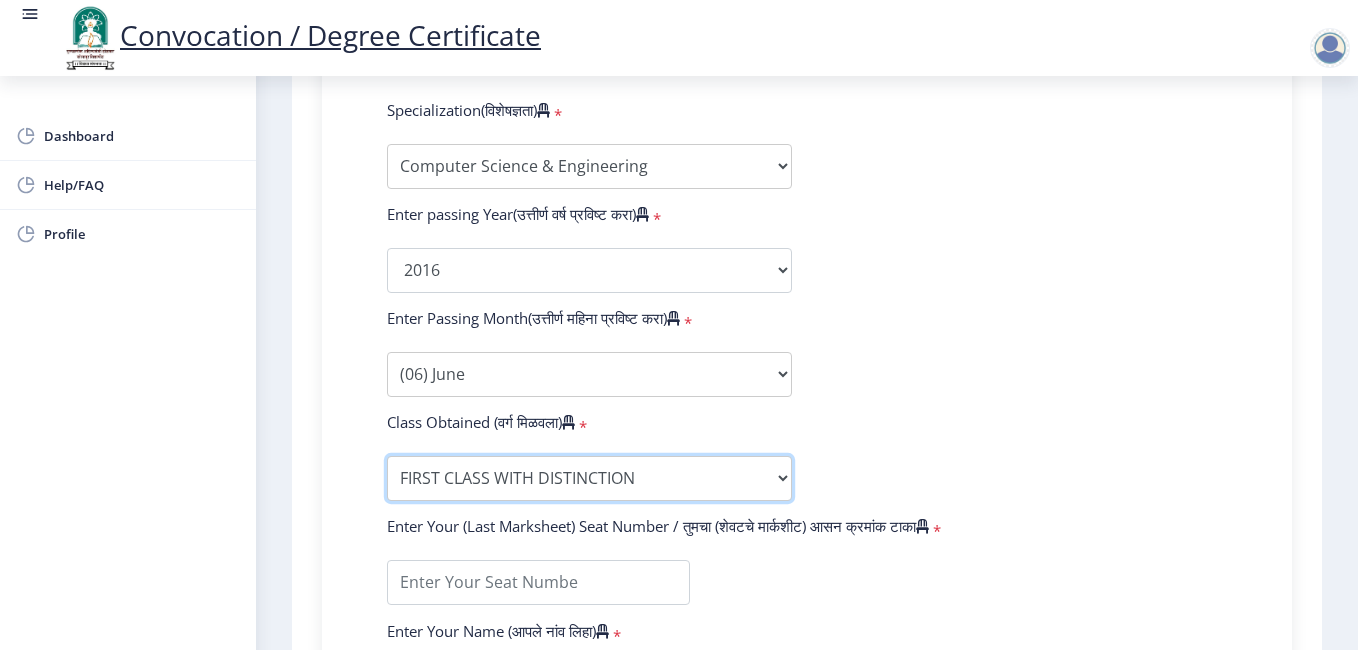 click on "Enter Class Obtained DISTINCTION FIRST CLASS HIGHER SECOND CLASS SECOND CLASS PASS CLASS OUTSTANDING - EXEMPLARY FIRST CLASS WITH DISTINCTION Grade O Grade A+ Grade A Grade B+ Grade B Grade C+ Grade C Grade F/FC Grade F Grade D Grade E" at bounding box center (589, 478) 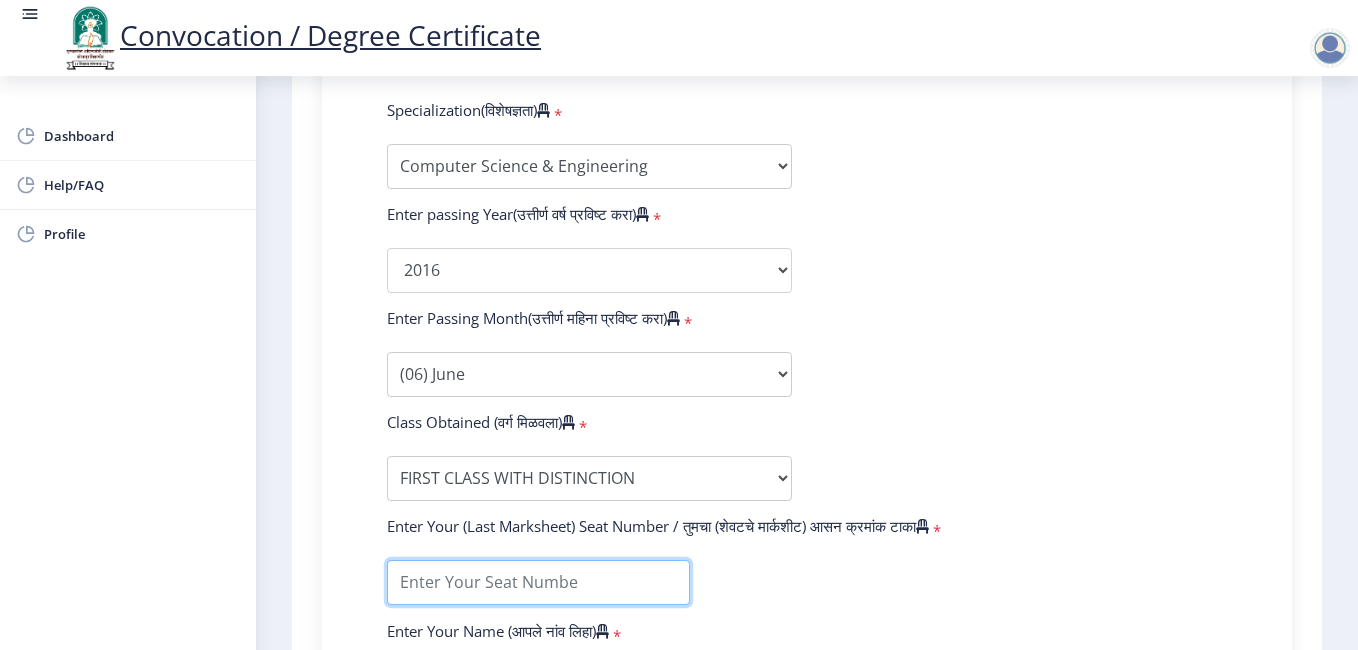click at bounding box center (538, 582) 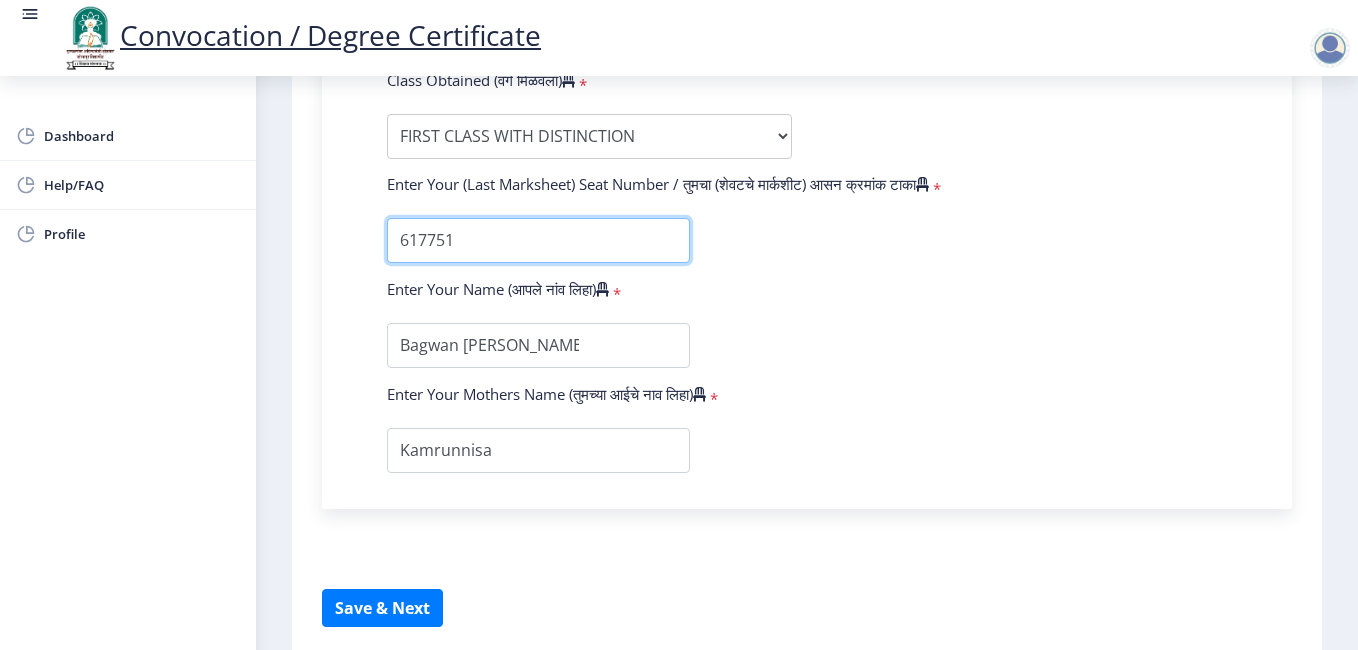 scroll, scrollTop: 1338, scrollLeft: 0, axis: vertical 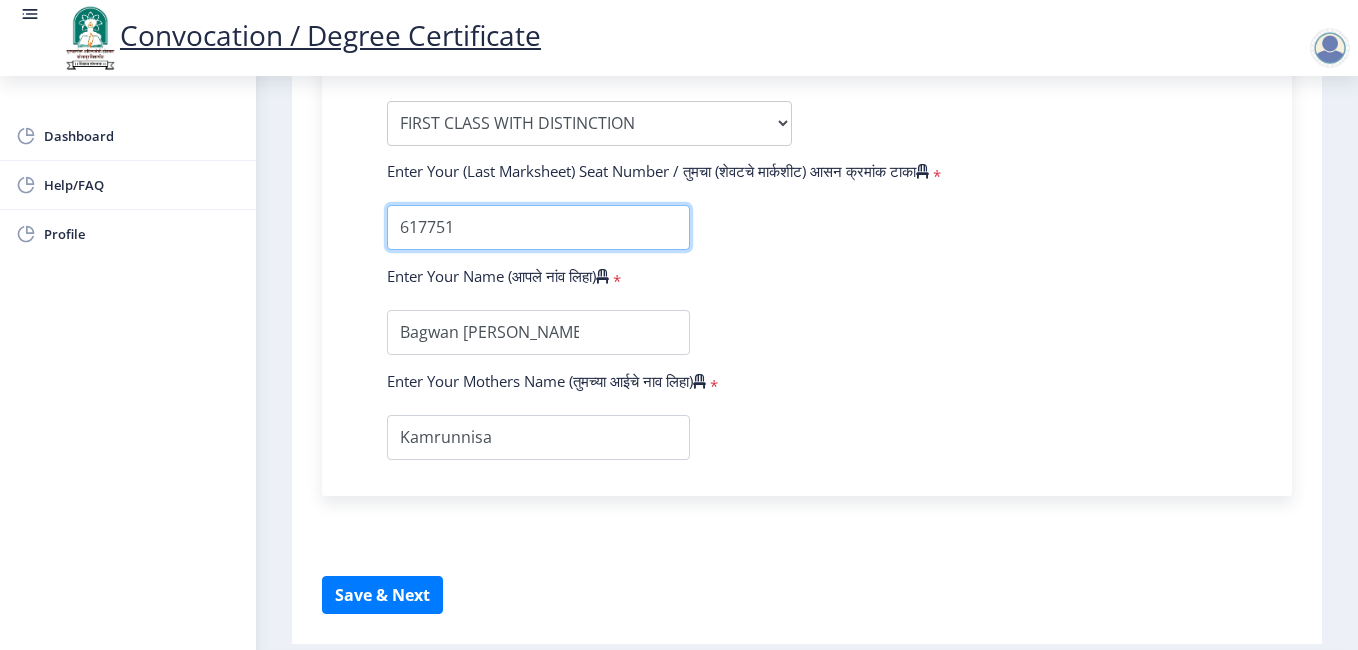 type on "617751" 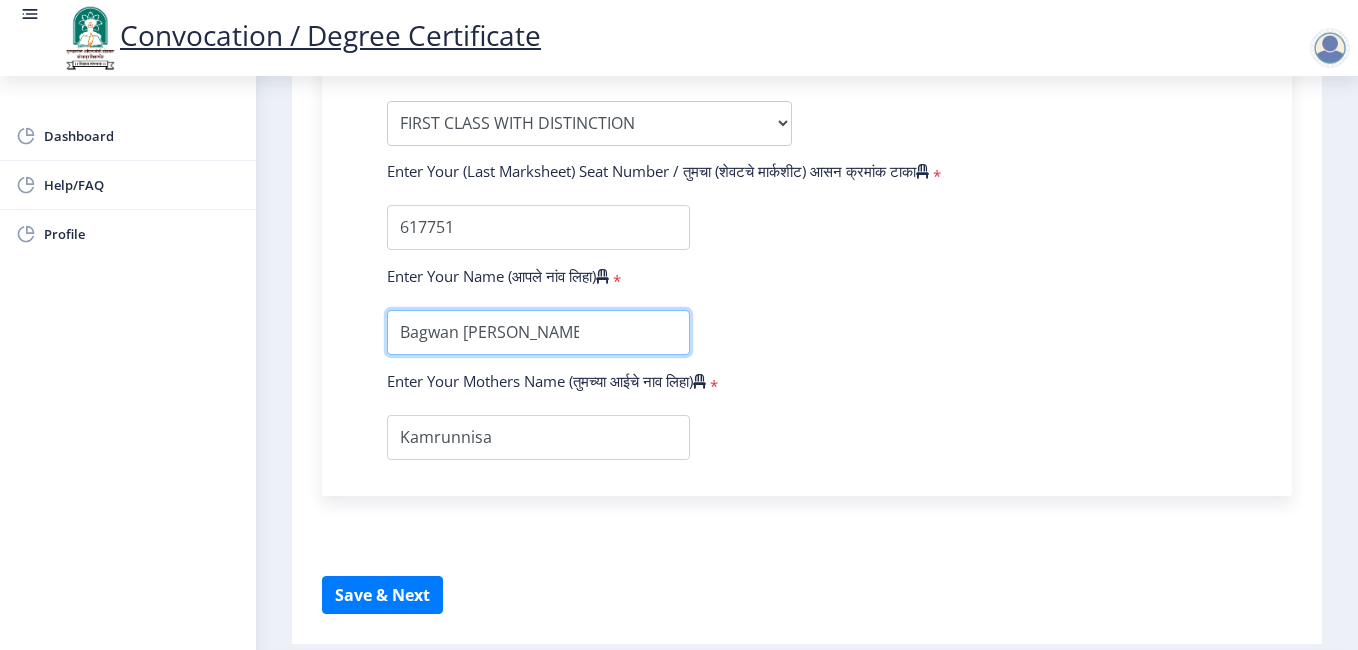 click at bounding box center (538, 332) 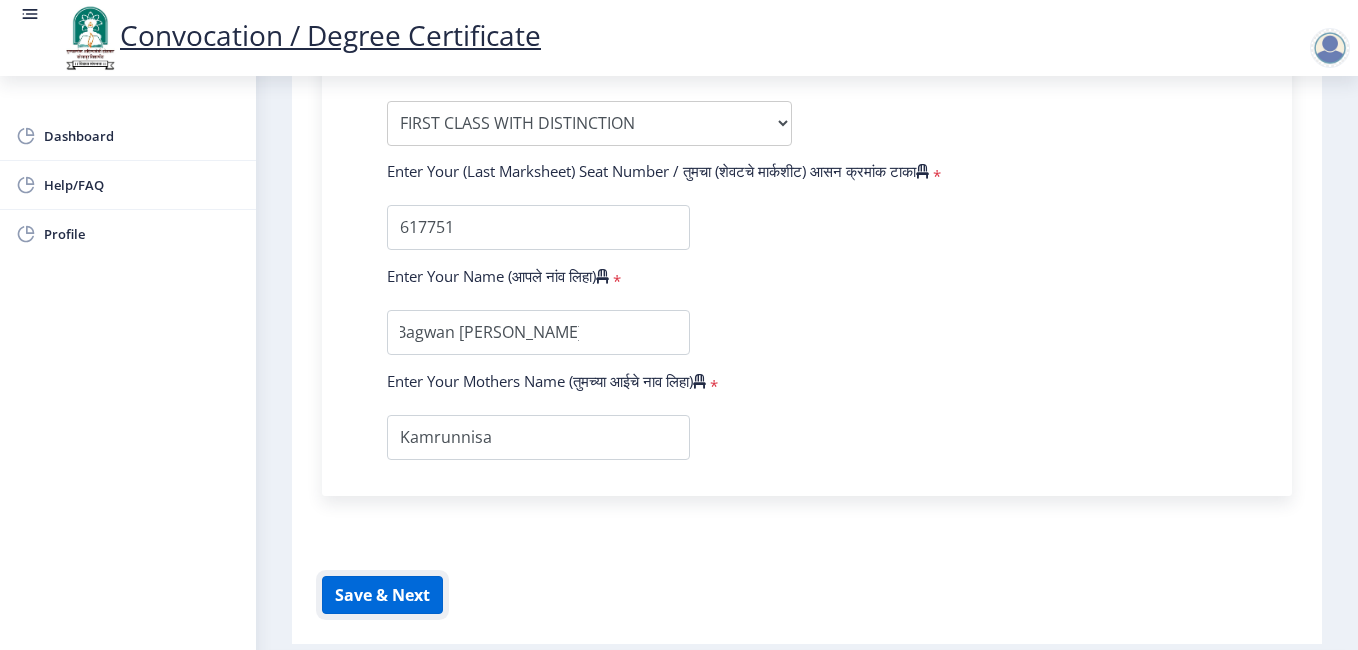 scroll, scrollTop: 0, scrollLeft: 0, axis: both 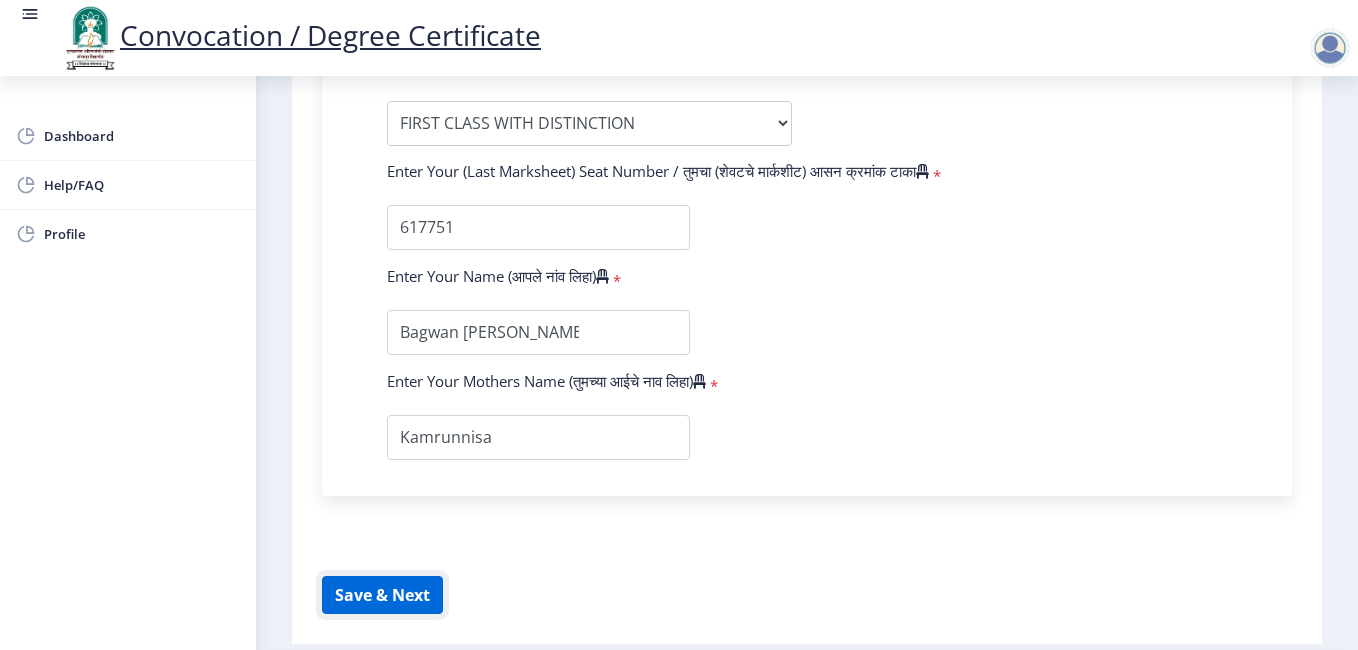 click on "Save & Next" 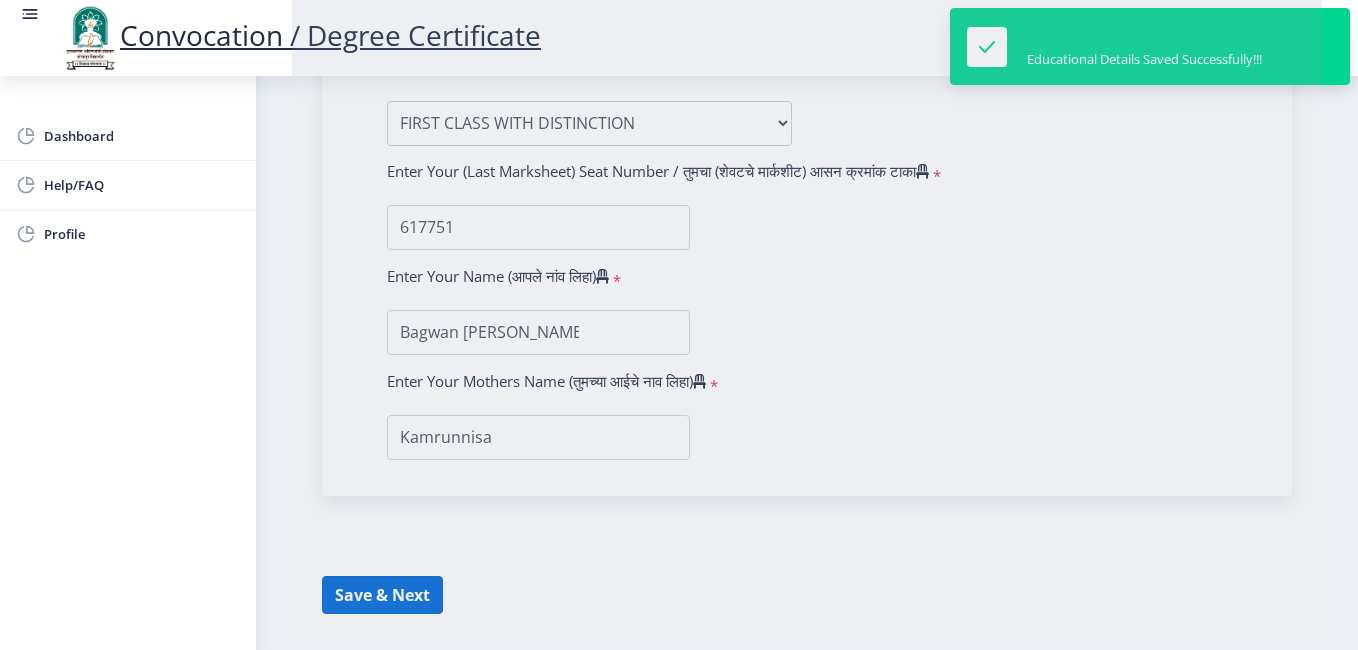 select 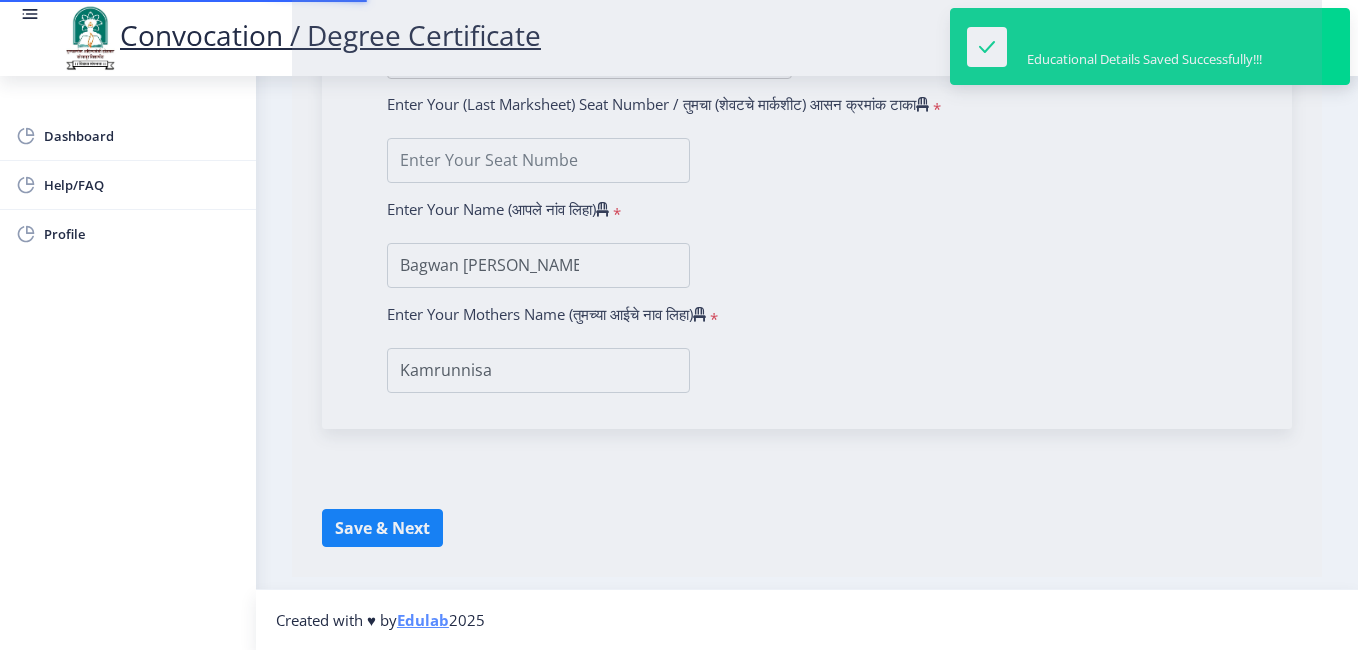 scroll, scrollTop: 0, scrollLeft: 0, axis: both 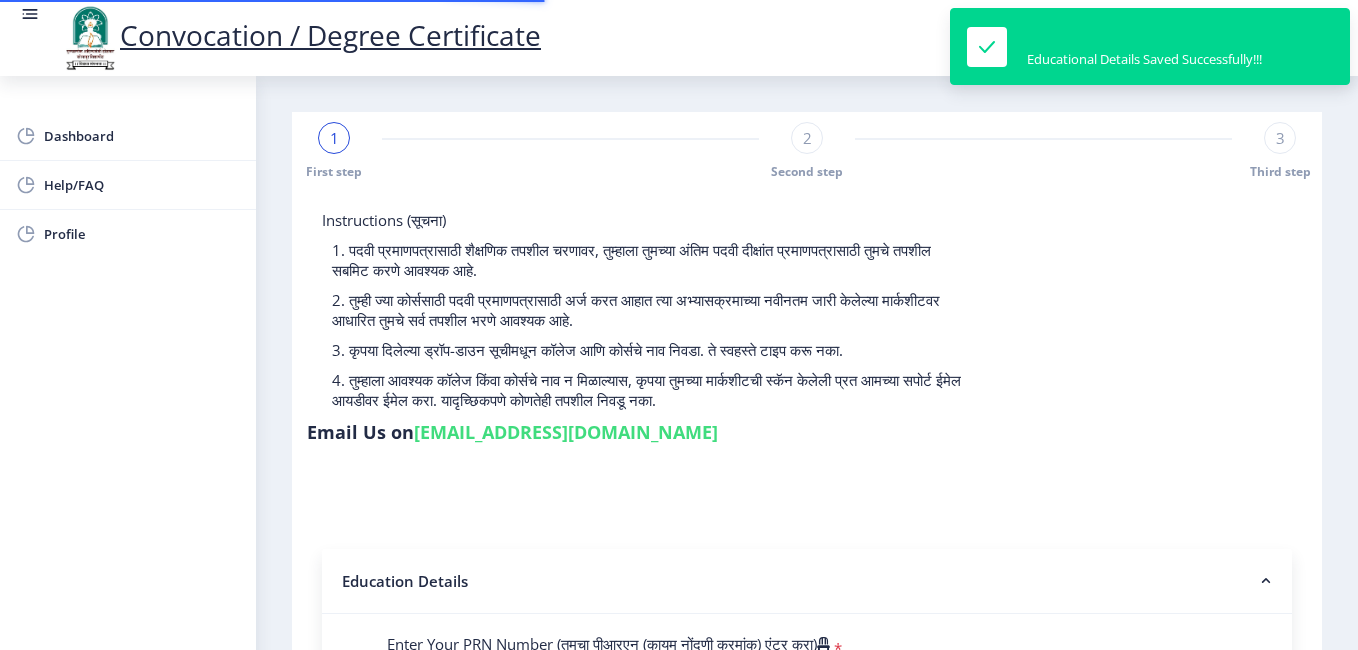 type on "2013032510004757" 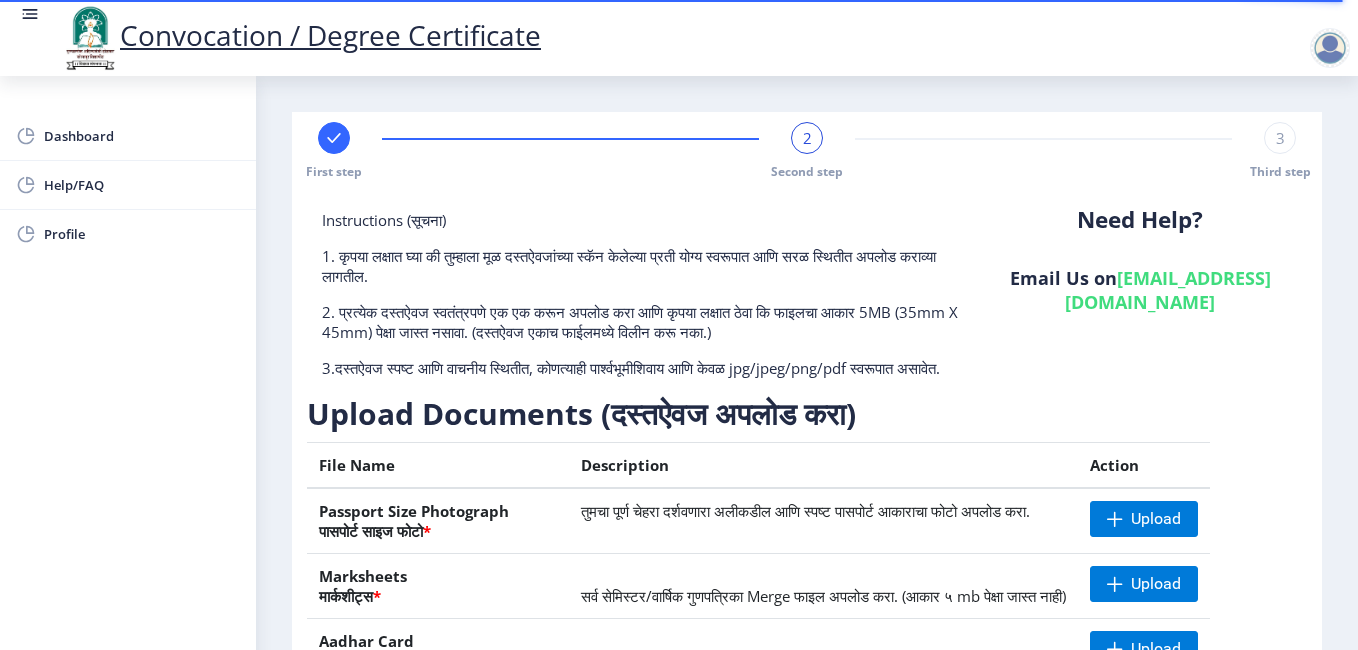 scroll, scrollTop: 380, scrollLeft: 0, axis: vertical 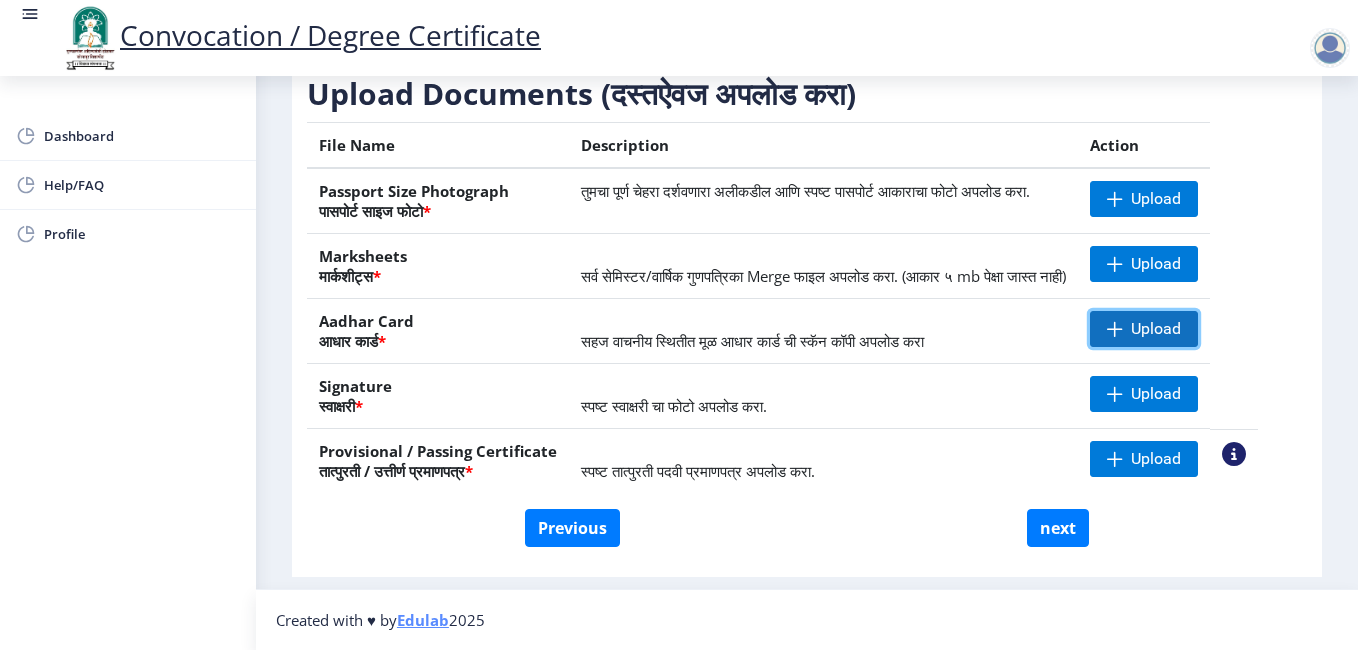 click 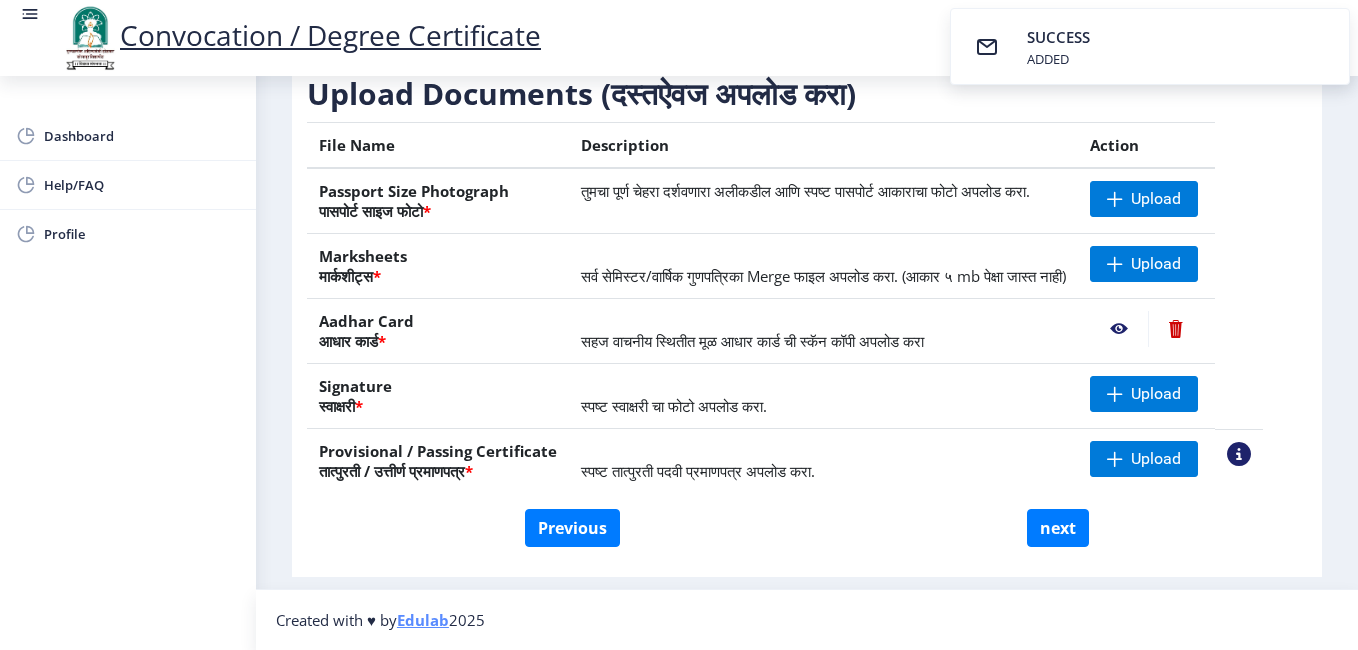 click on "First step 2 Second step 3 Third step Instructions (सूचना) 1. कृपया लक्षात घ्या की तुम्हाला मूळ दस्तऐवजांच्या स्कॅन केलेल्या प्रती योग्य स्वरूपात आणि सरळ स्थितीत अपलोड कराव्या लागतील.  2. प्रत्येक दस्तऐवज स्वतंत्रपणे एक एक करून अपलोड करा आणि कृपया लक्षात ठेवा कि फाइलचा आकार 5MB (35mm X 45mm) पेक्षा जास्त नसावा. (दस्तऐवज एकाच फाईलमध्ये विलीन करू नका.)  Need Help? Email Us on   su.sfc@studentscenter.in  Upload Documents (दस्तऐवज अपलोड करा)  File Name Description Action Passport Size Photograph  * Upload Marksheets  * Upload Aadhar Card" 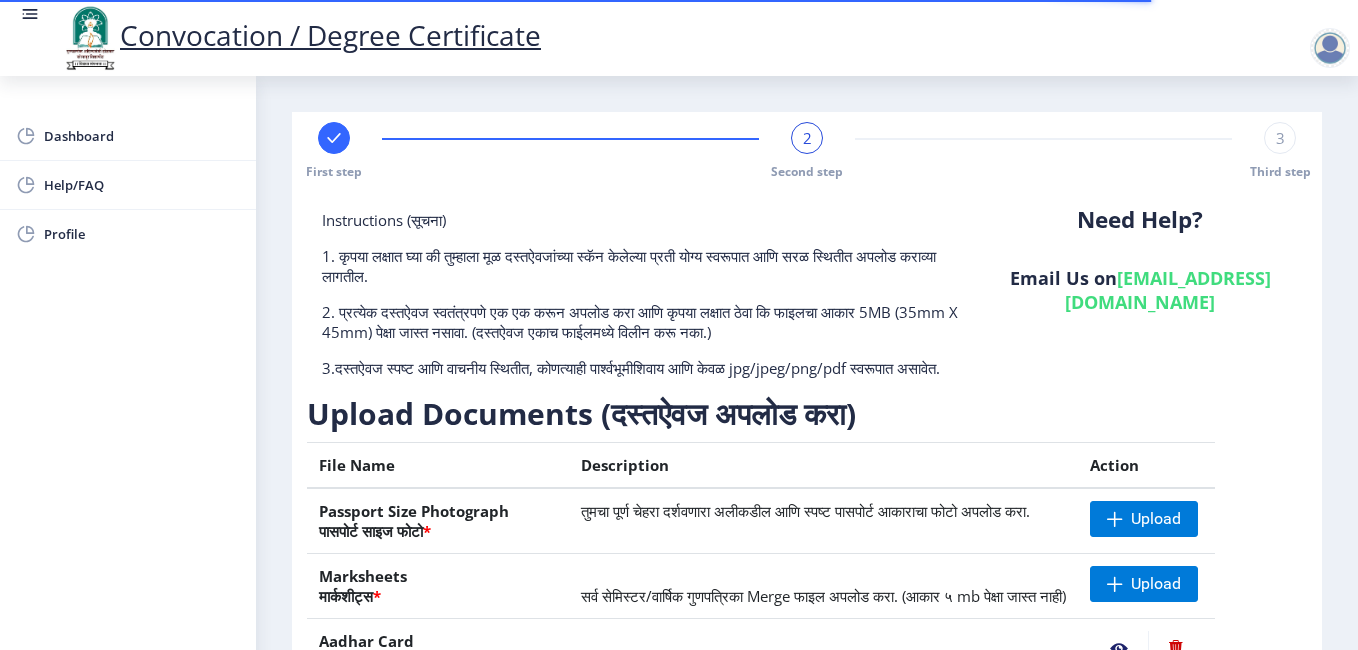 scroll, scrollTop: 0, scrollLeft: 0, axis: both 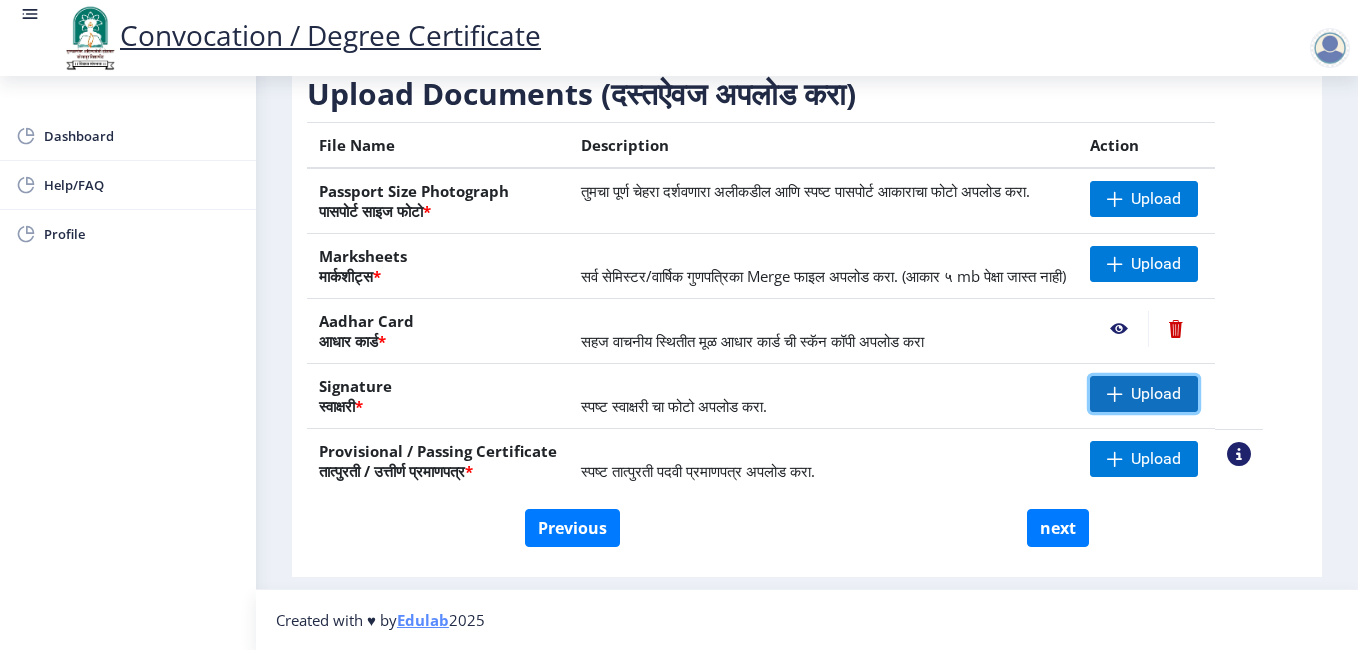 click on "Upload" 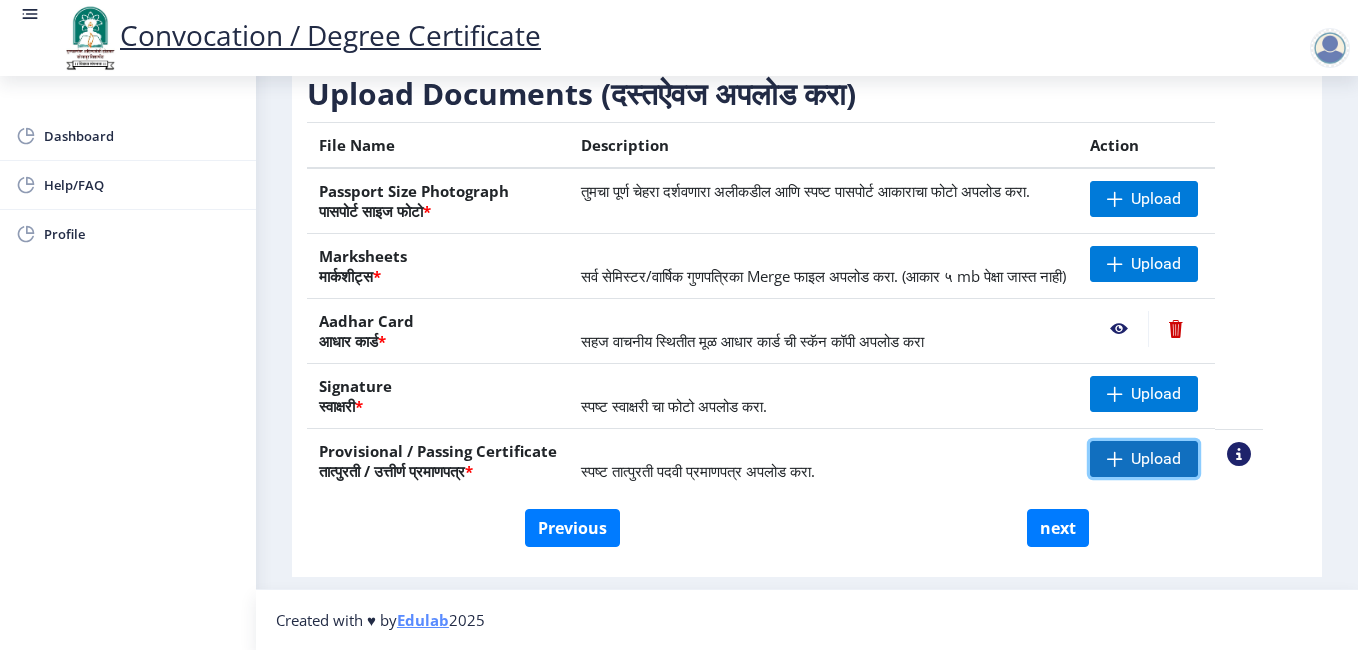 click on "Upload" 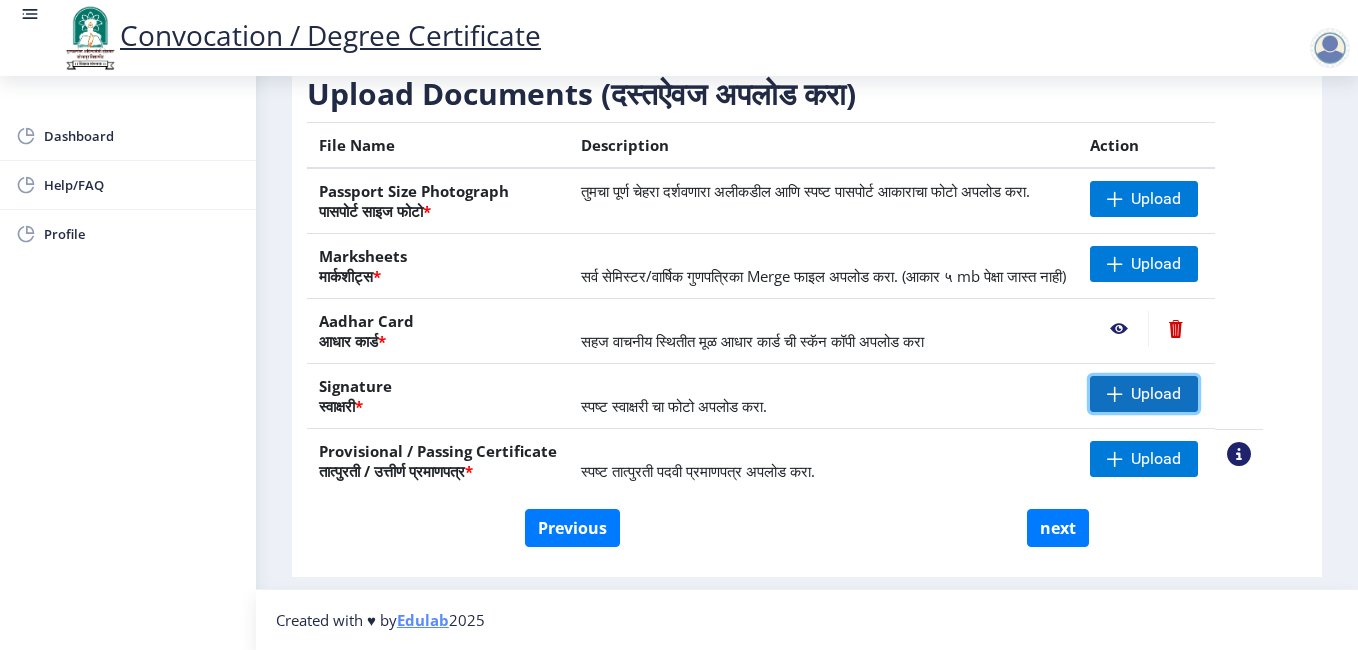 click on "Upload" 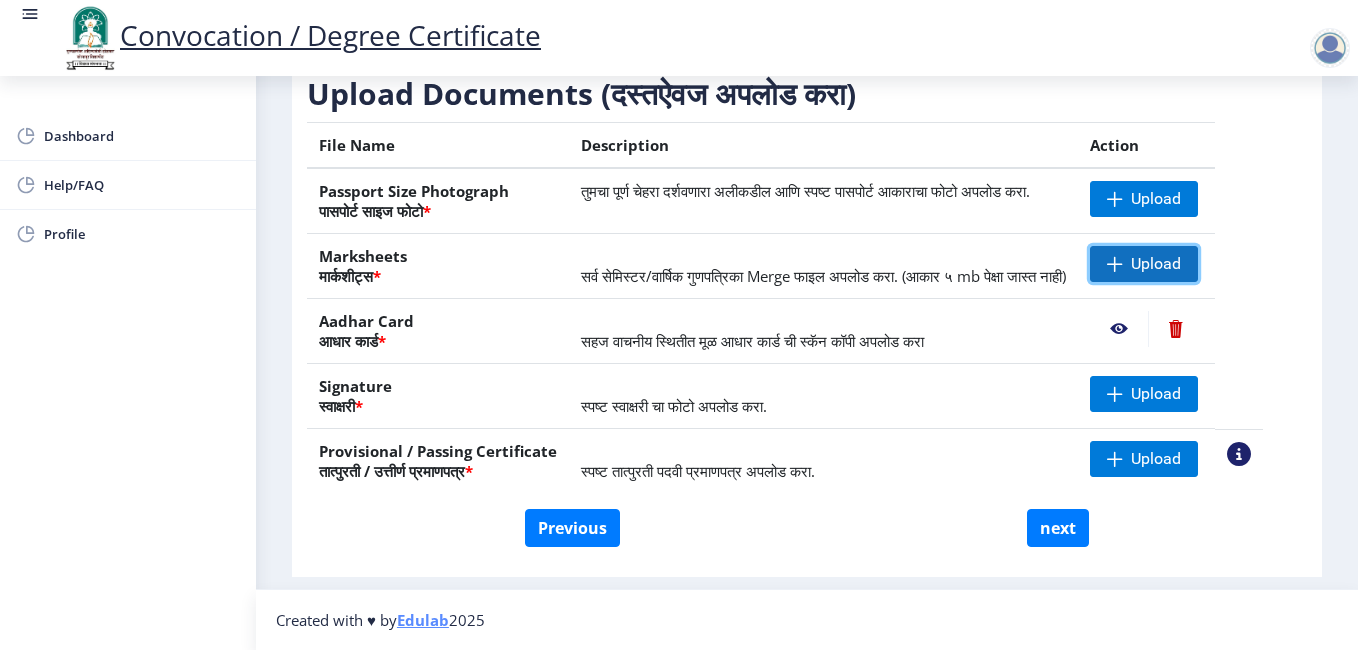 click on "Upload" 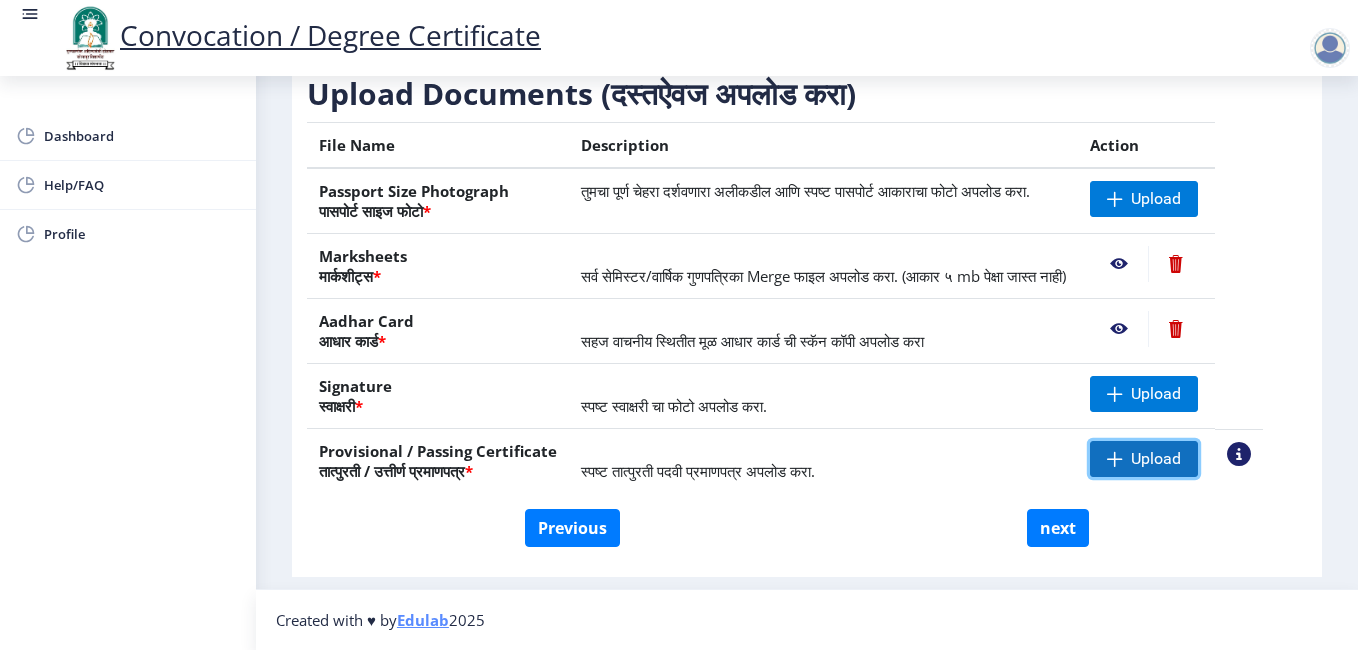 click 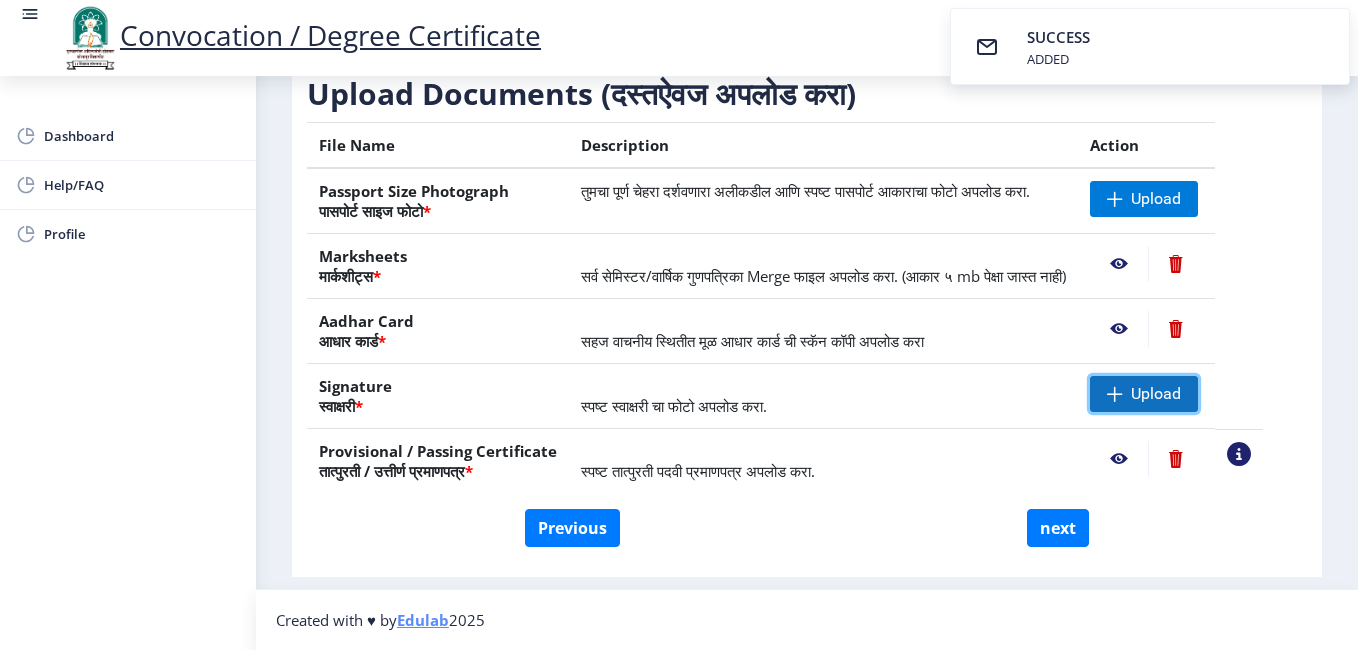 click on "Upload" 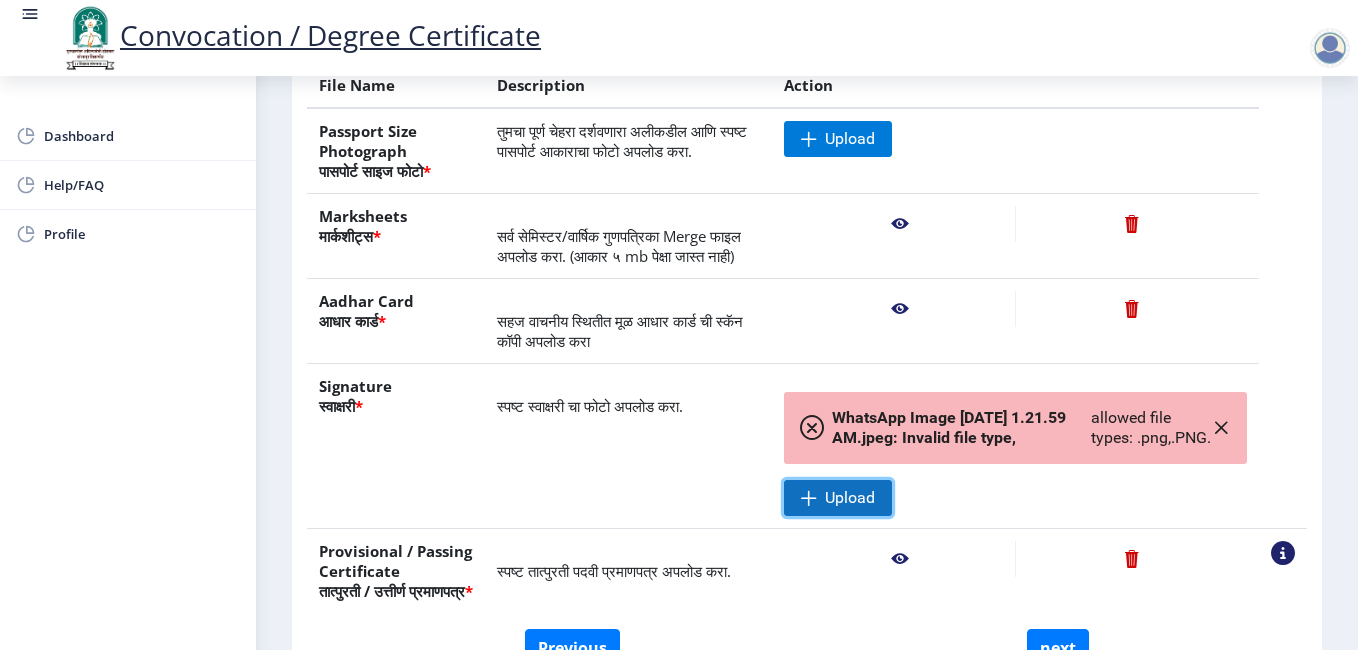 click on "Upload" 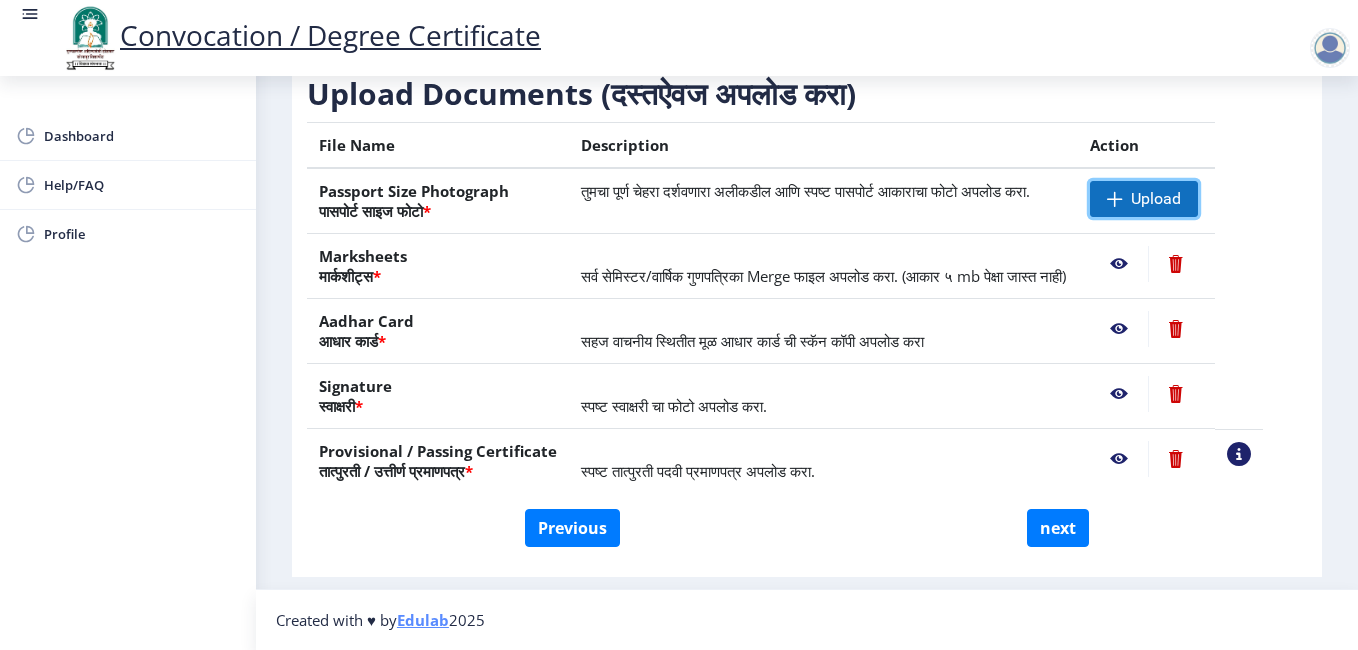click 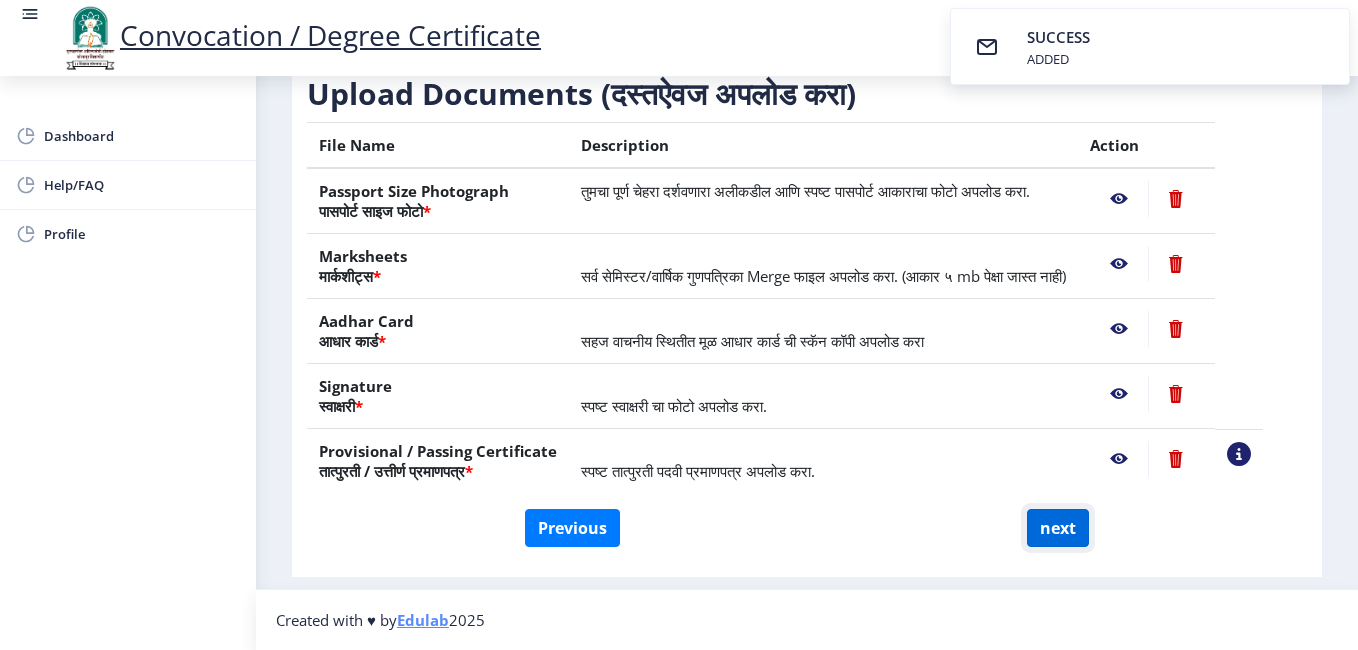 click on "next" 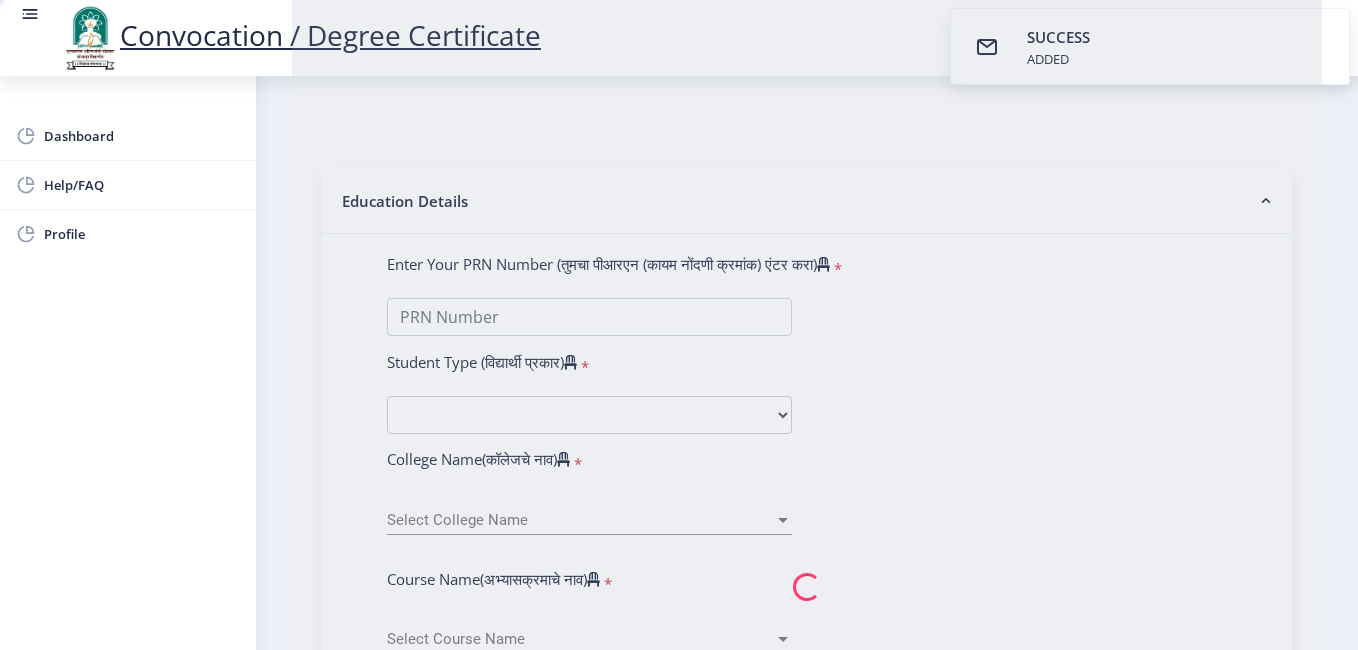 select 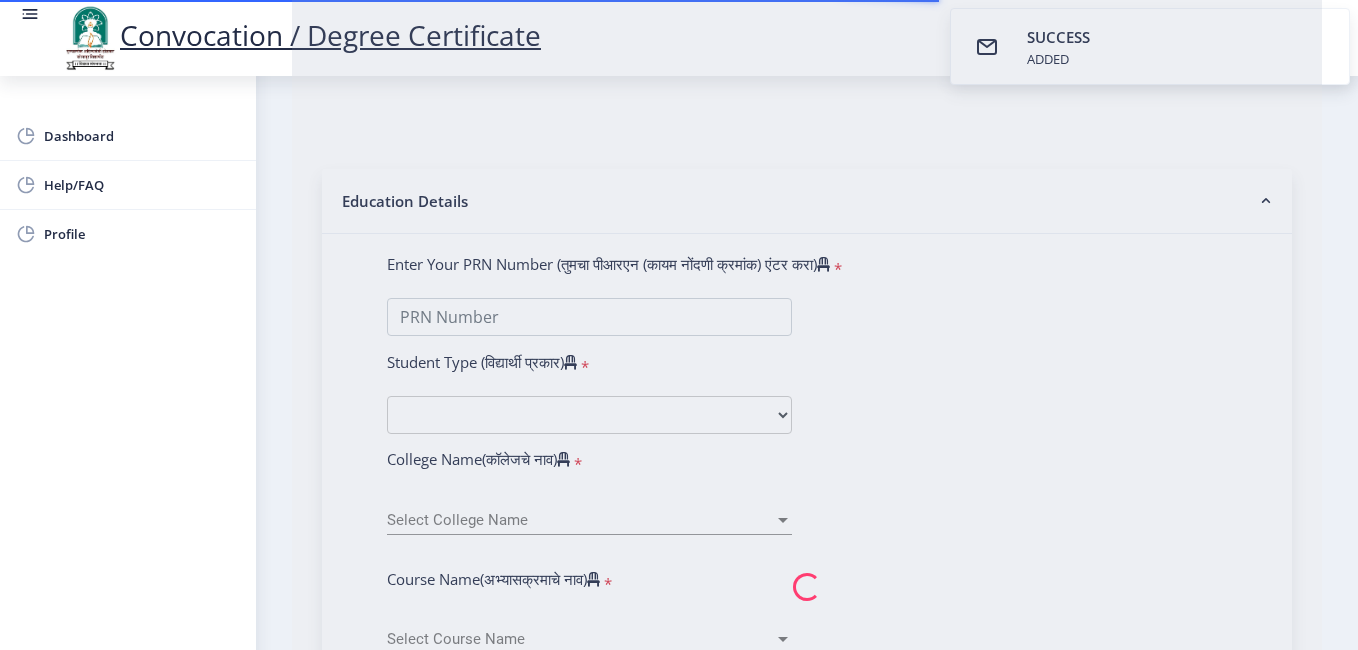 scroll, scrollTop: 0, scrollLeft: 0, axis: both 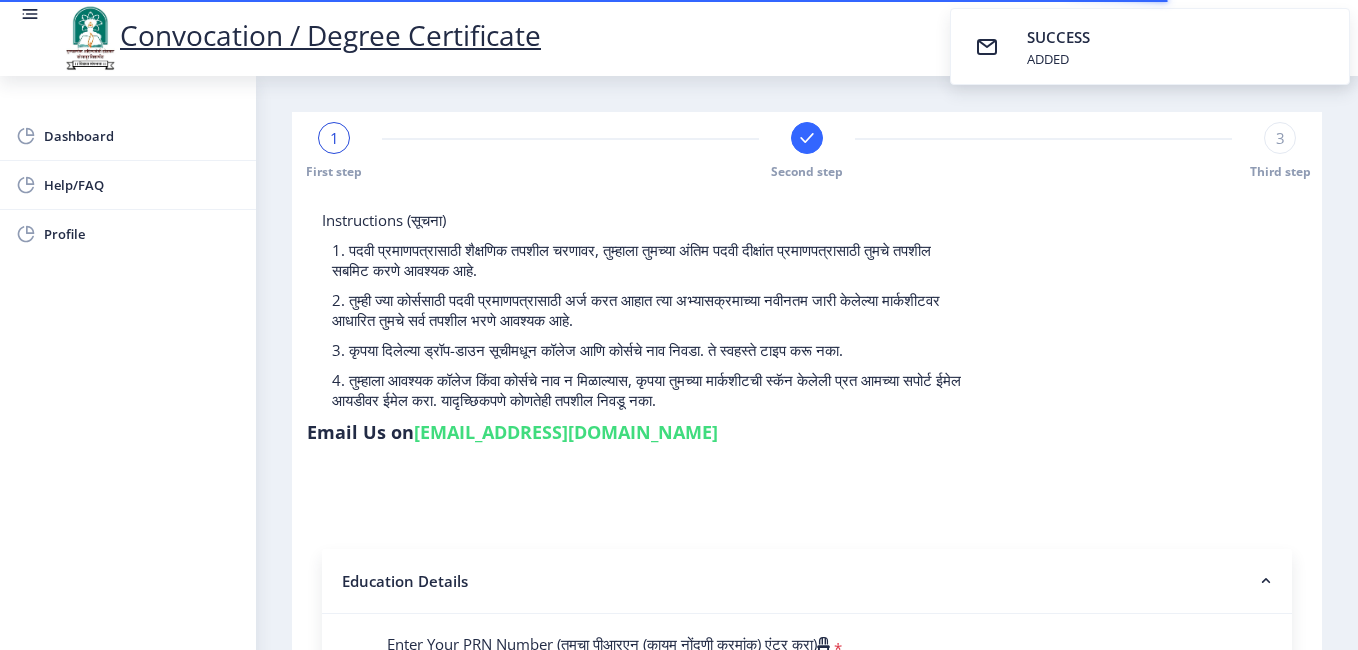 select 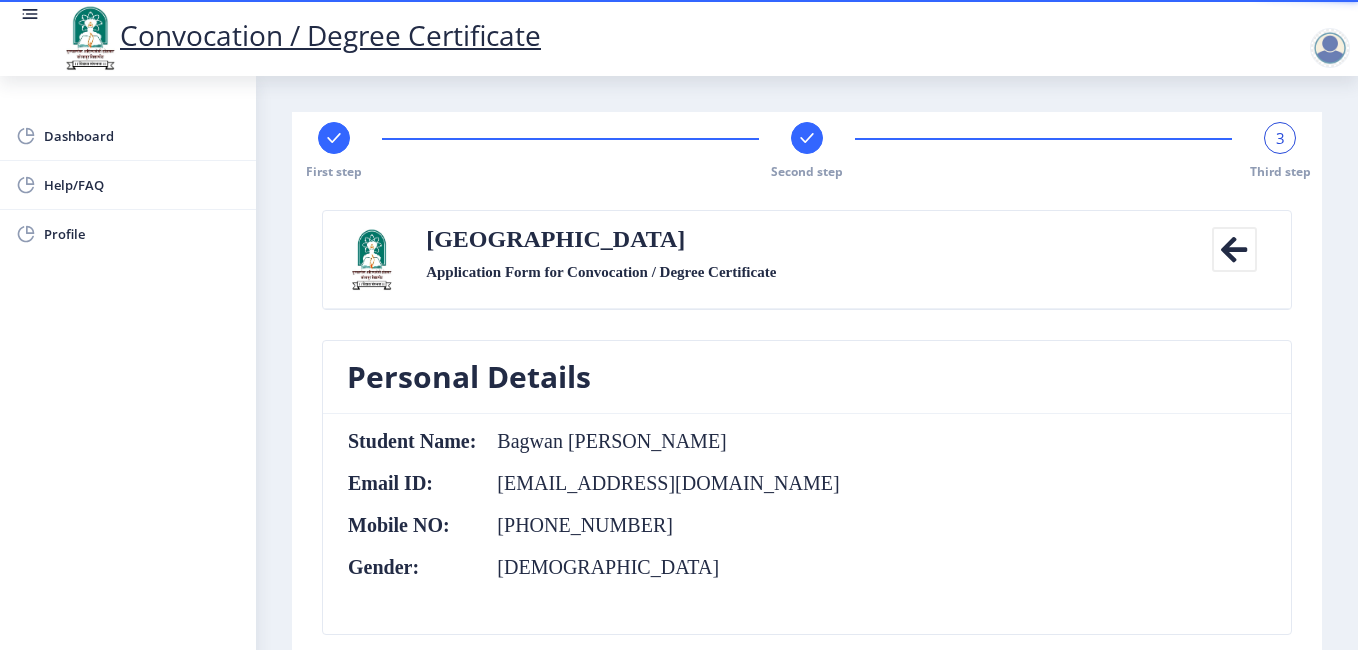scroll, scrollTop: 569, scrollLeft: 0, axis: vertical 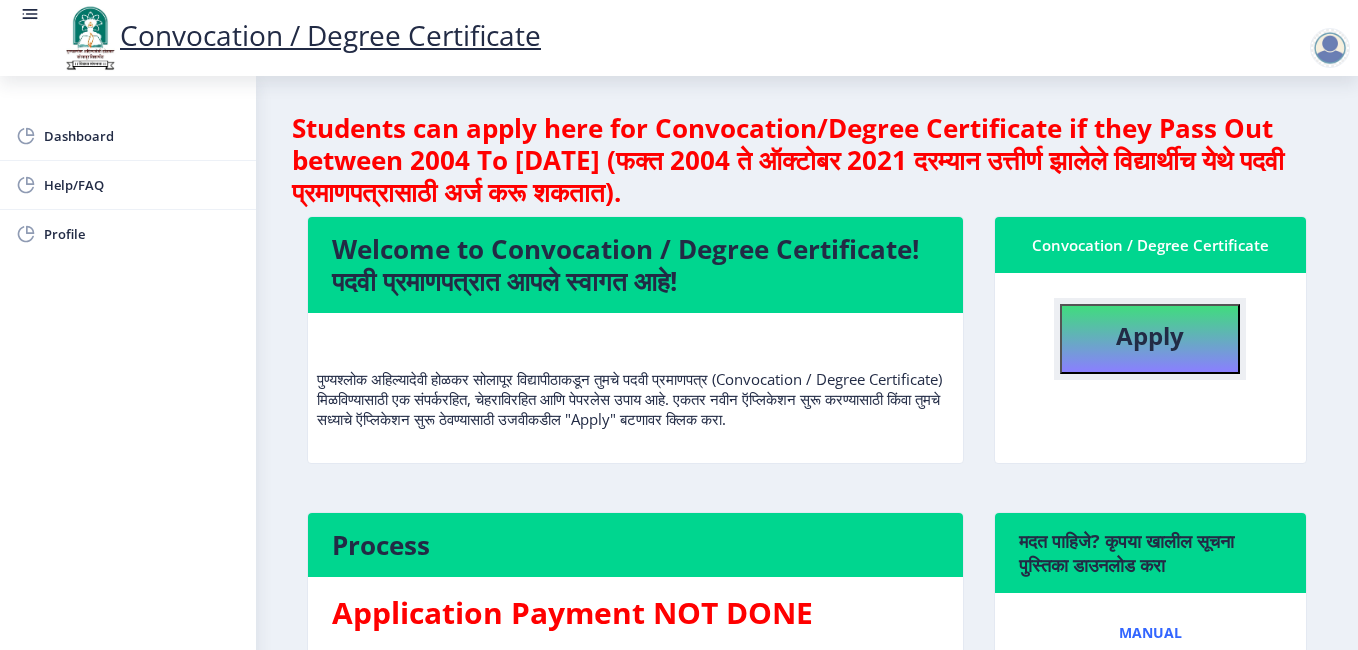 click on "Apply" 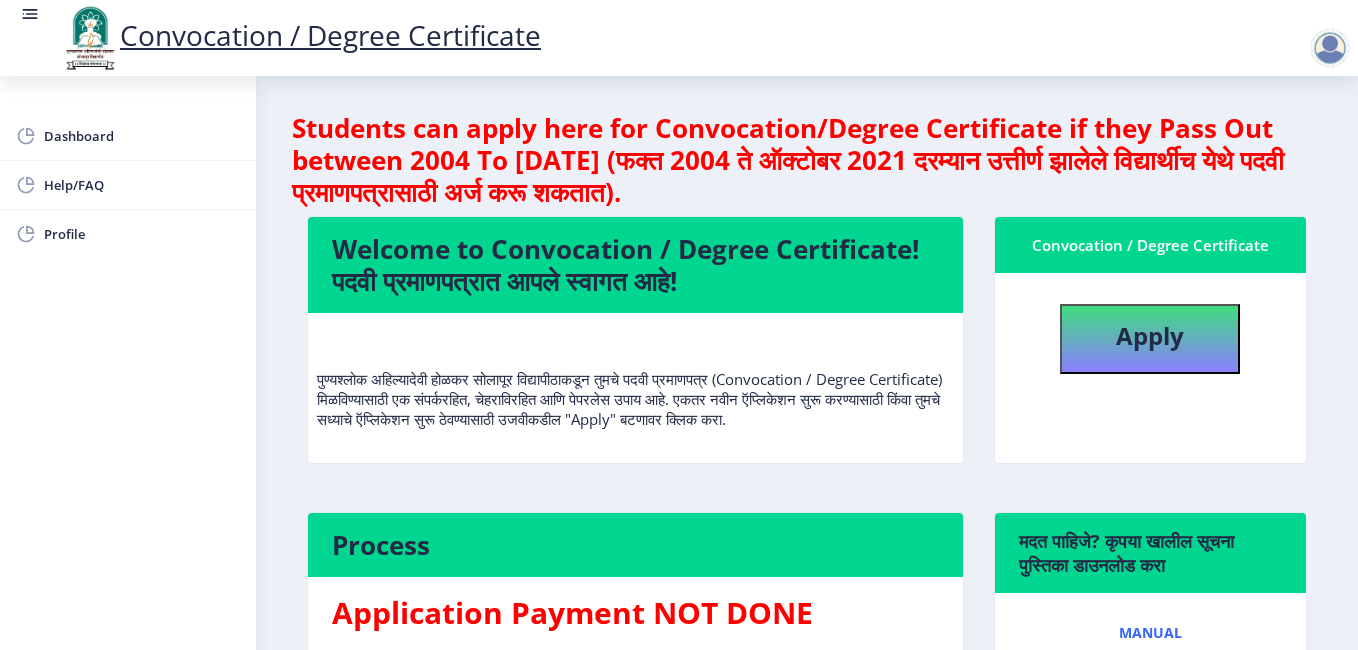 select 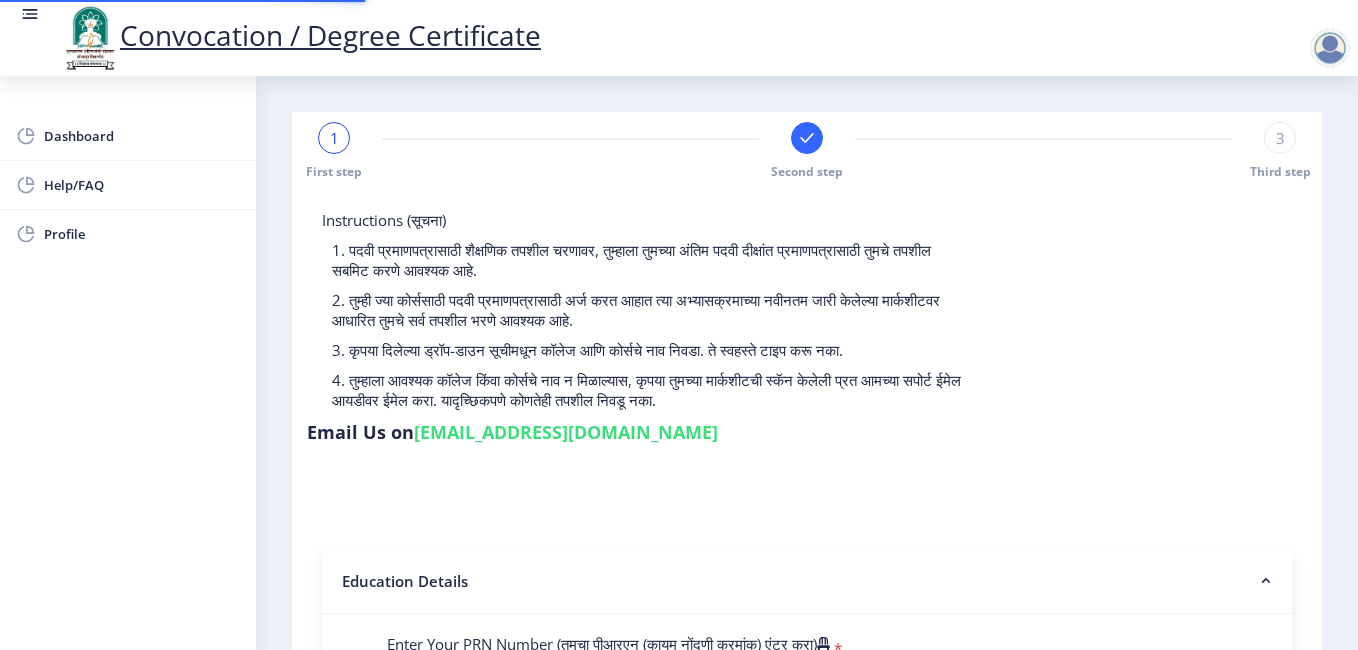 select 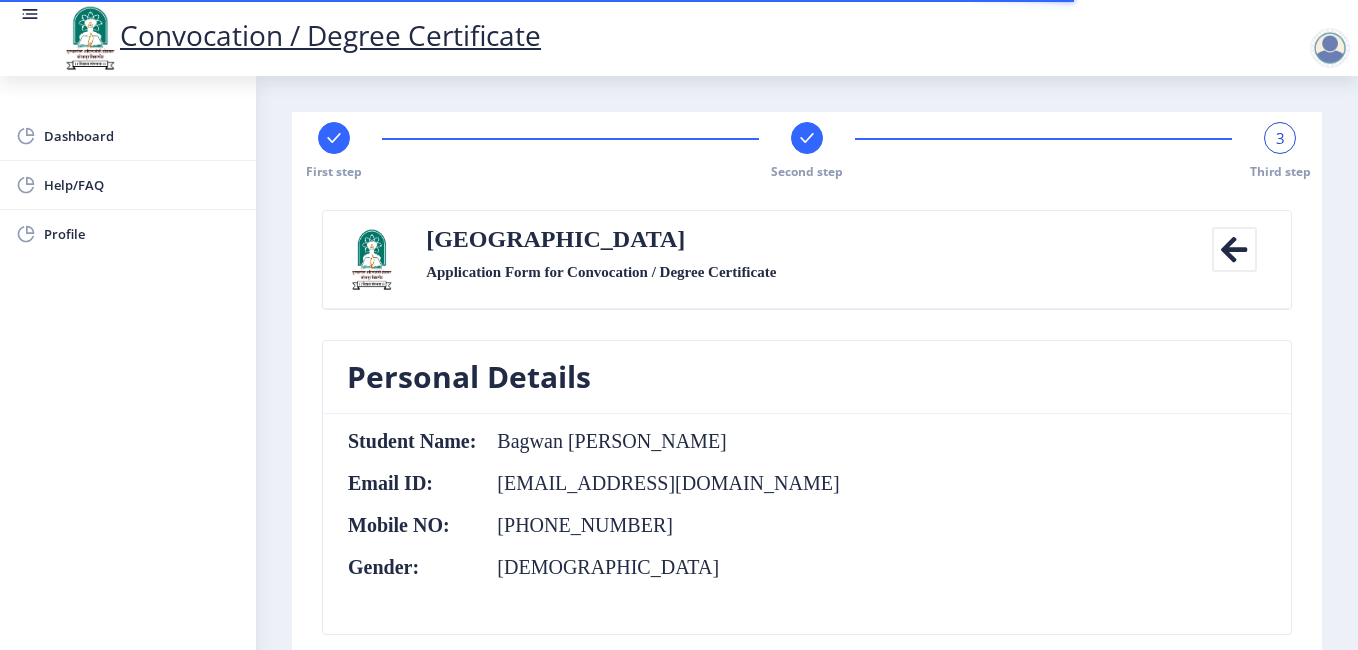 click 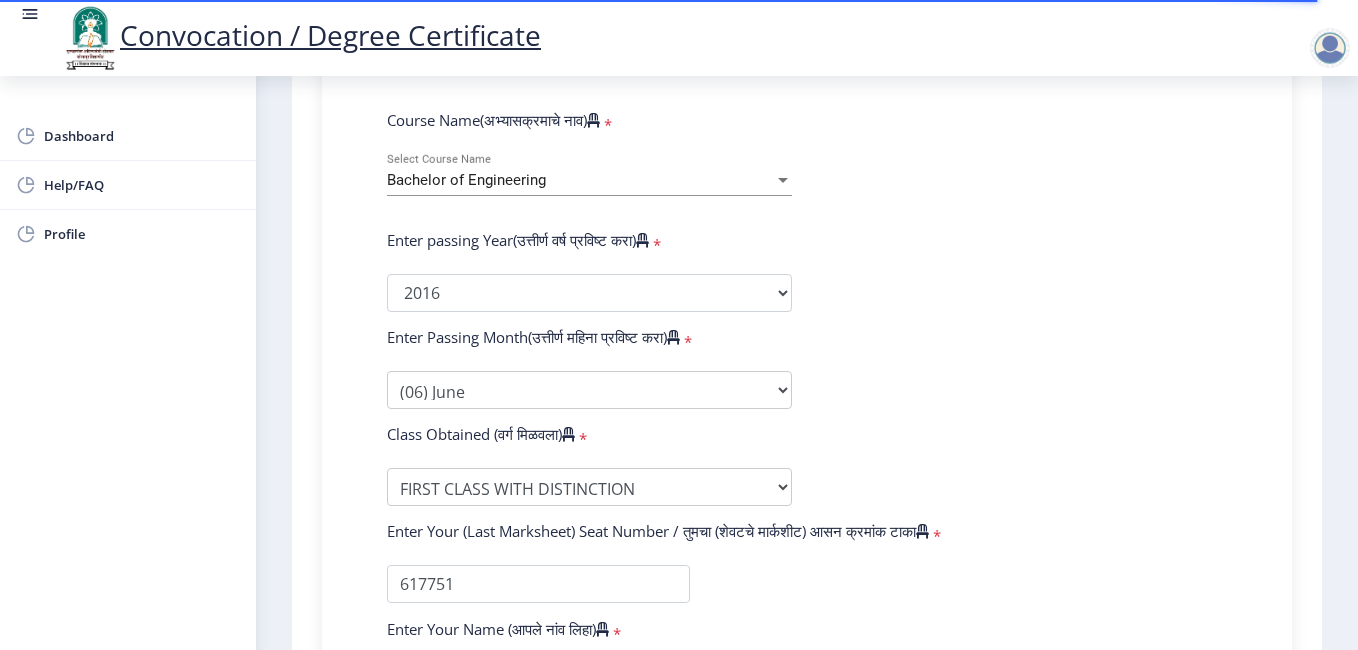 scroll, scrollTop: 842, scrollLeft: 0, axis: vertical 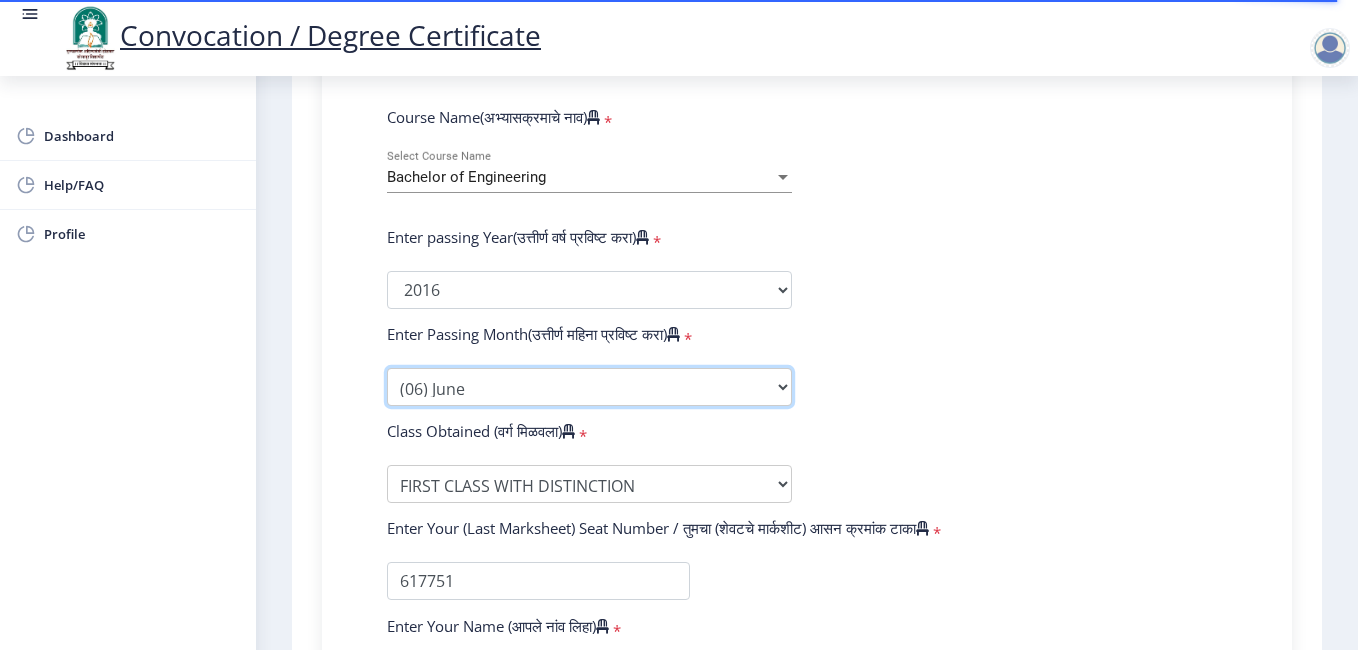click on "Enter Passing Month (01) January (02) February (03) March (04) April (05) May (06) June (07) July (08) August (09) September (10) October (11) November (12) December" at bounding box center [589, 387] 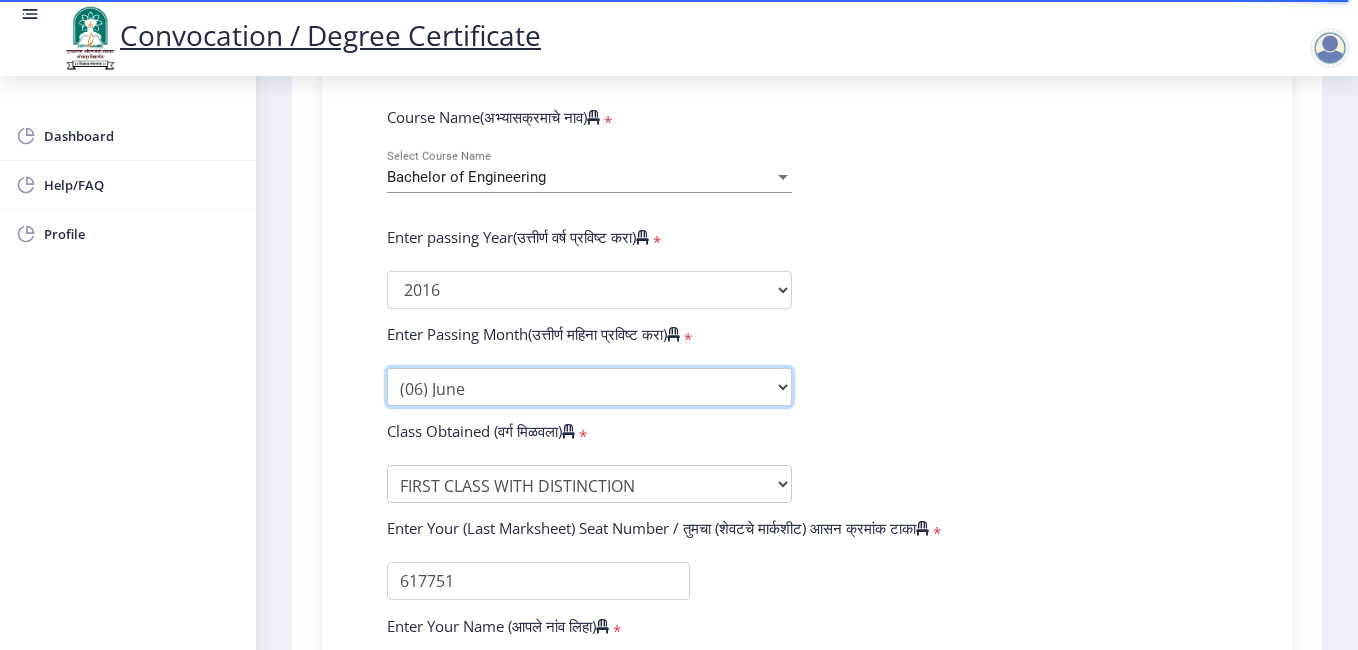 select on "March" 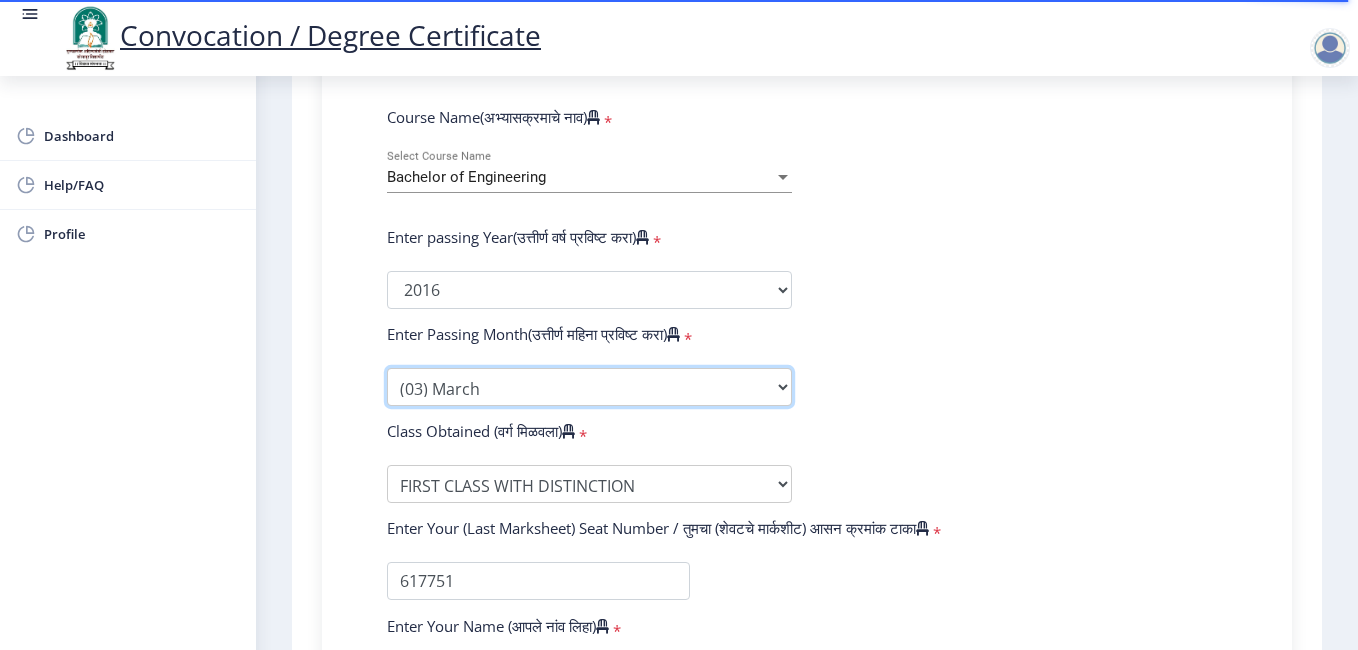 click on "Enter Passing Month (01) January (02) February (03) March (04) April (05) May (06) June (07) July (08) August (09) September (10) October (11) November (12) December" at bounding box center (589, 387) 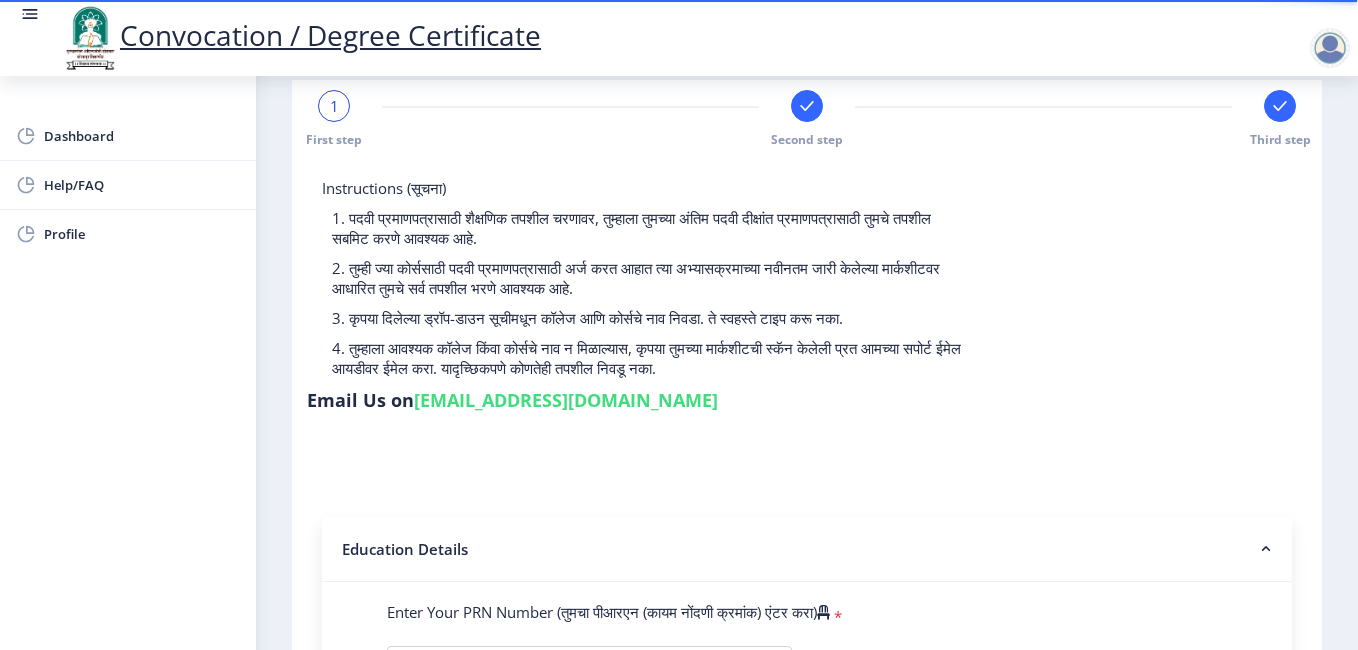 scroll, scrollTop: 20, scrollLeft: 0, axis: vertical 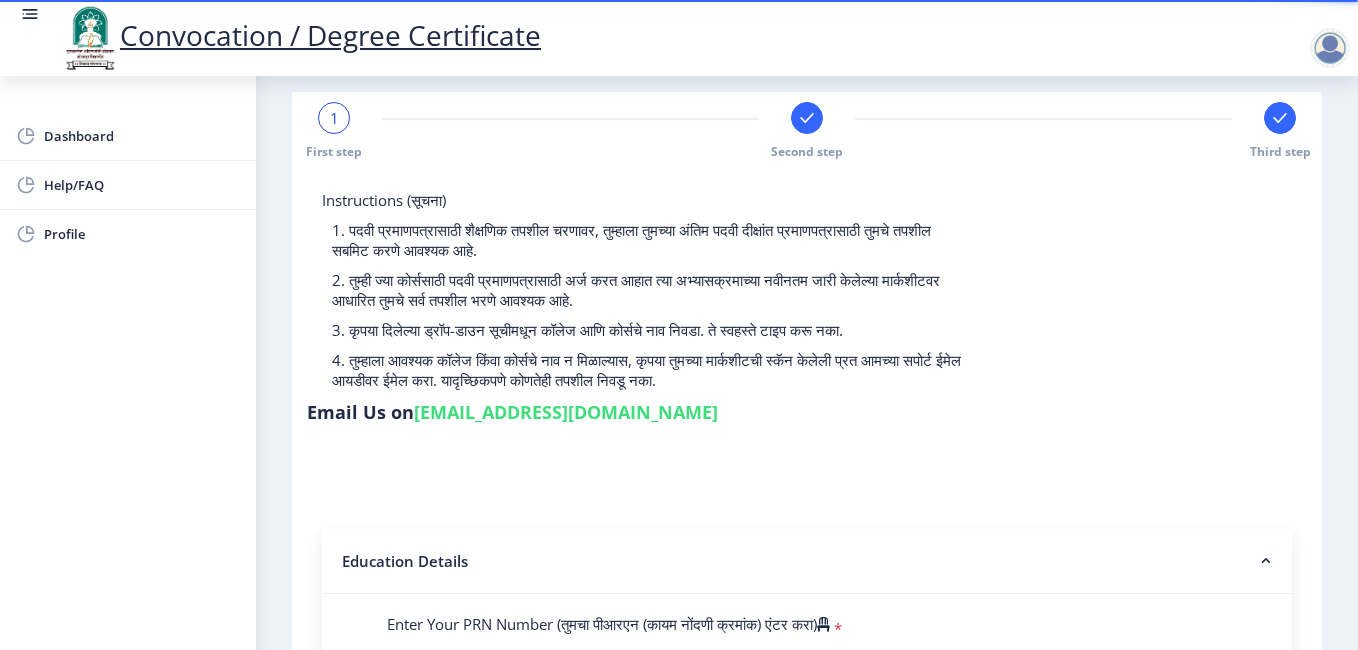 click 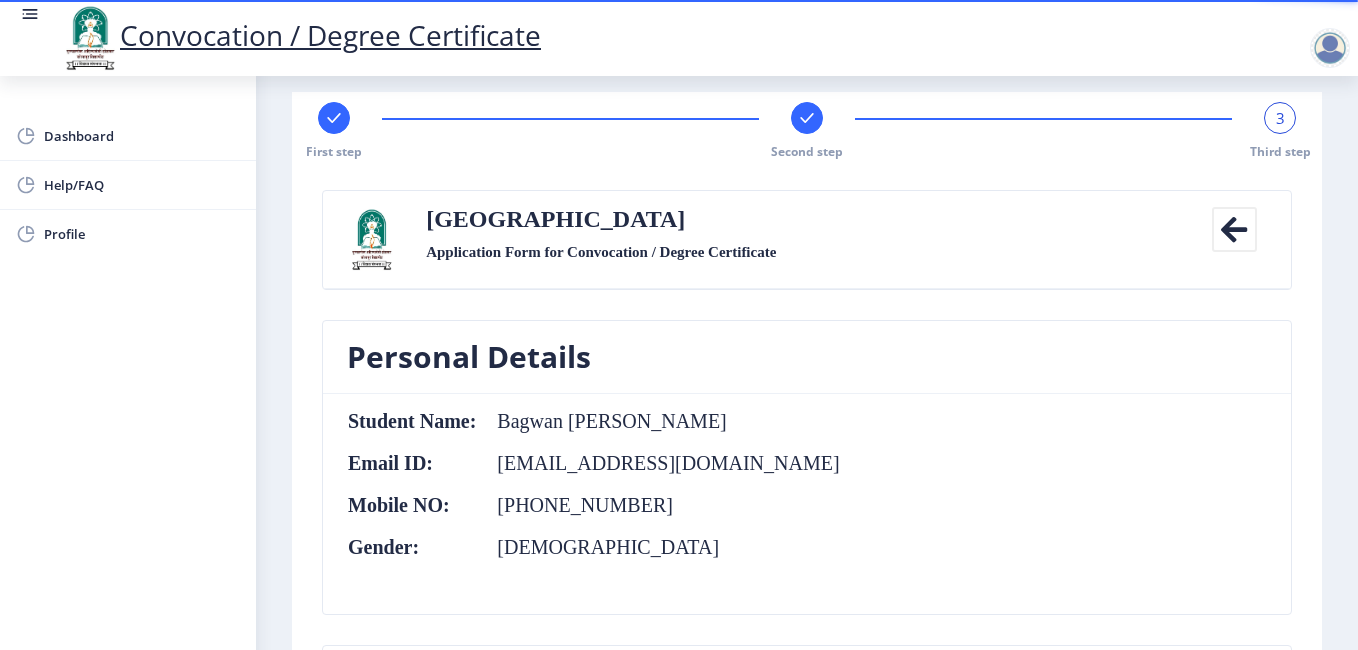 scroll, scrollTop: 589, scrollLeft: 0, axis: vertical 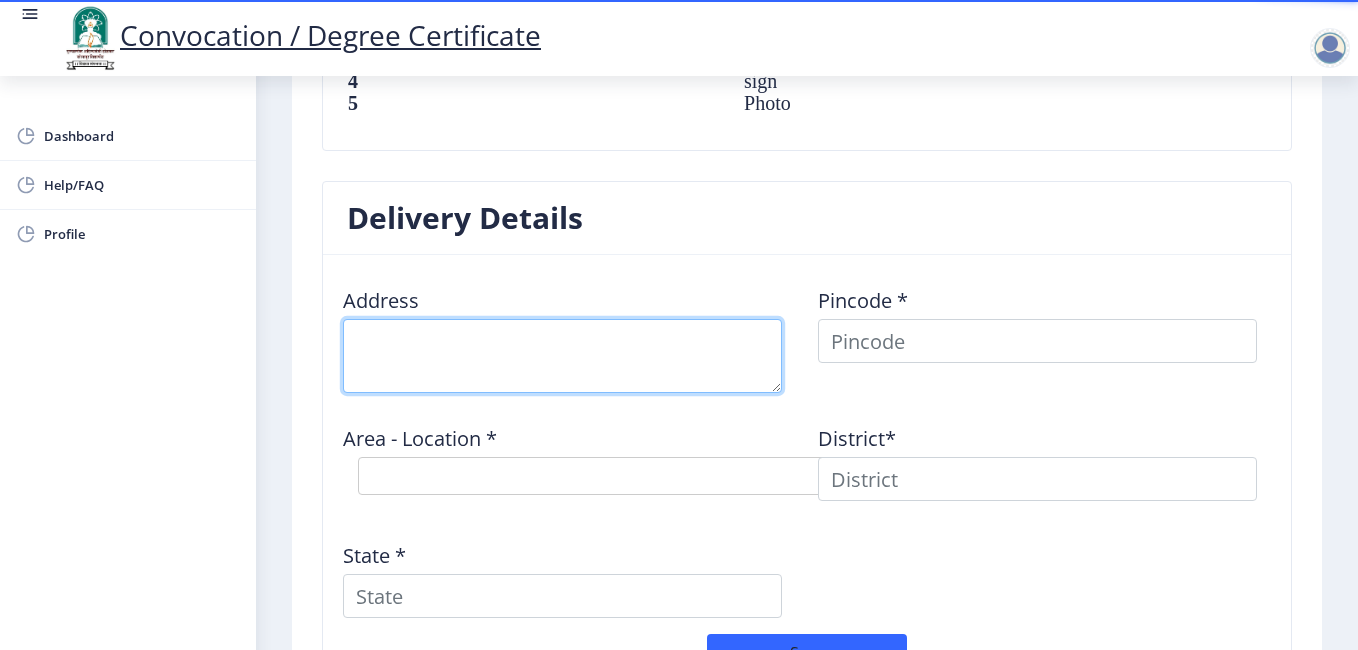 click at bounding box center [562, 356] 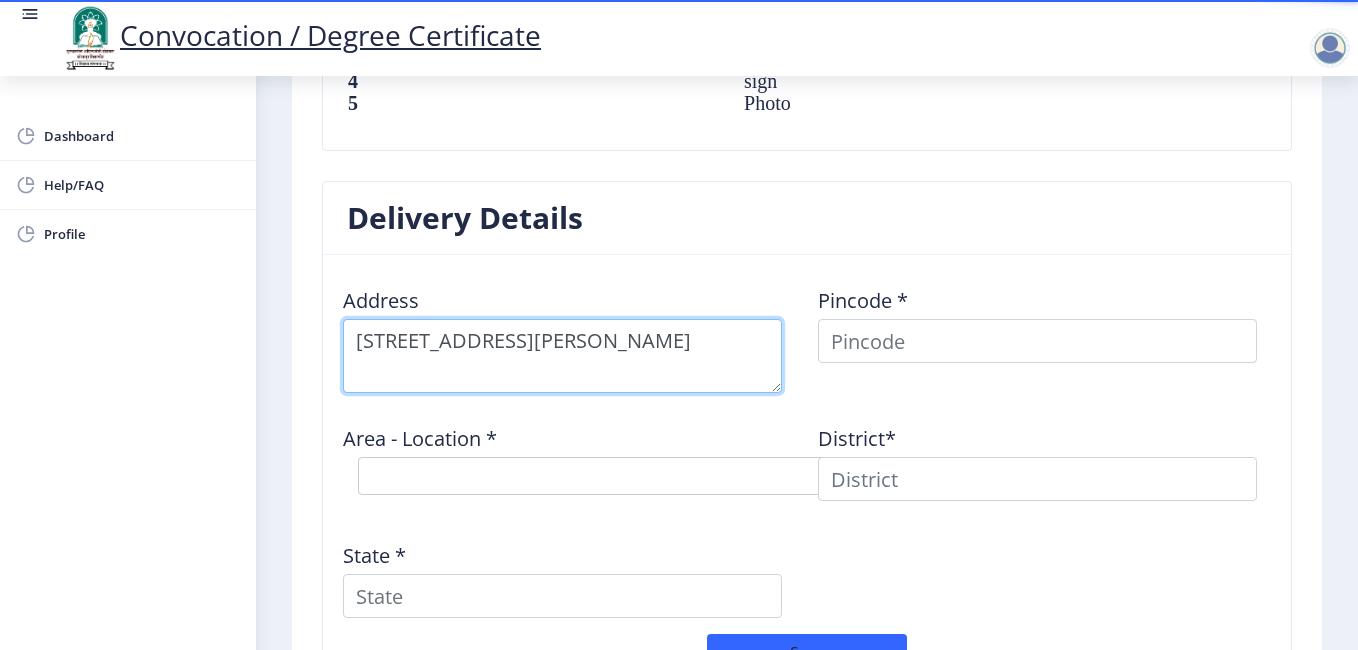 type on "[STREET_ADDRESS][PERSON_NAME]" 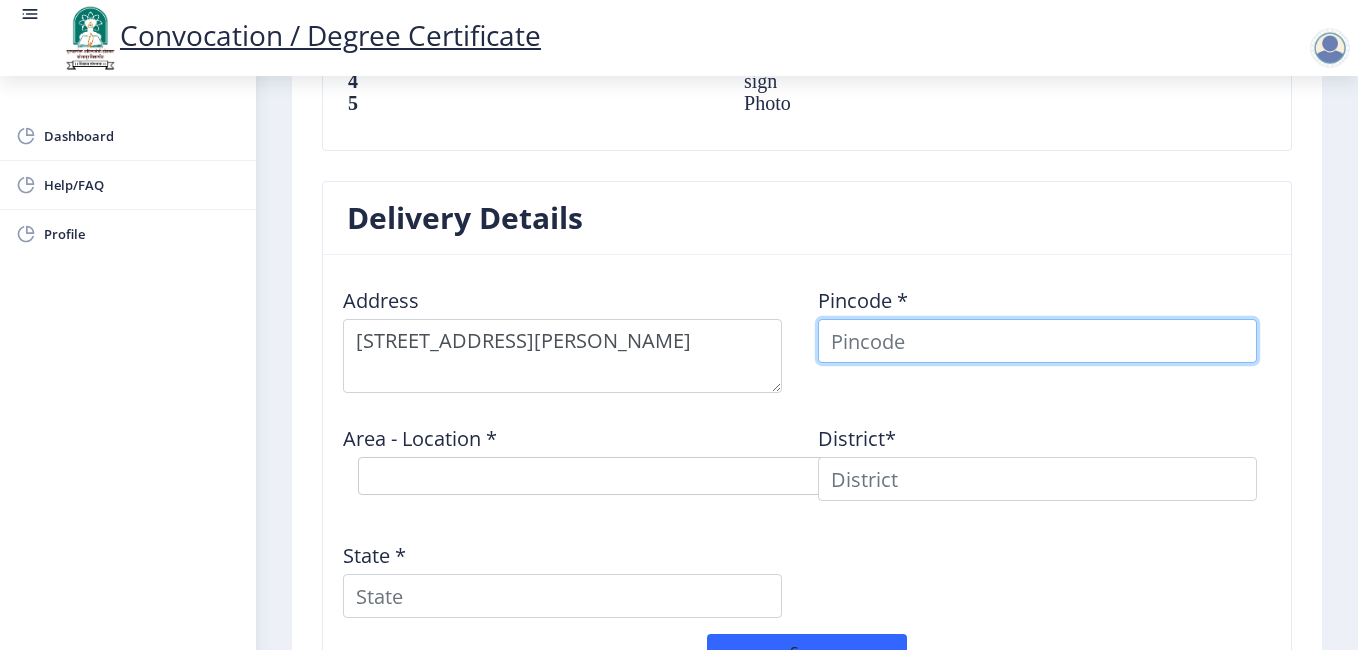 click at bounding box center (1037, 341) 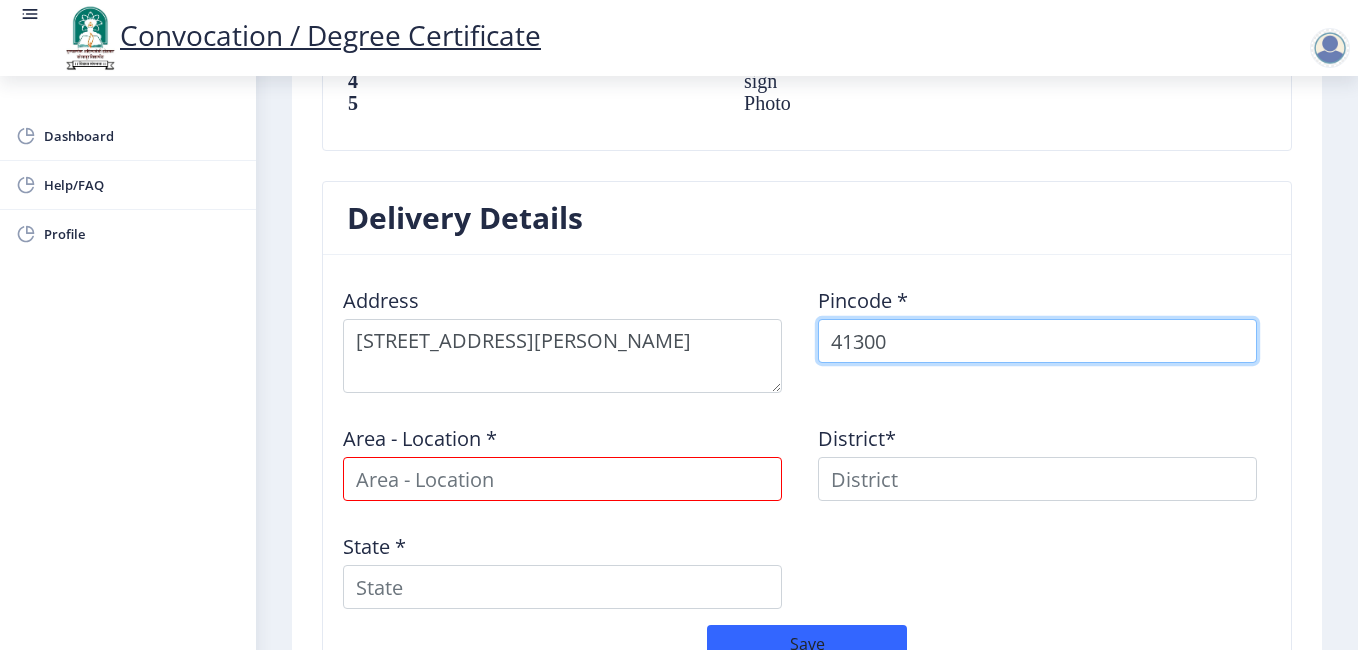 type on "413005" 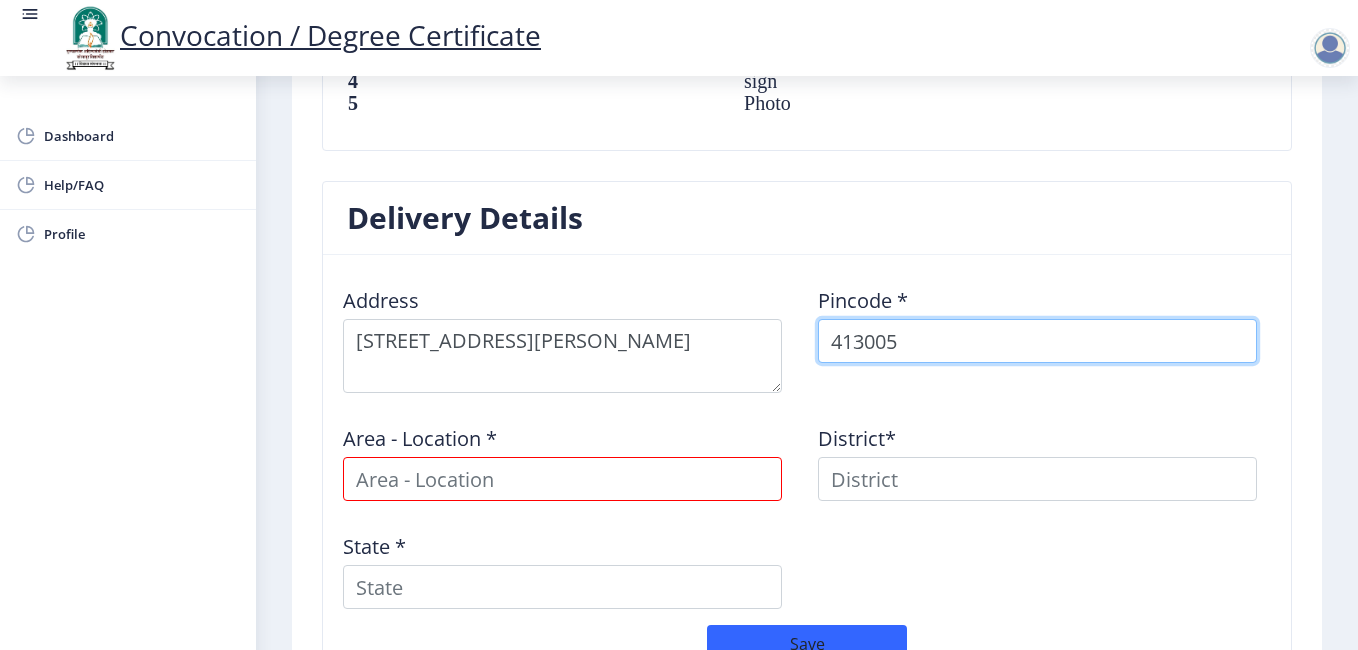 select 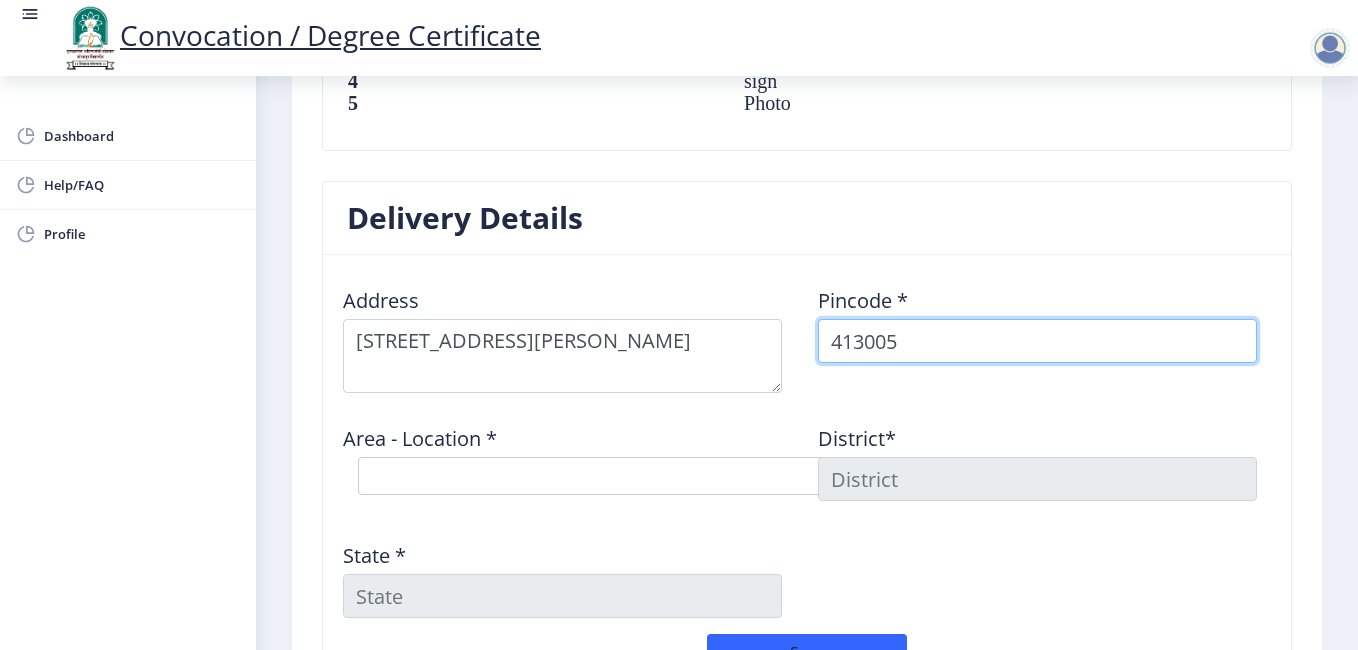type on "413005" 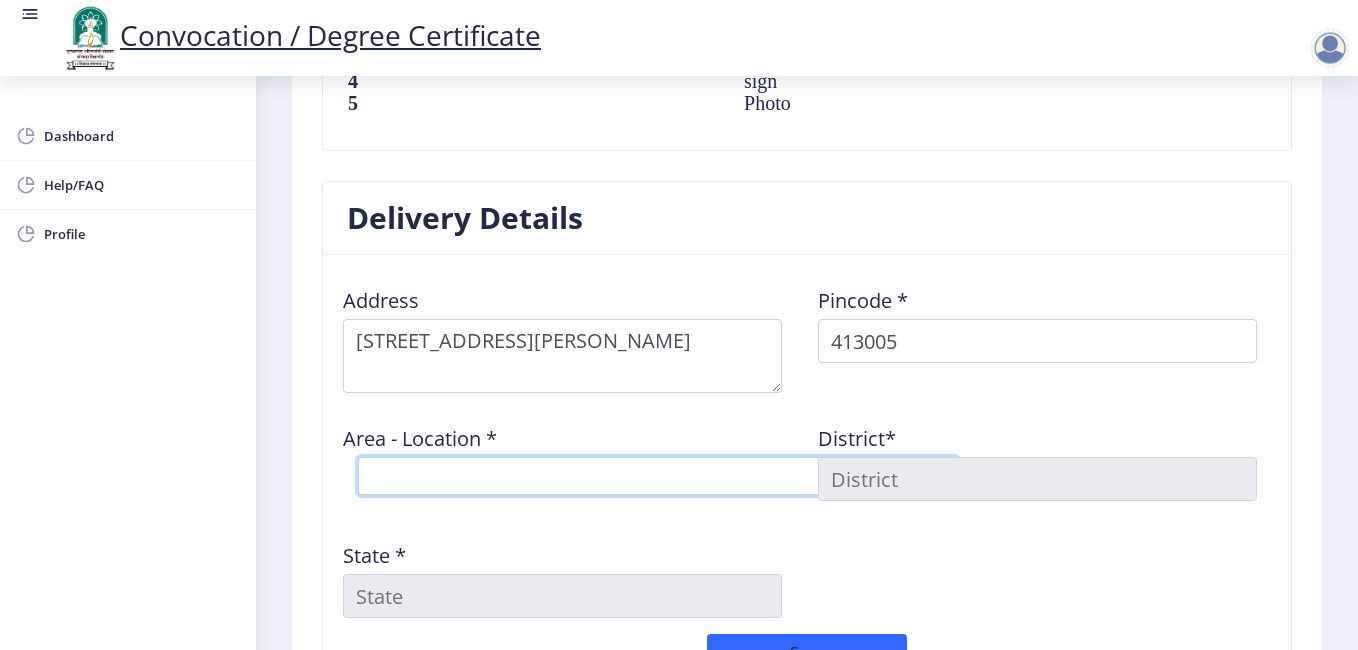 click on "Select Area Location [GEOGRAPHIC_DATA] Peth [GEOGRAPHIC_DATA] [GEOGRAPHIC_DATA] S.O Sakhar Peth S.O" at bounding box center (658, 476) 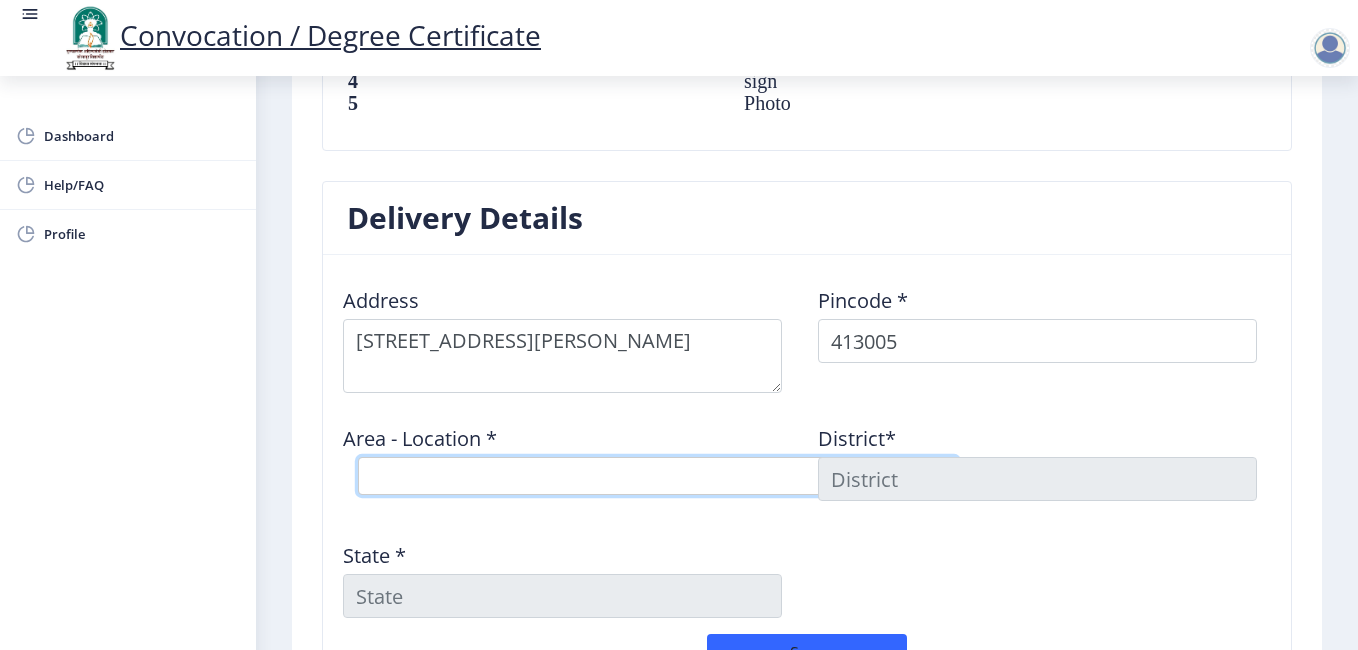 select on "1: Object" 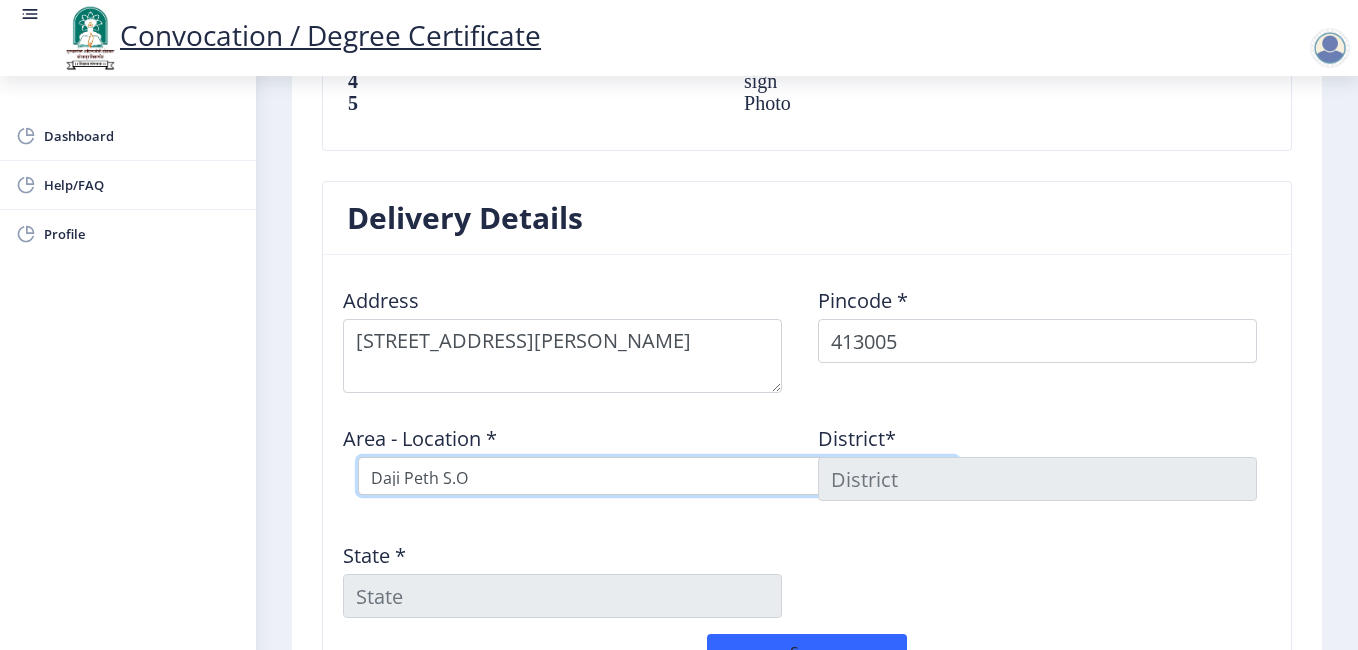 click on "Select Area Location [GEOGRAPHIC_DATA] Peth [GEOGRAPHIC_DATA] [GEOGRAPHIC_DATA] S.O Sakhar Peth S.O" at bounding box center (658, 476) 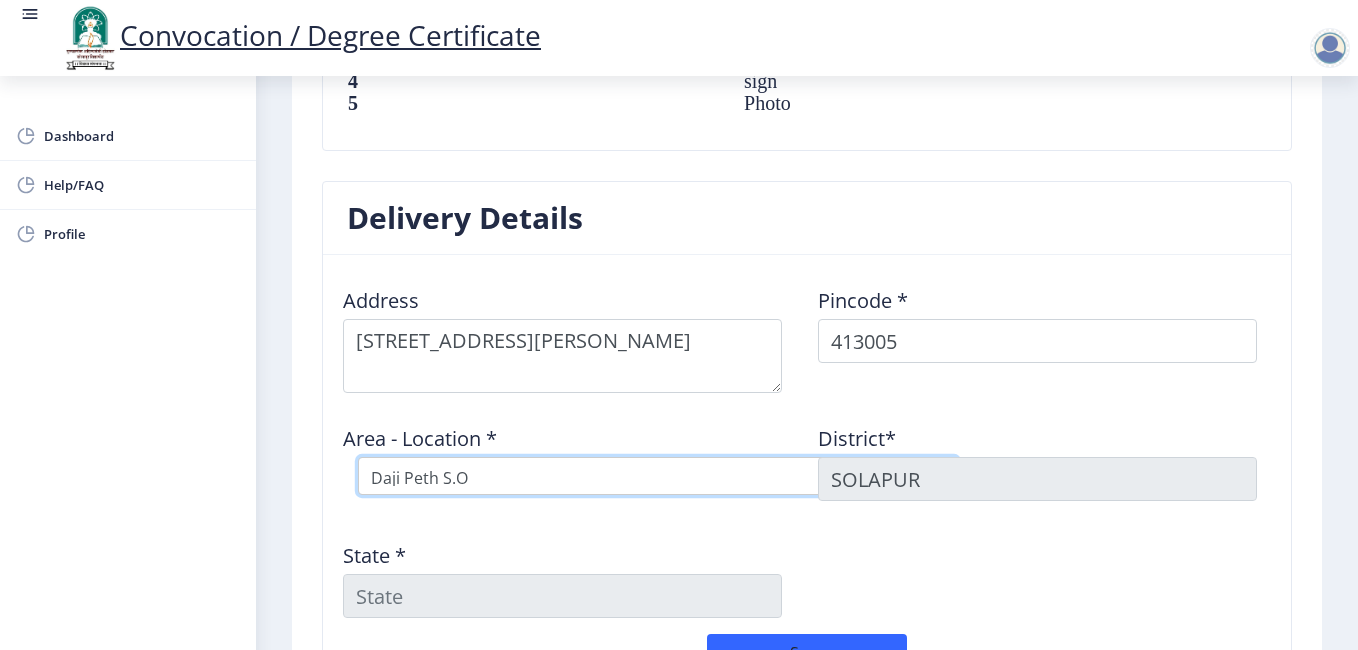 type on "[GEOGRAPHIC_DATA]" 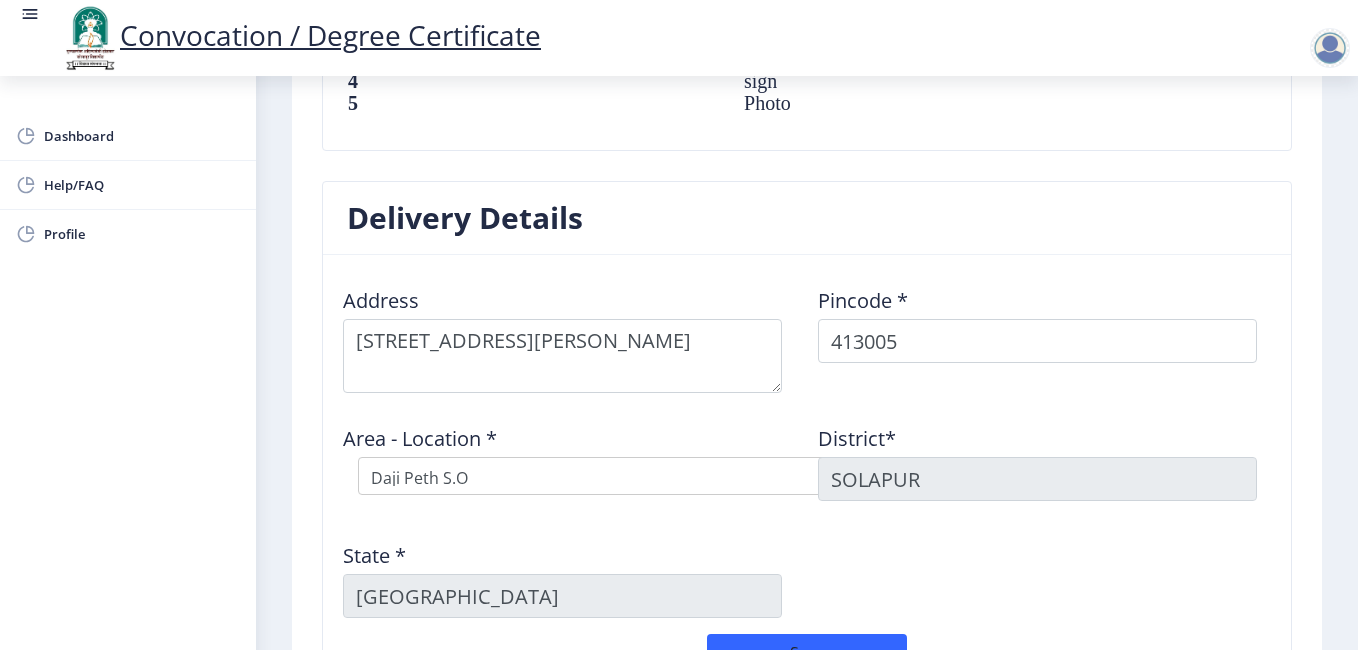 click on "Address    Pincode *  413005 Area - Location *  Select Area Location [GEOGRAPHIC_DATA] [GEOGRAPHIC_DATA] [GEOGRAPHIC_DATA]*  [GEOGRAPHIC_DATA] *  [GEOGRAPHIC_DATA]" 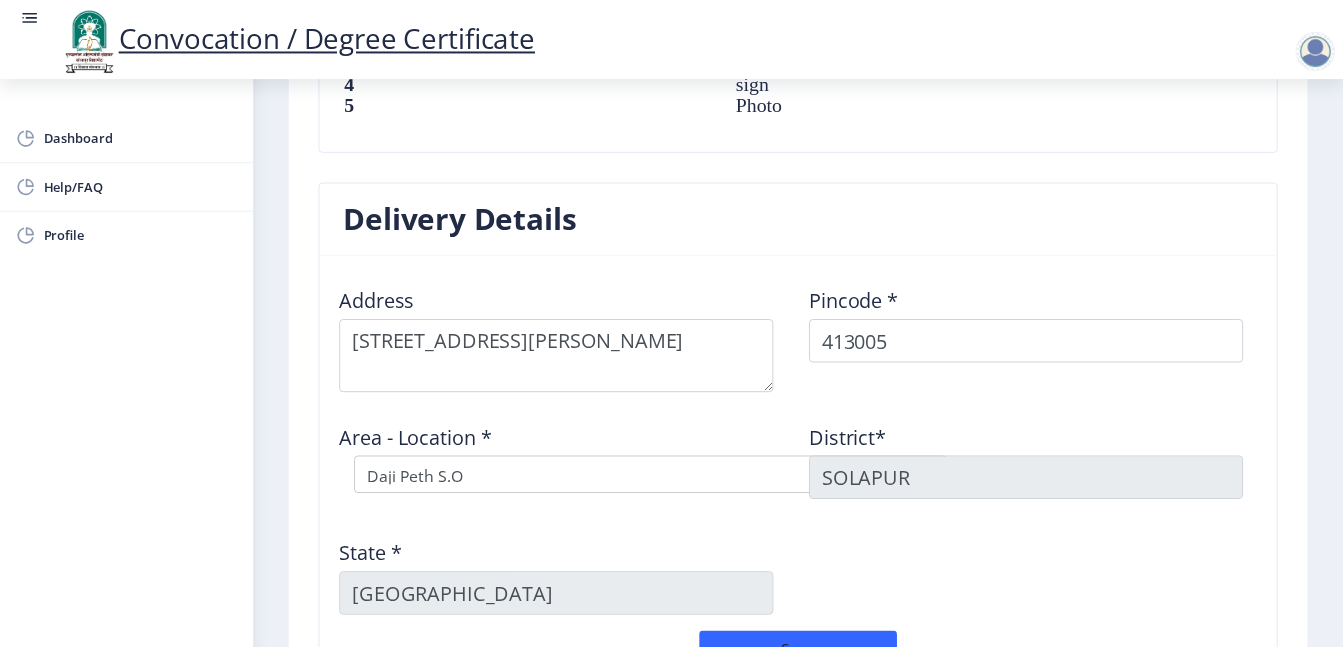 scroll, scrollTop: 1721, scrollLeft: 0, axis: vertical 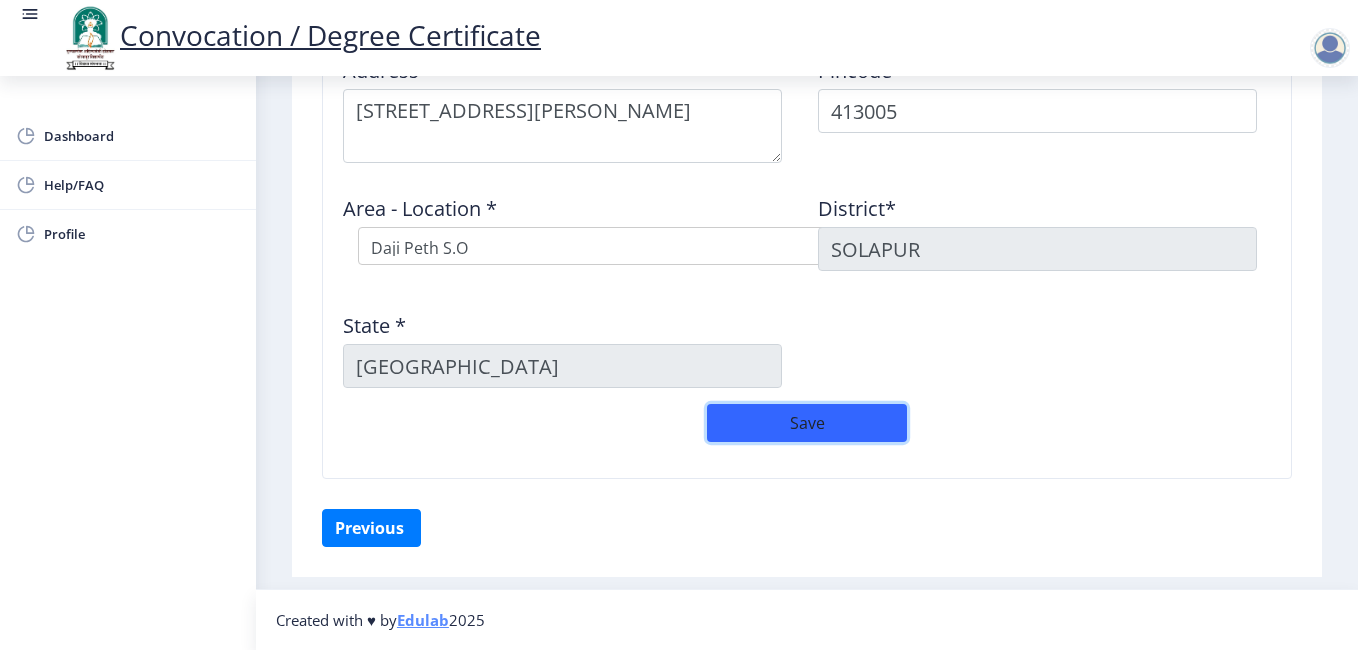 click on "Save" 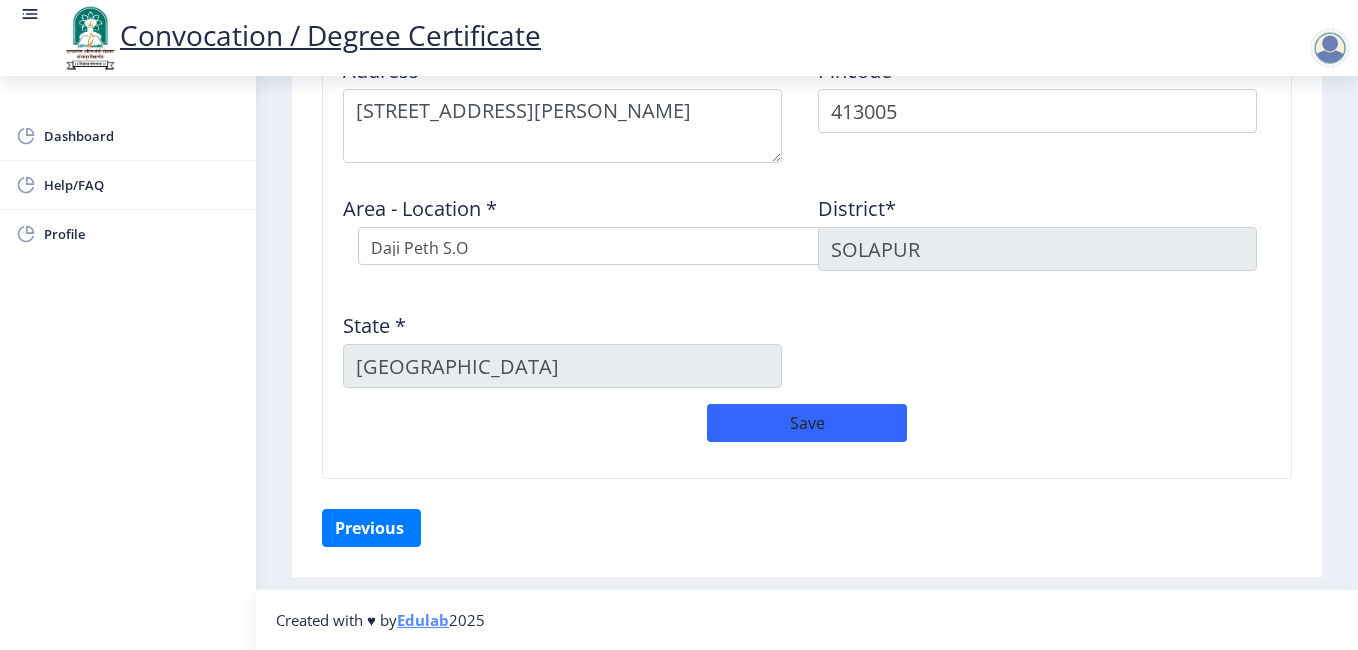 click on "Save" 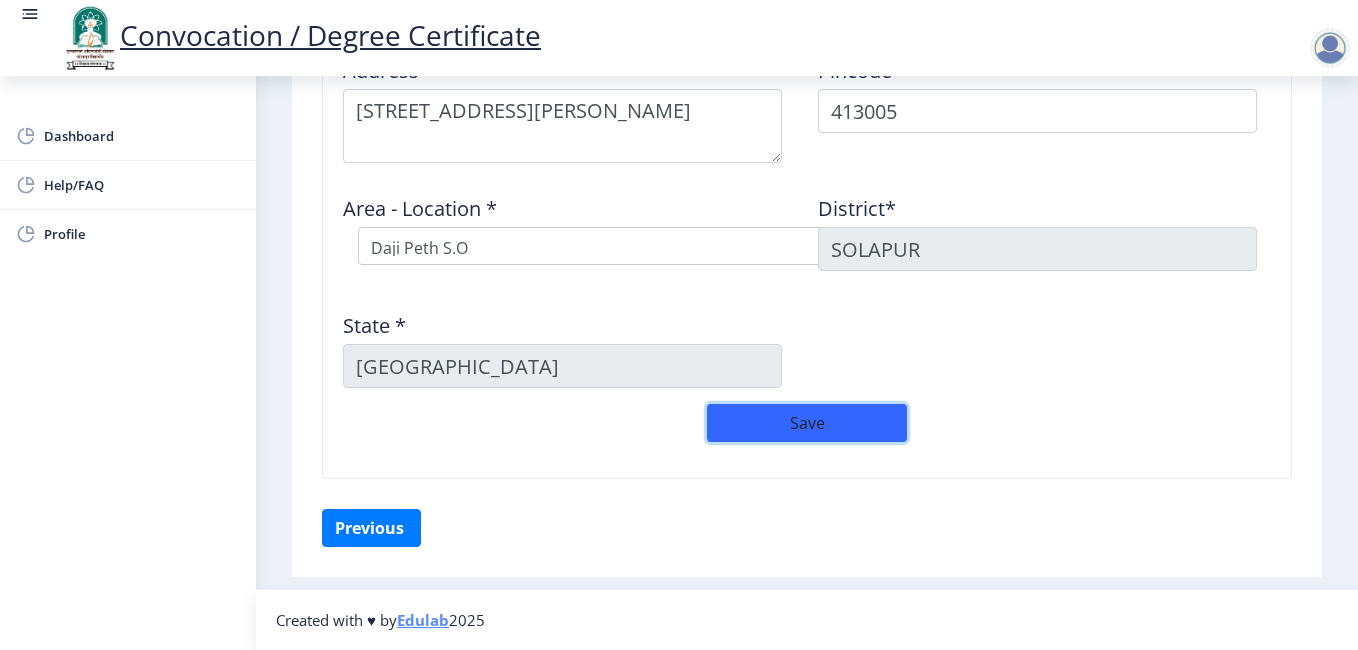 click on "Save" 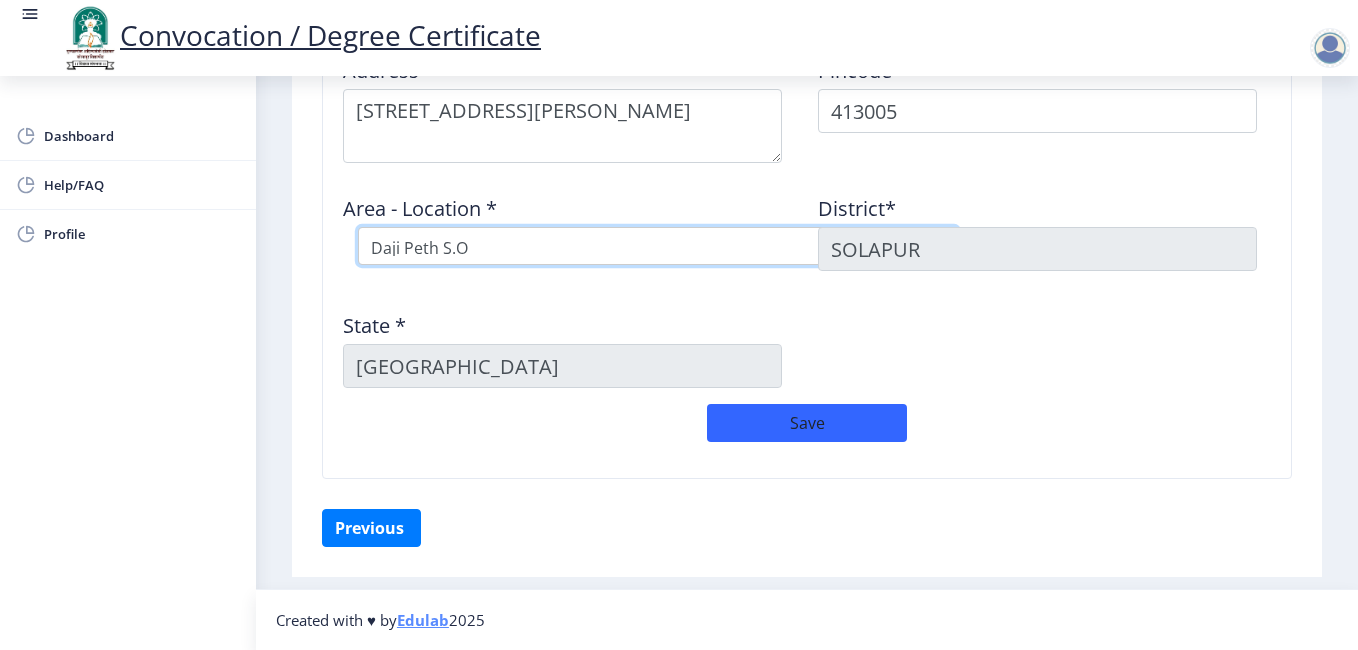click on "Select Area Location [GEOGRAPHIC_DATA] Peth [GEOGRAPHIC_DATA] [GEOGRAPHIC_DATA] S.O Sakhar Peth S.O" at bounding box center (658, 246) 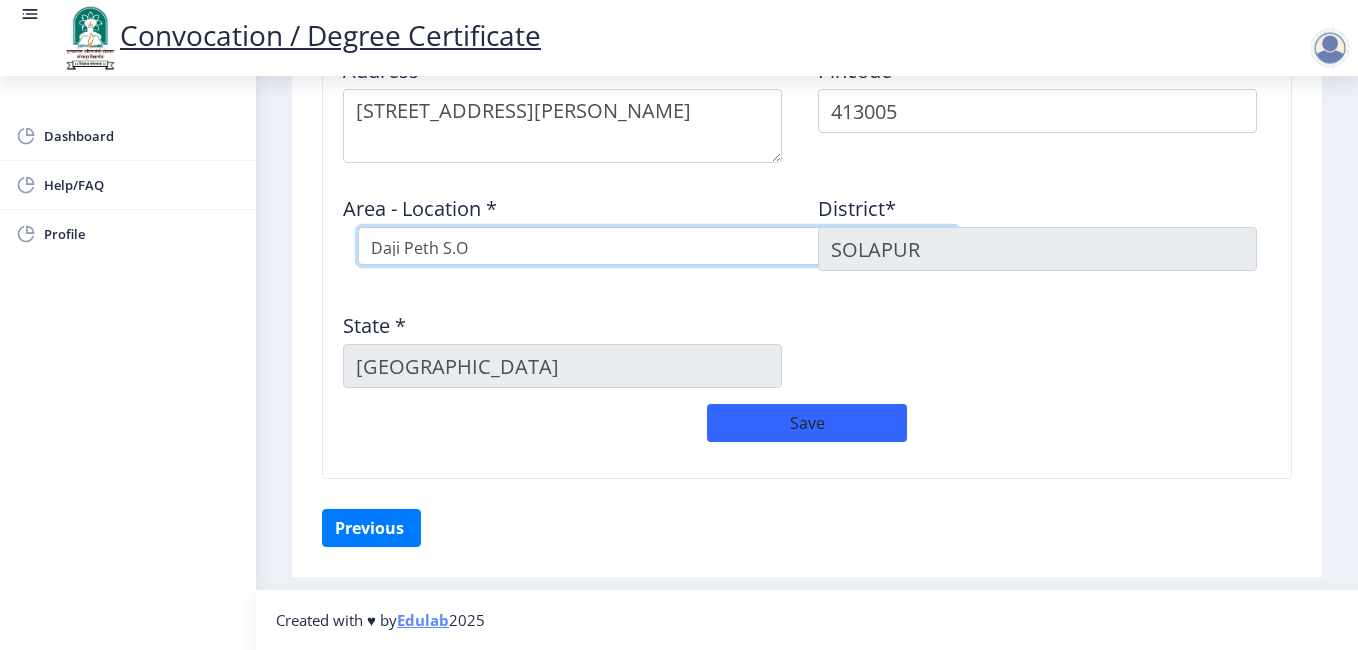 click on "Select Area Location [GEOGRAPHIC_DATA] Peth [GEOGRAPHIC_DATA] [GEOGRAPHIC_DATA] S.O Sakhar Peth S.O" at bounding box center (658, 246) 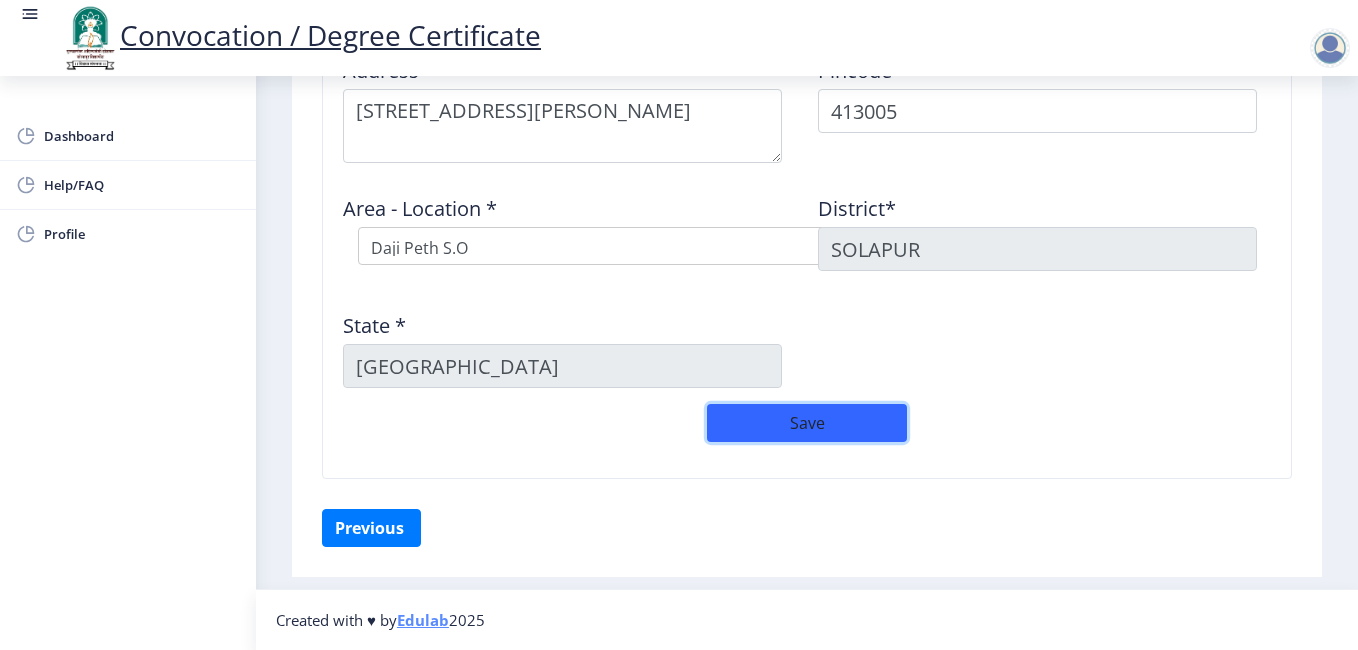 click on "Save" 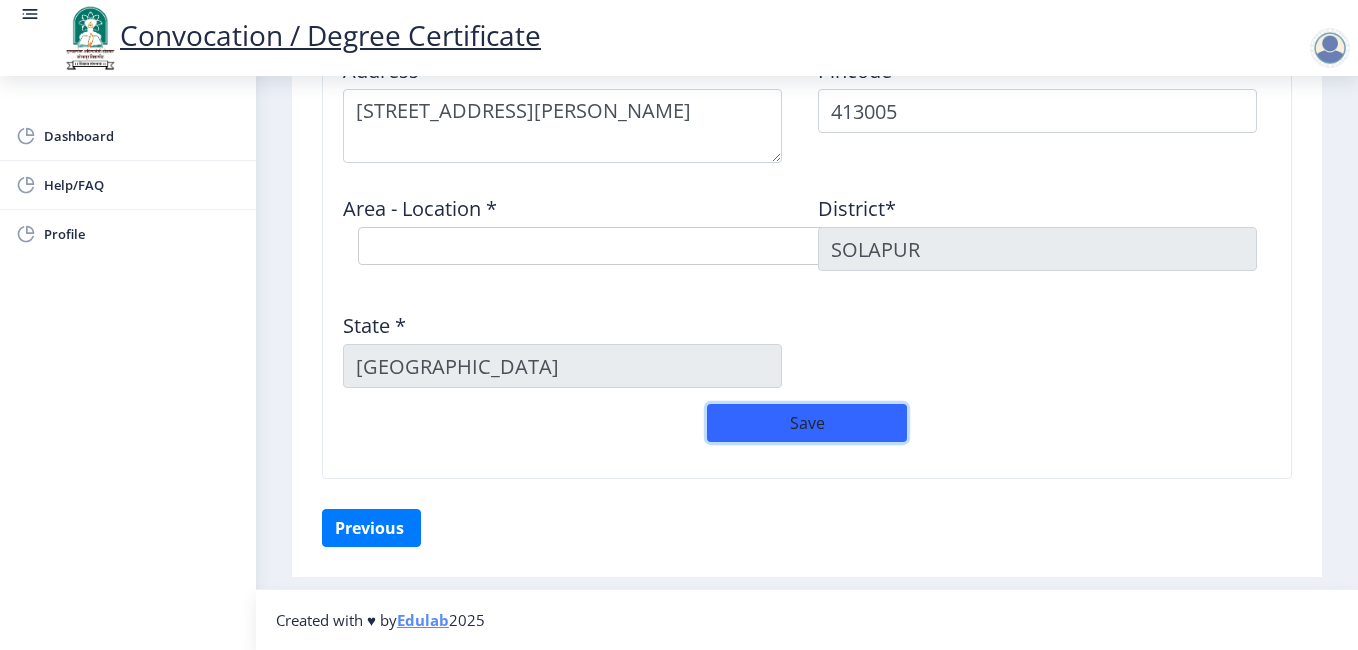 click on "Save" 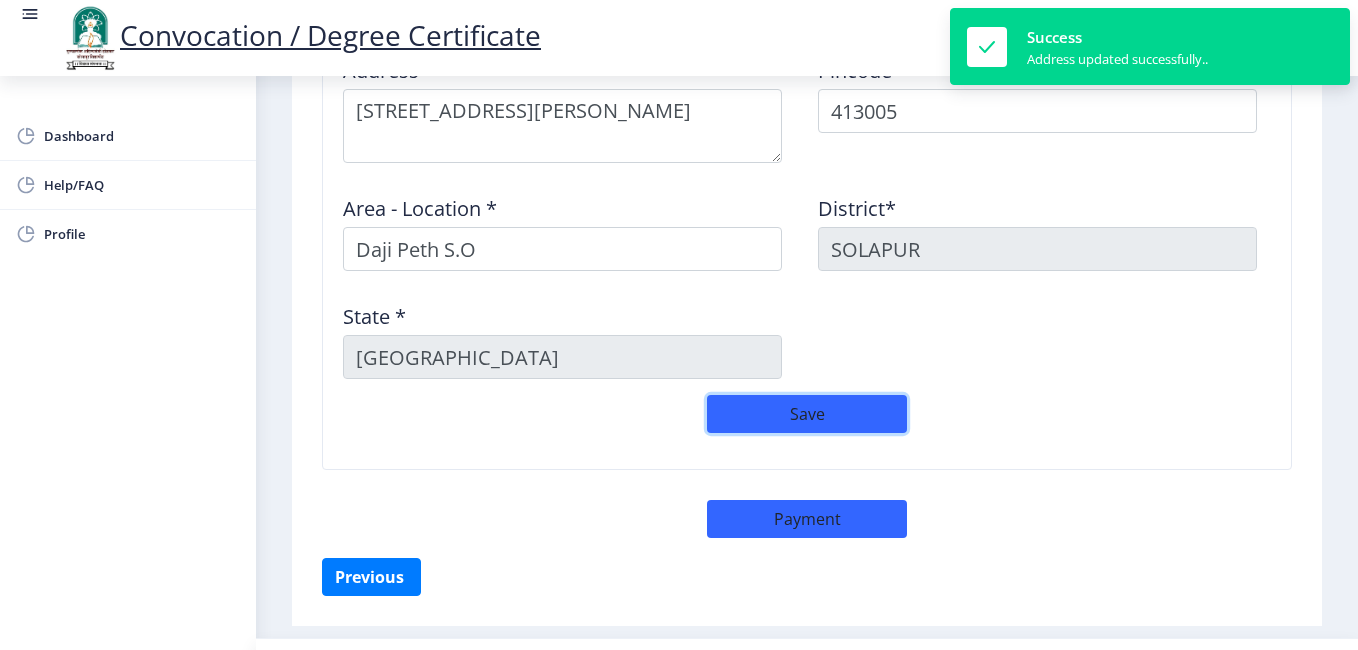 click on "Save" 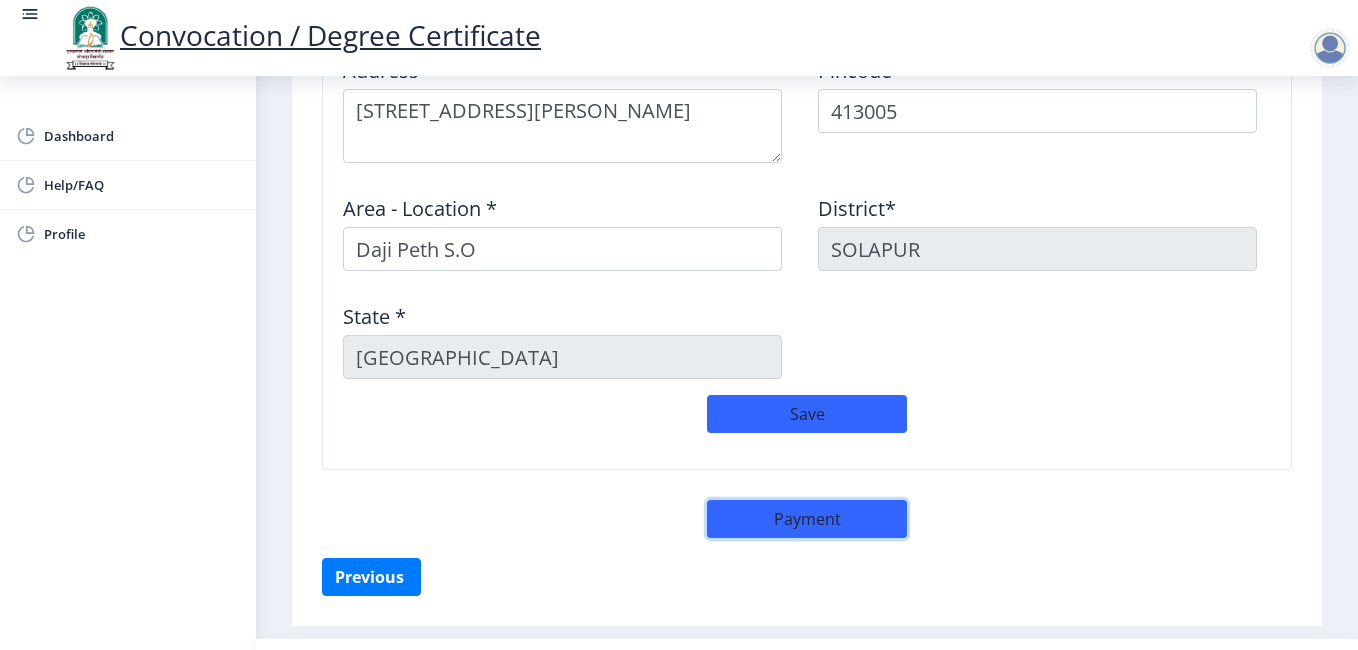 click on "Payment" 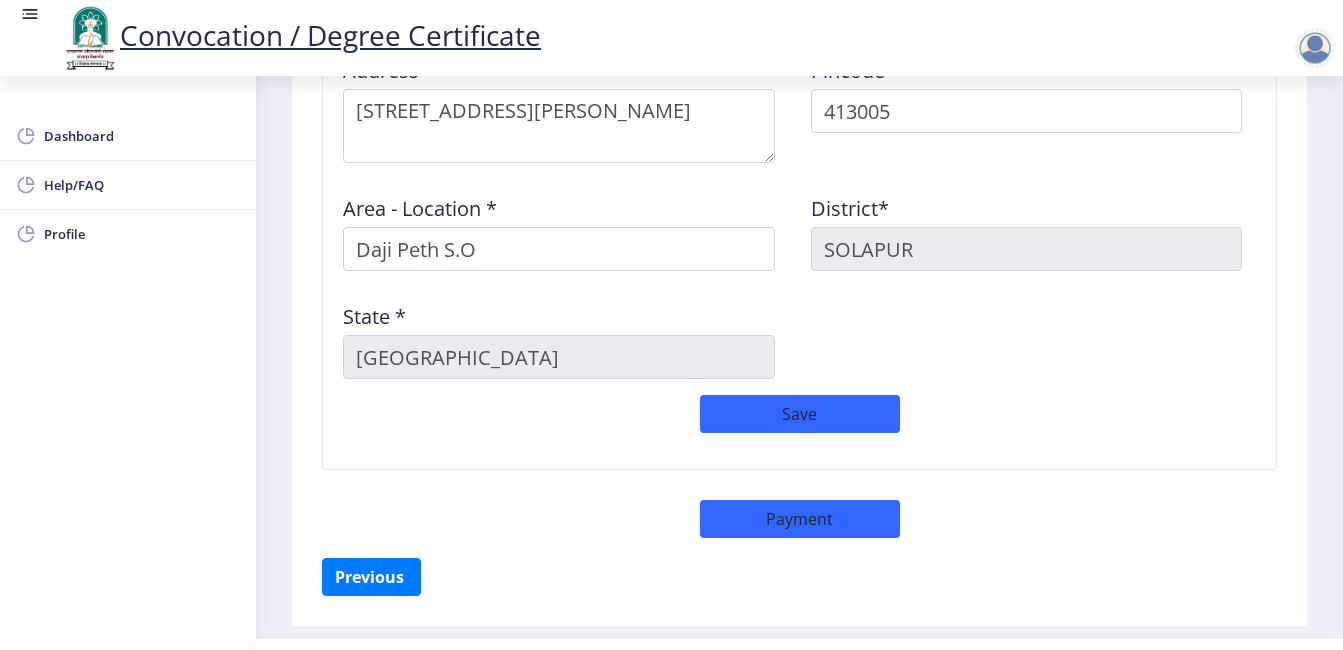 select on "sealed" 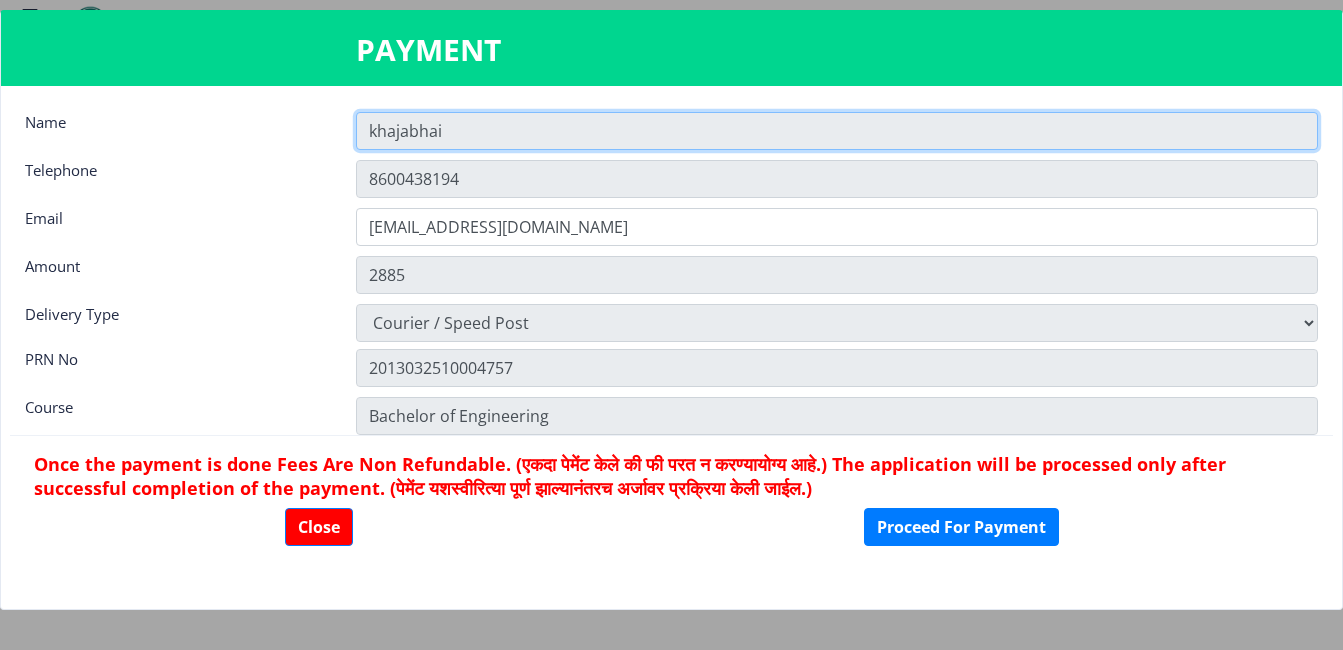 click on "khajabhai" 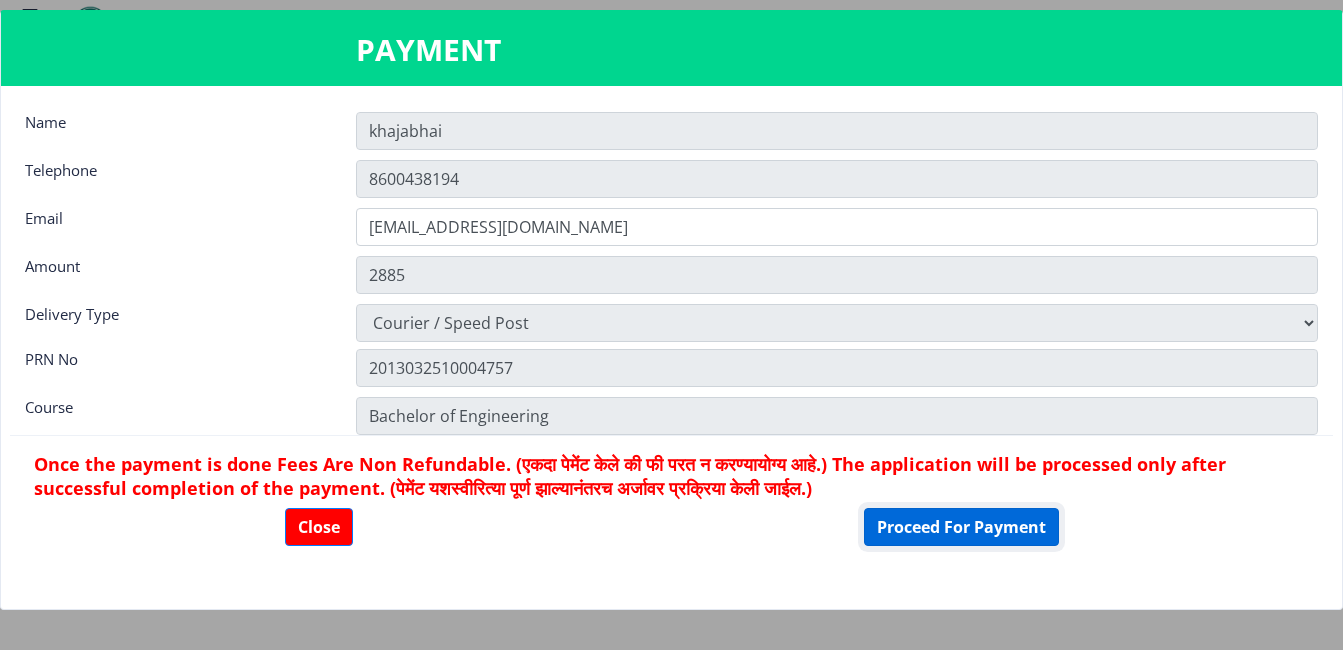 click on "Proceed For Payment" 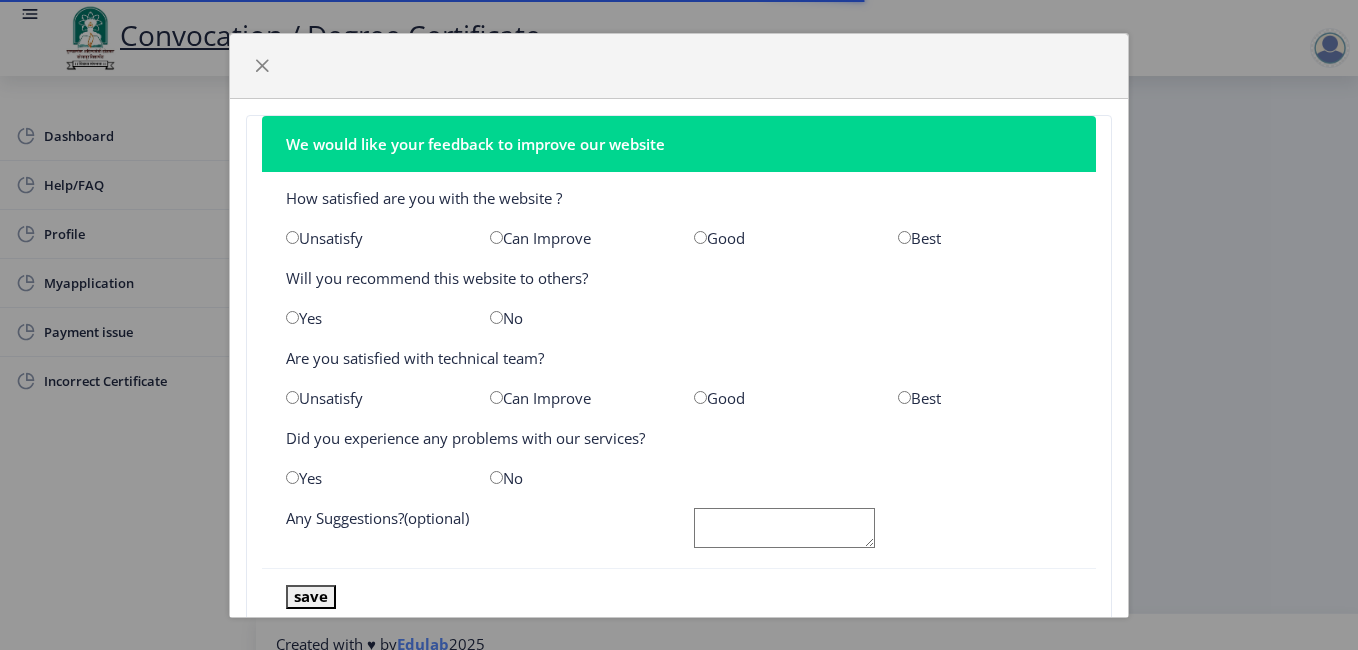 scroll, scrollTop: 0, scrollLeft: 0, axis: both 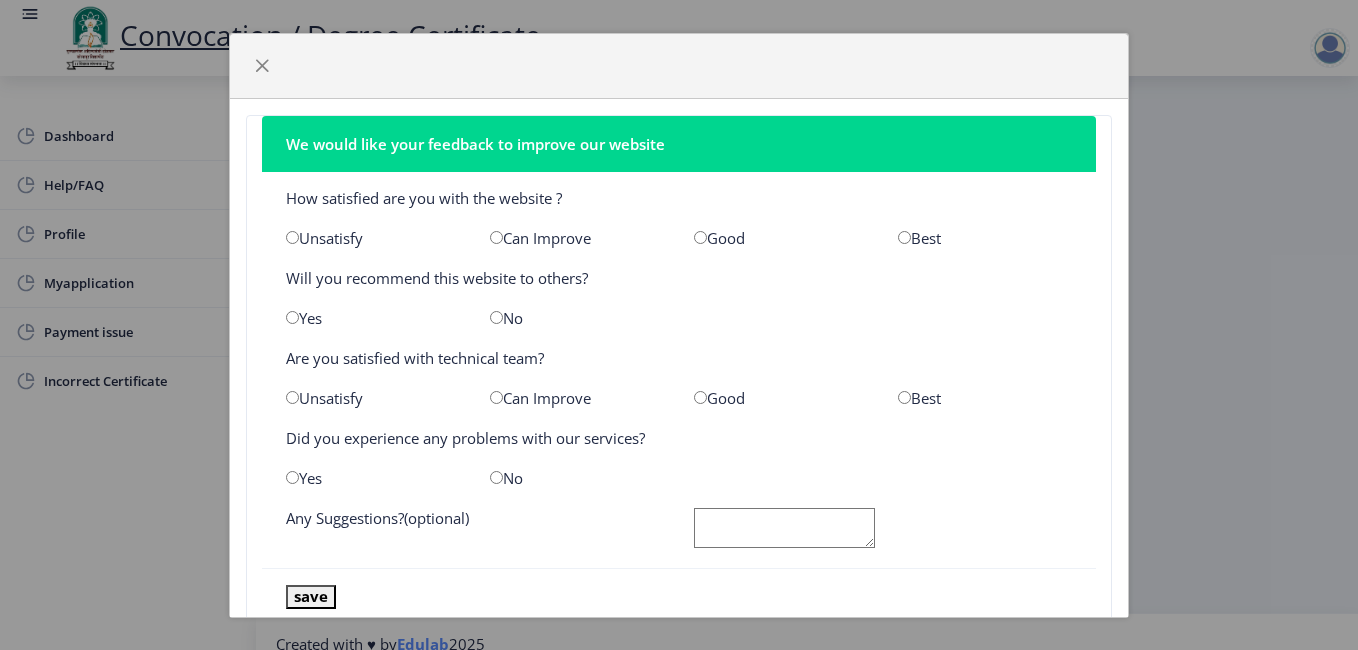 click at bounding box center (496, 237) 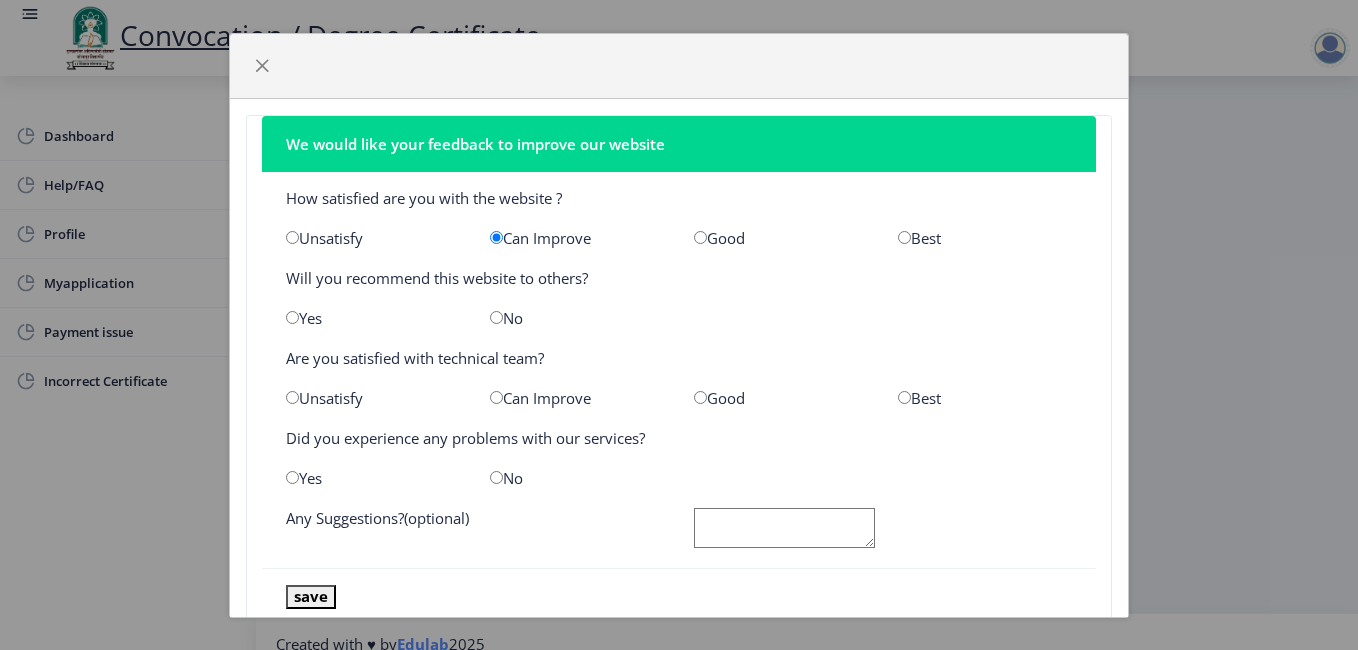 click at bounding box center [292, 317] 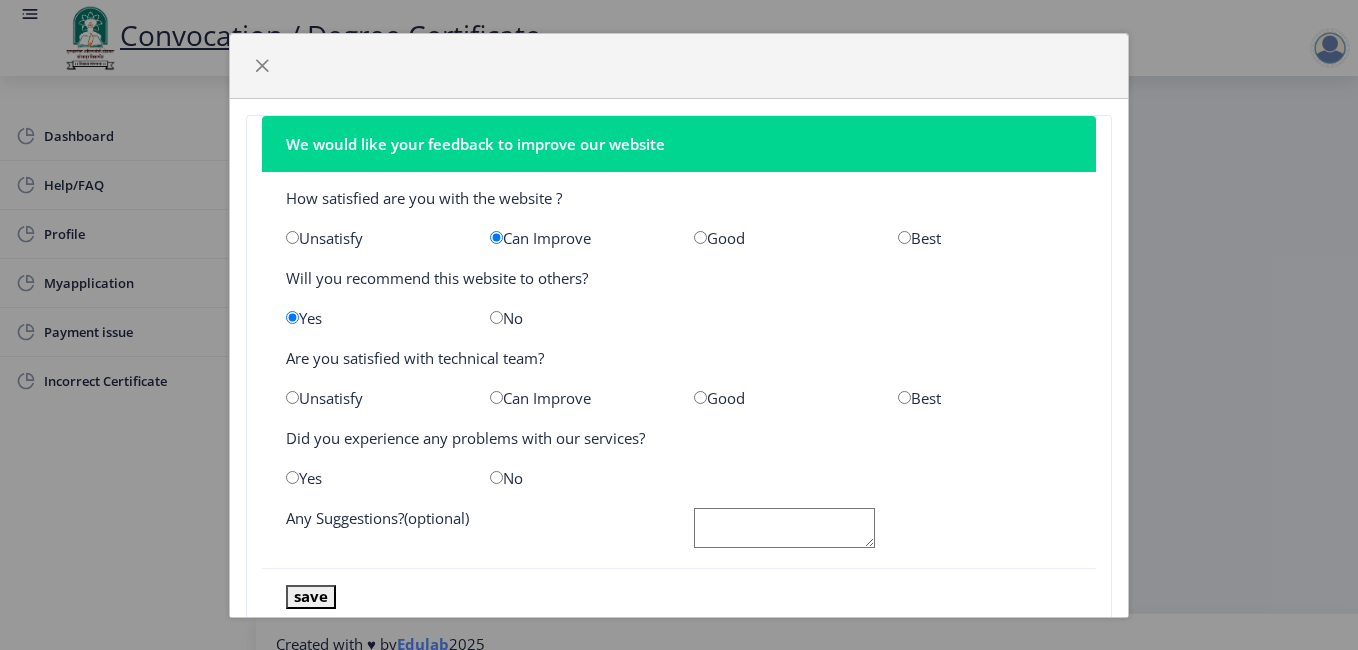 click at bounding box center [496, 397] 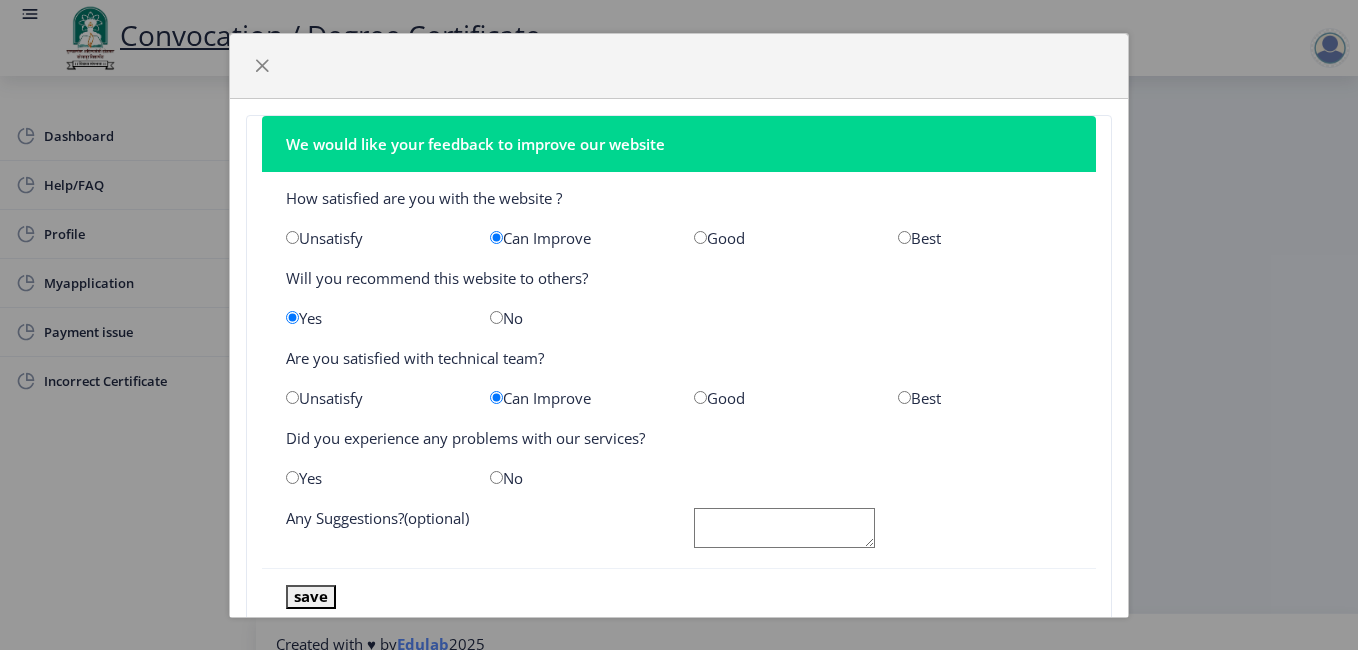 click at bounding box center (292, 477) 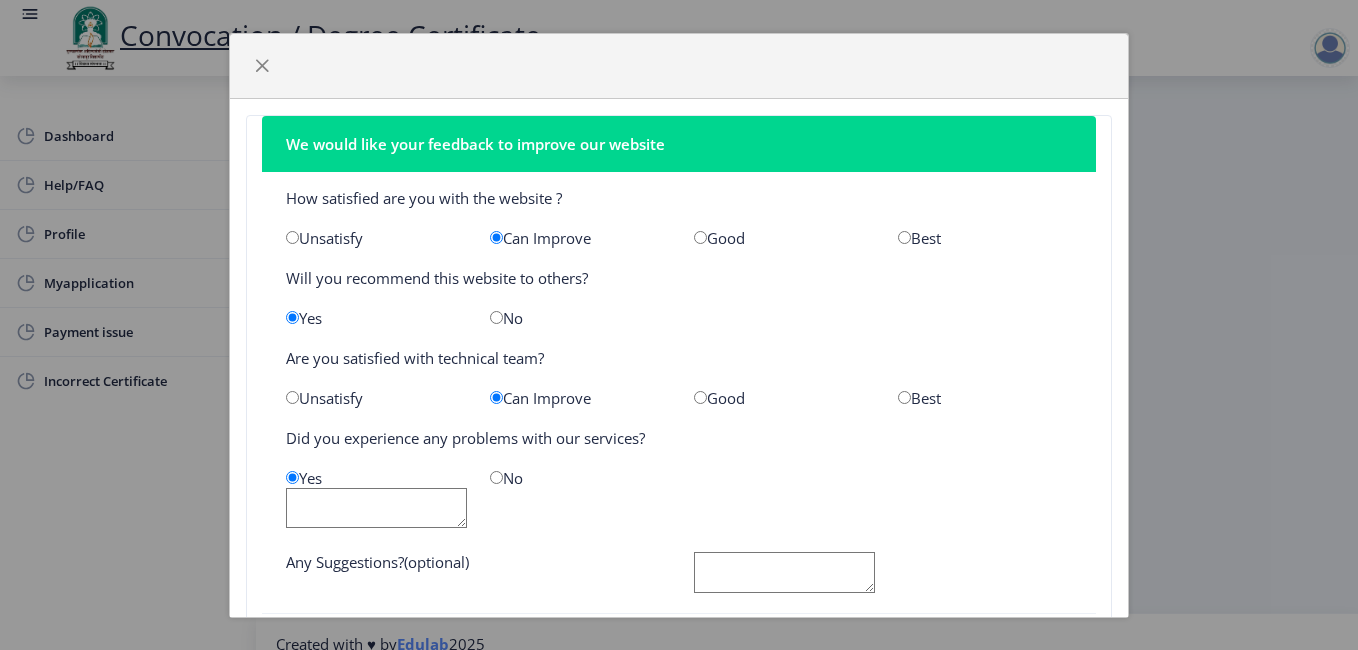 click at bounding box center [496, 477] 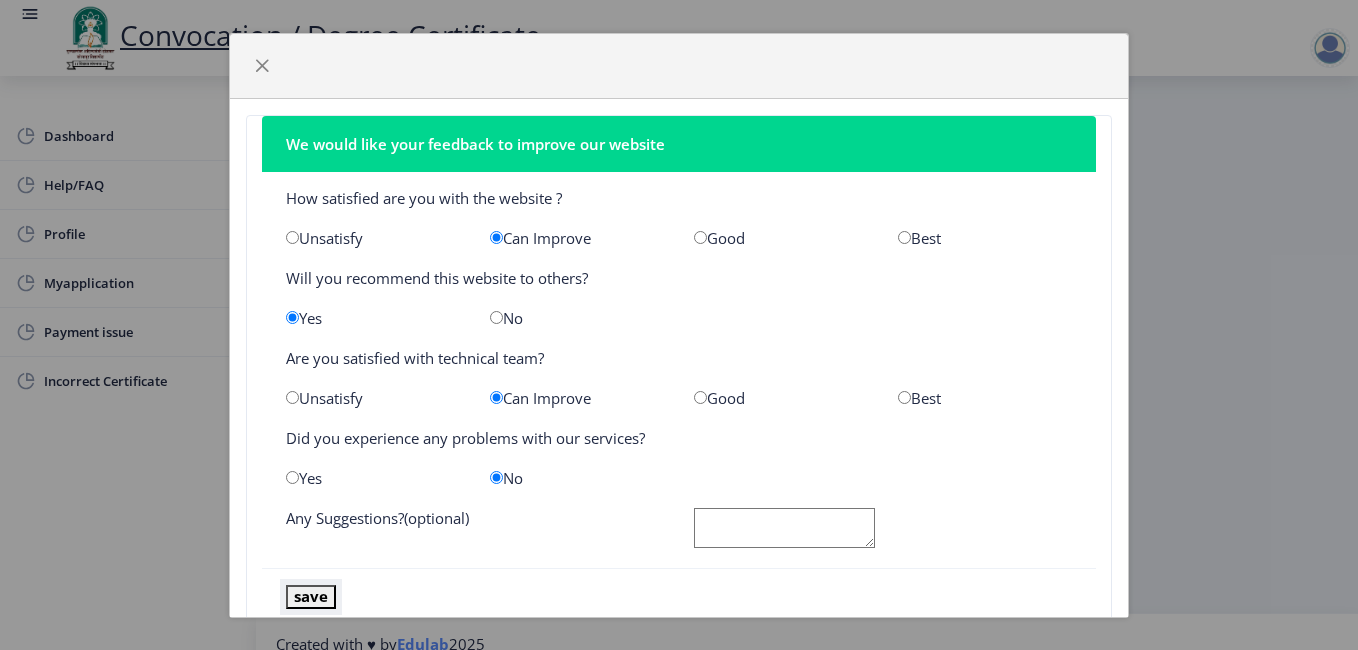 click on "save" 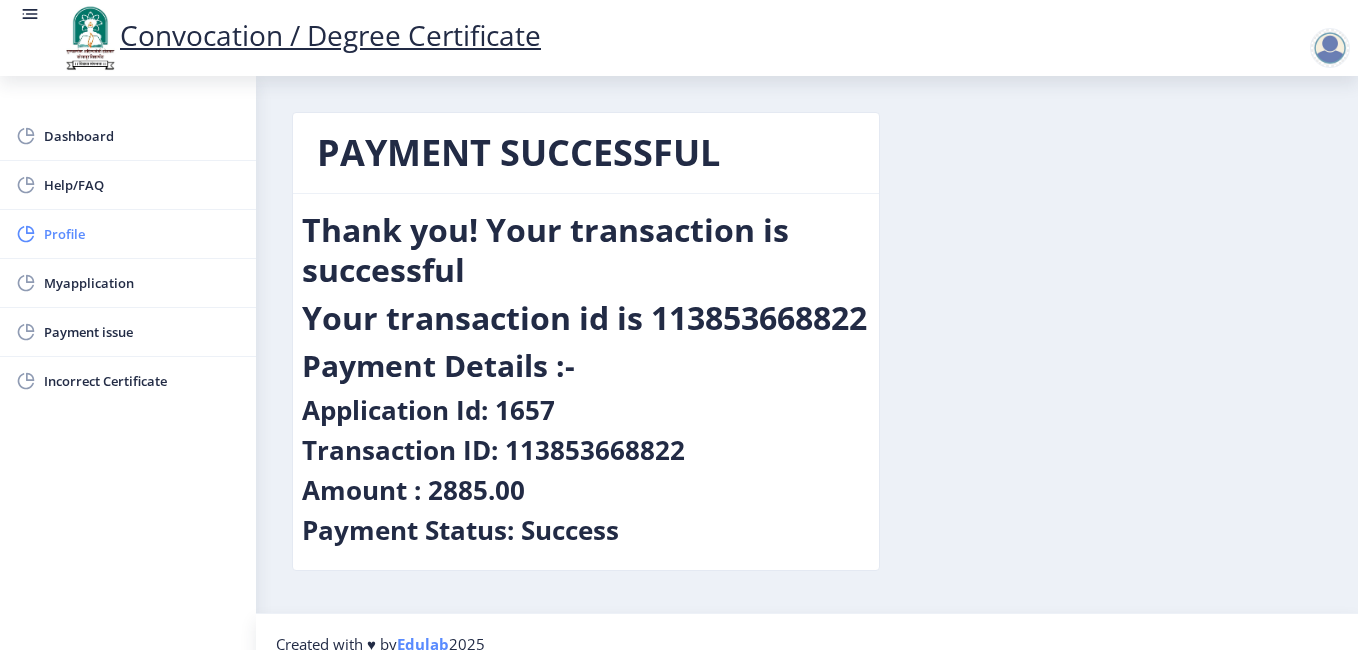 click on "Profile" 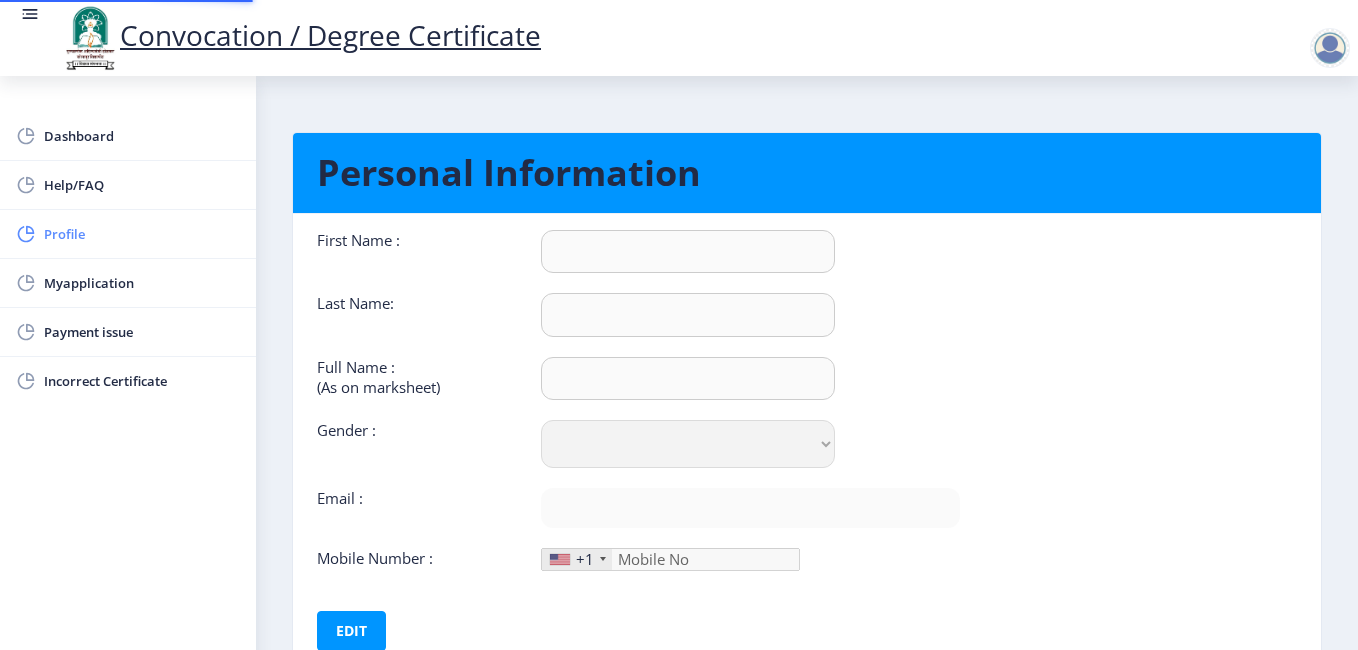 type on "khajabhai" 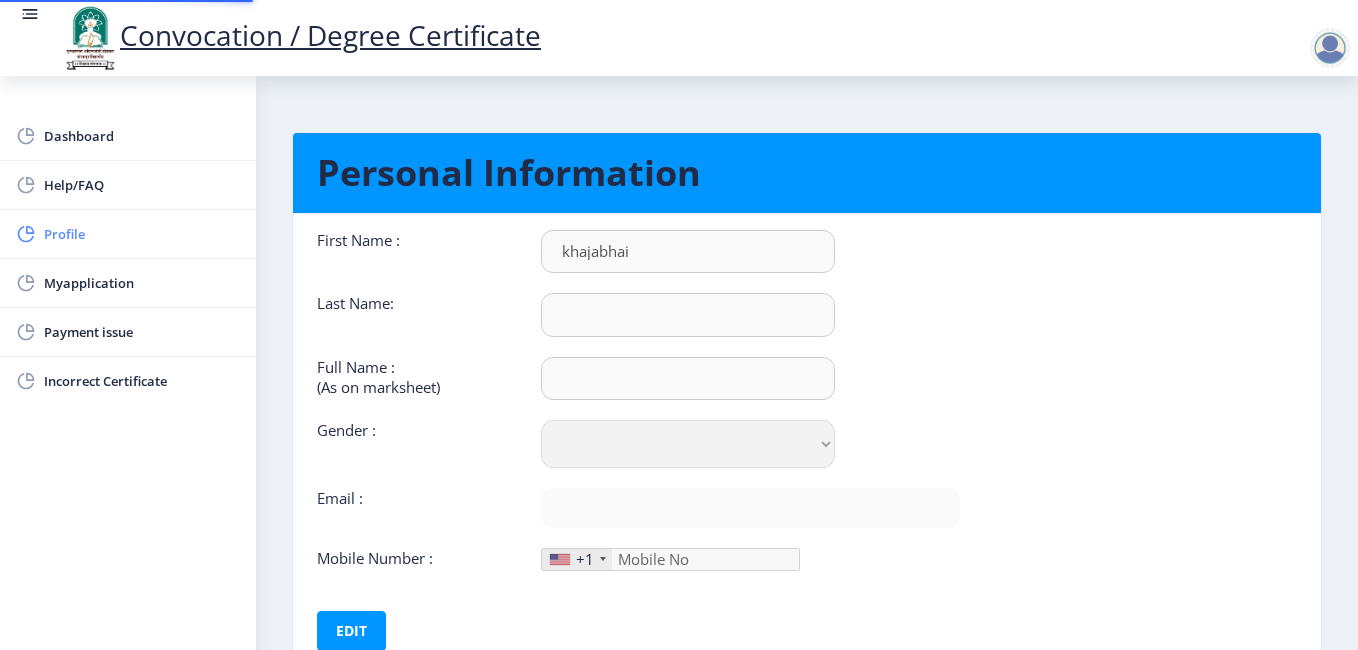 type on "Bagwan" 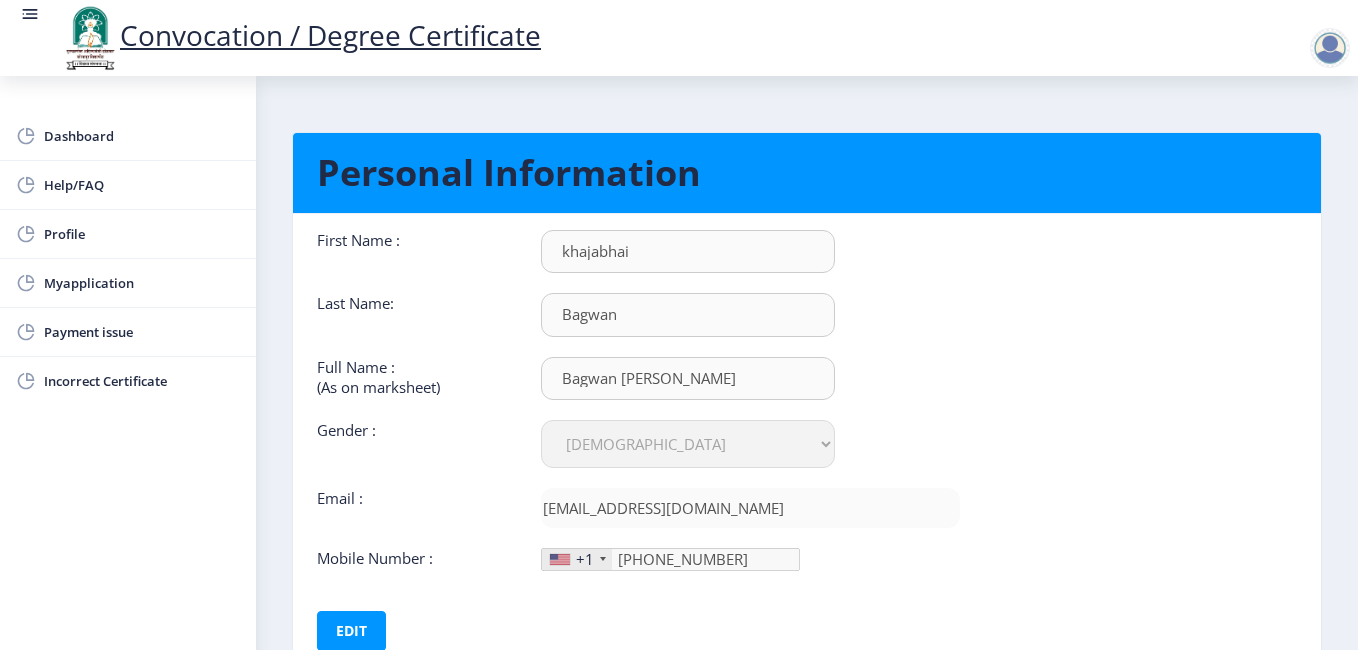 click on "+1" 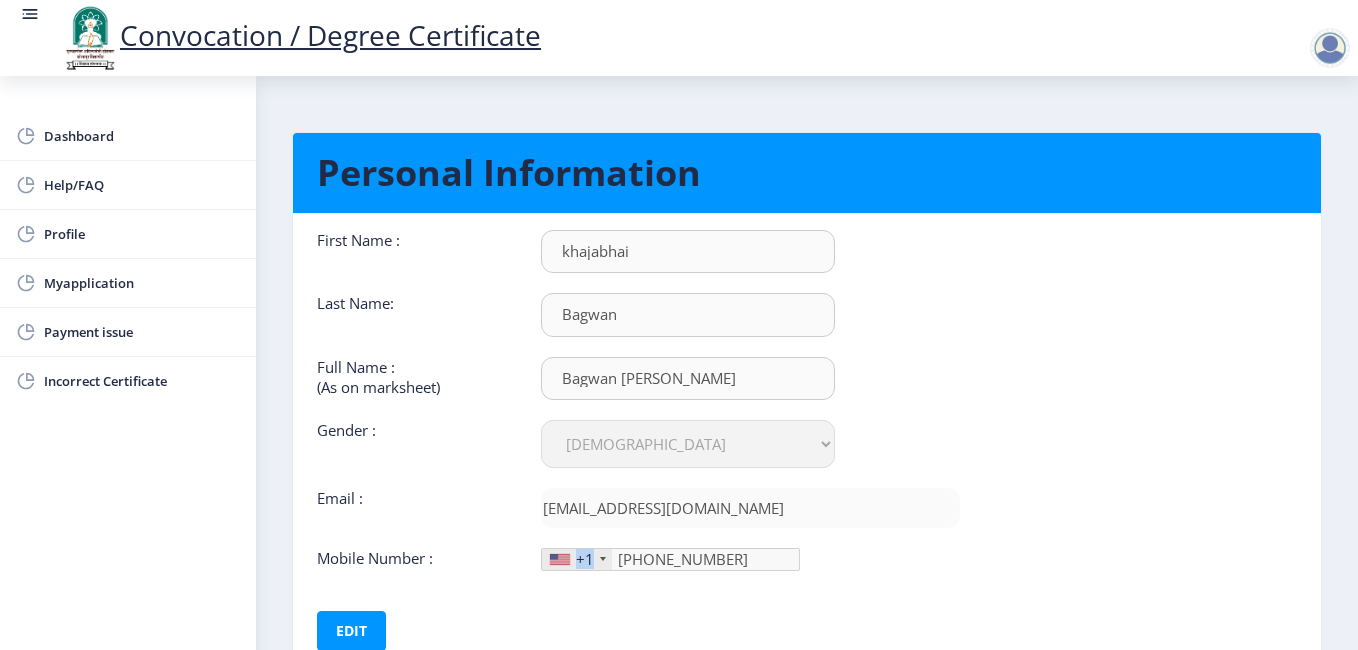 click on "+1" 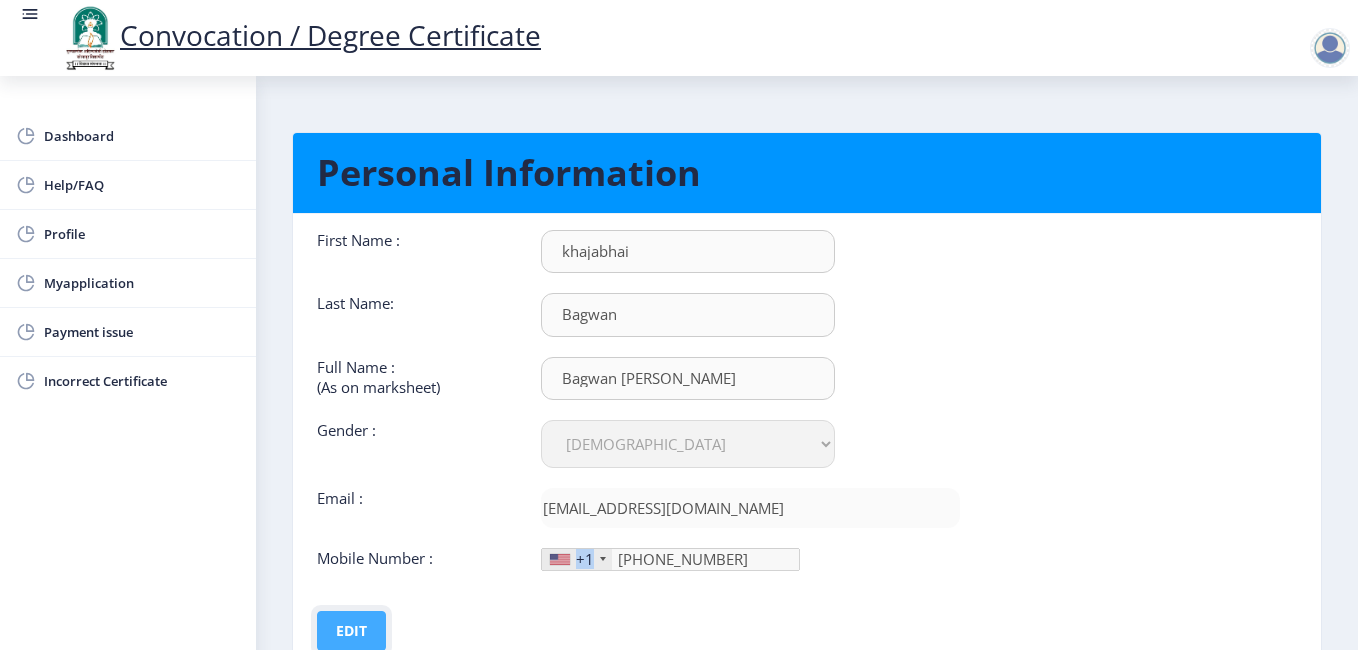 click on "Edit" 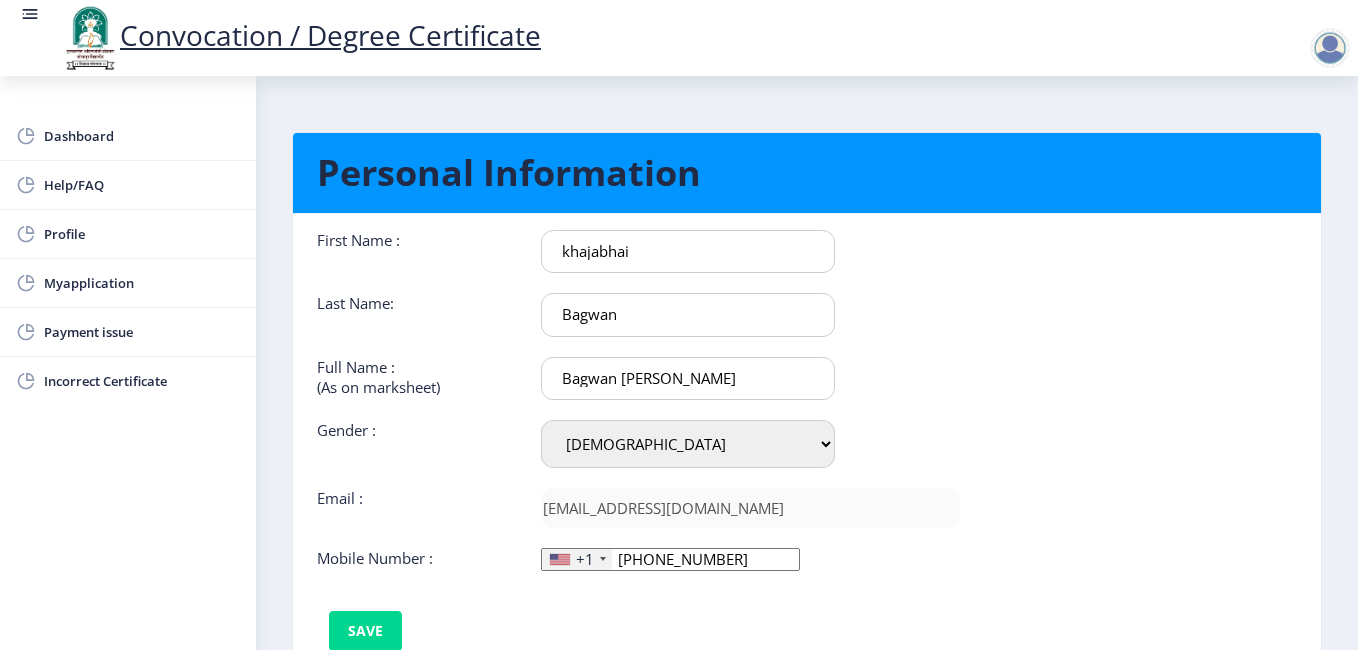 click on "+1" 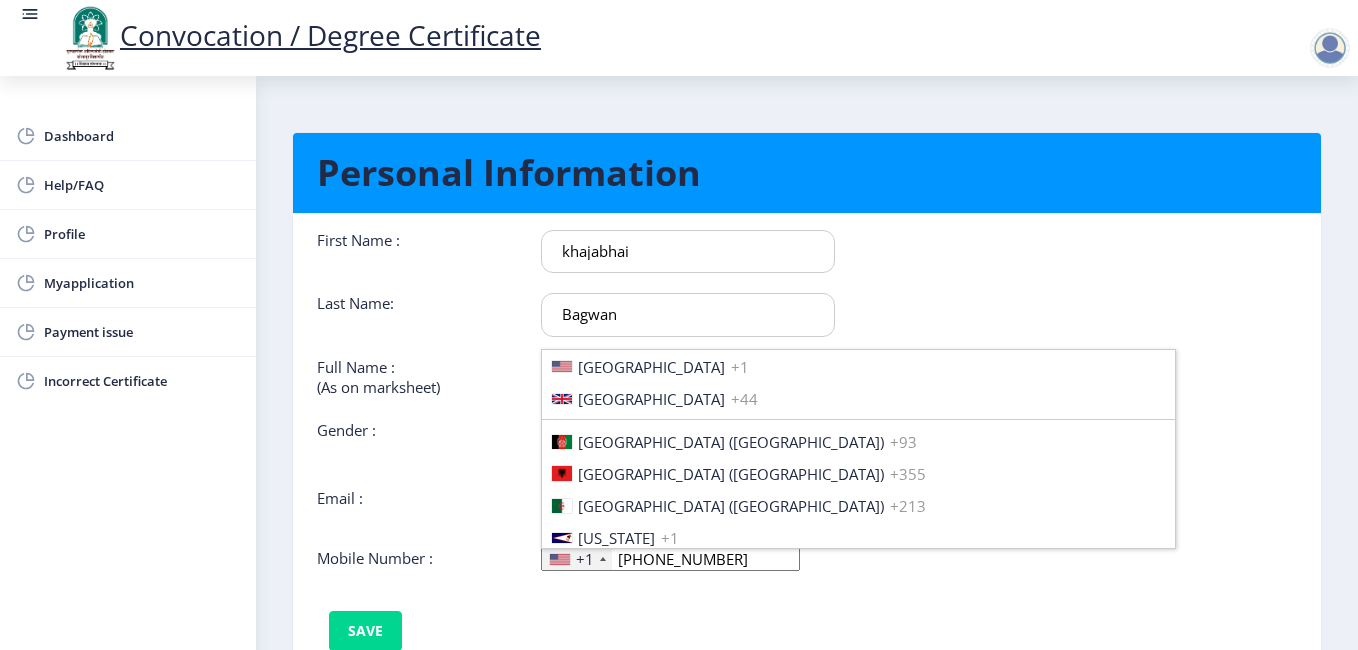 scroll, scrollTop: 3062, scrollLeft: 0, axis: vertical 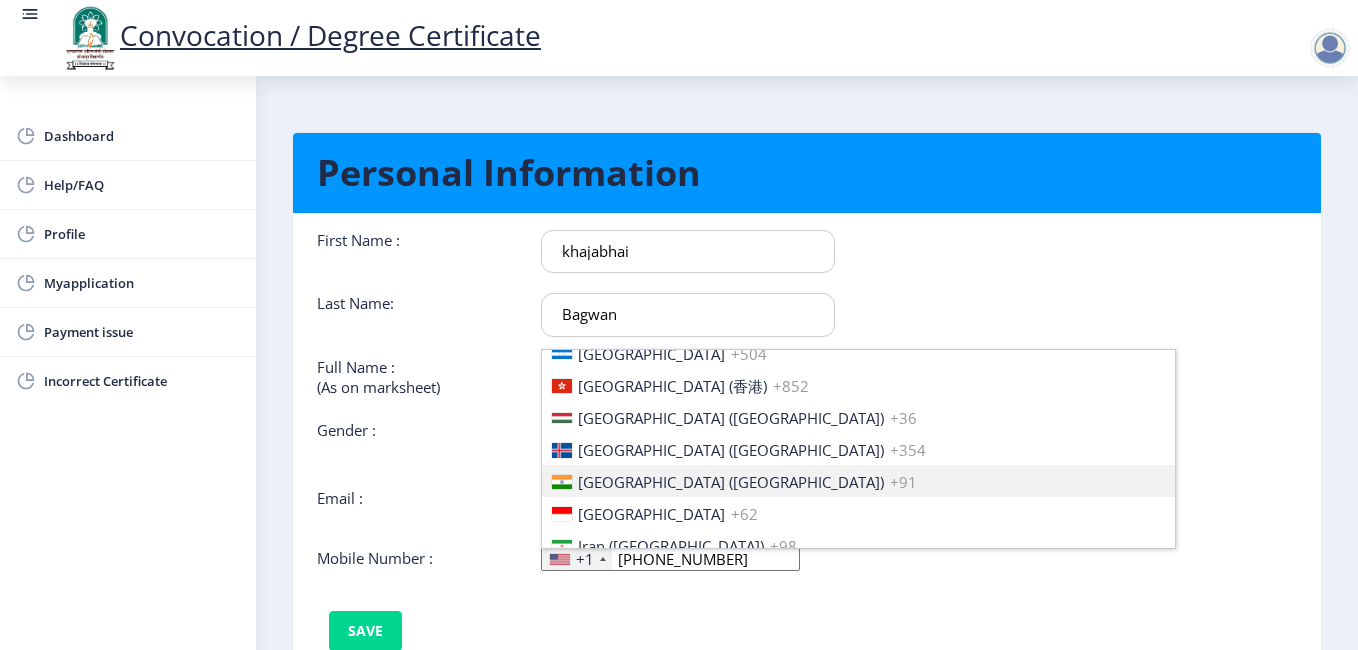 click on "India (भारत)" at bounding box center [731, 482] 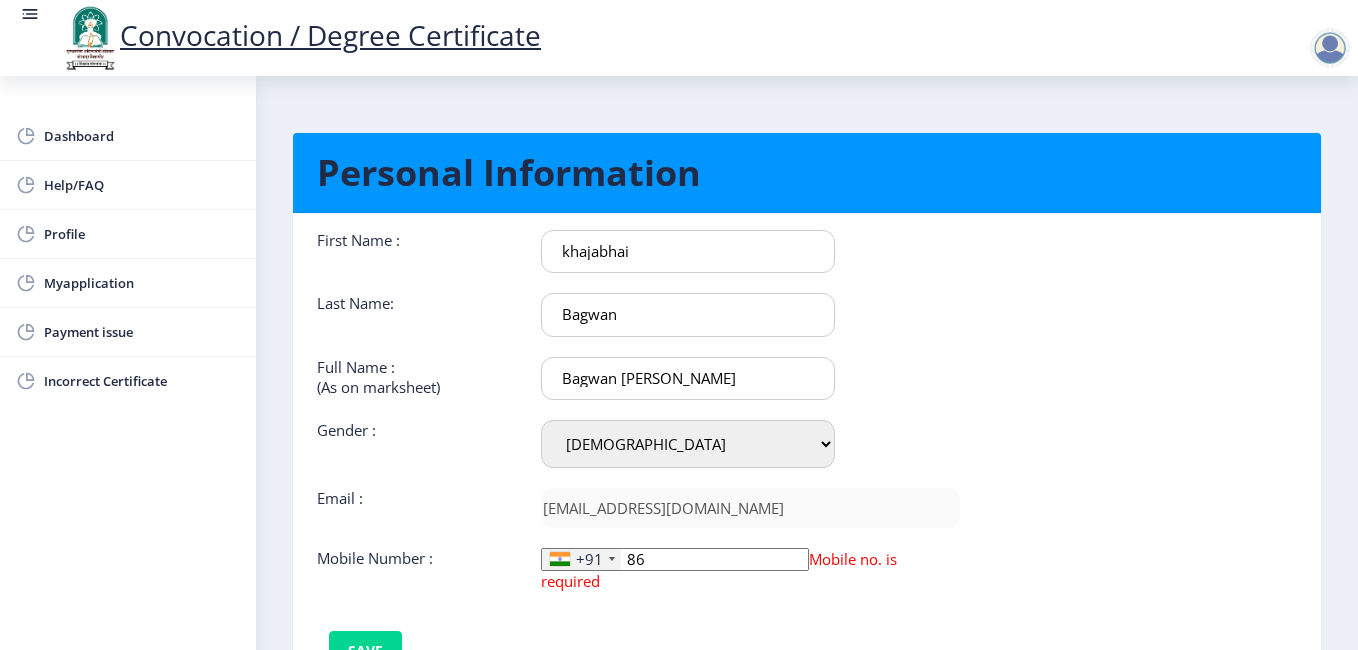type on "8" 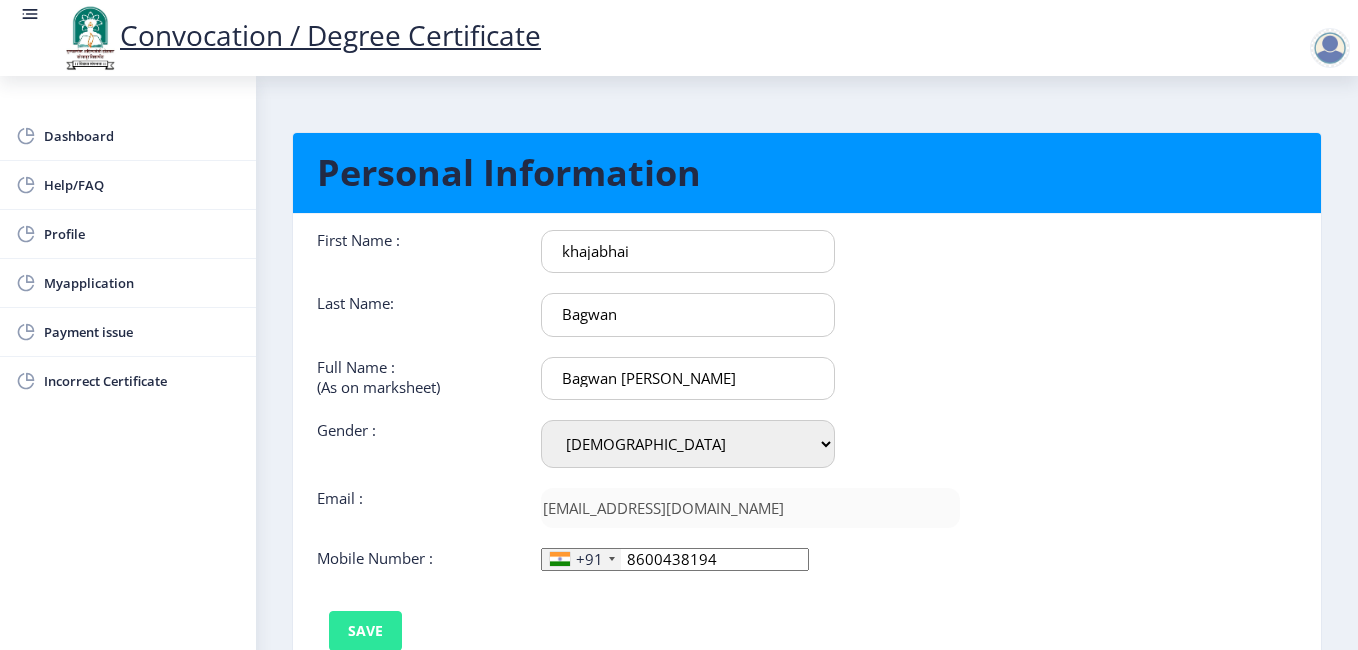 type on "8600438194" 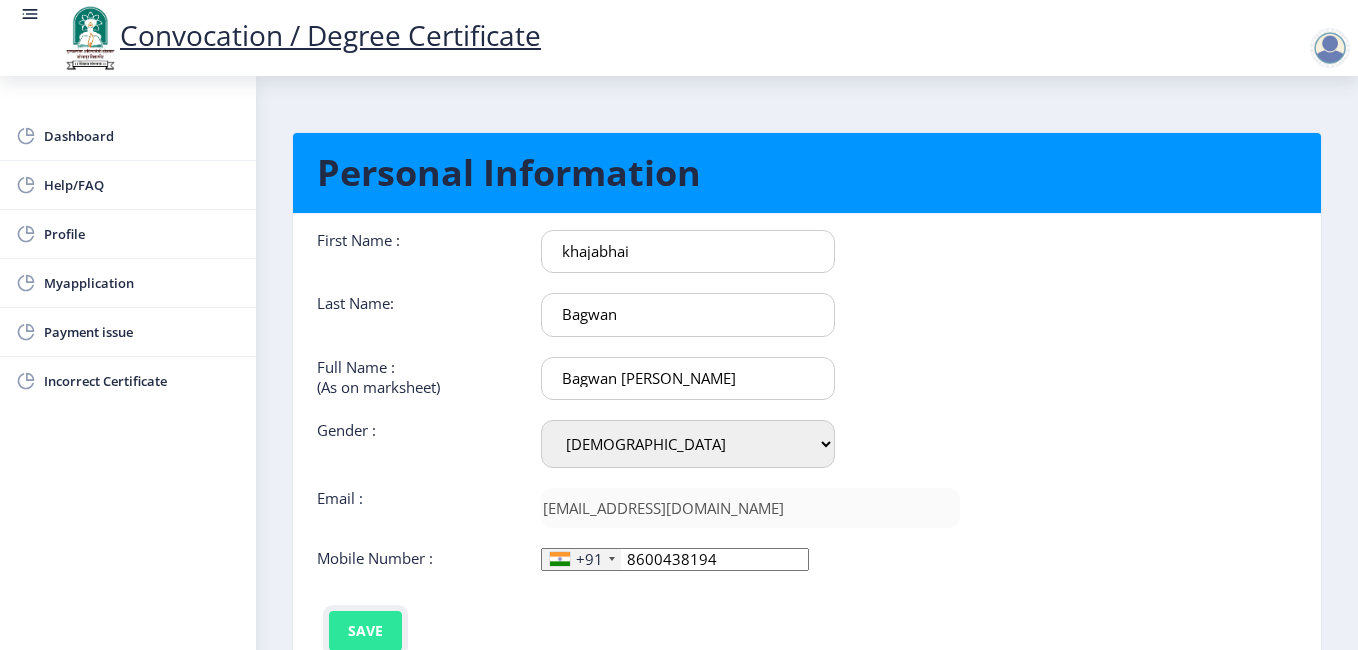 click on "Save" 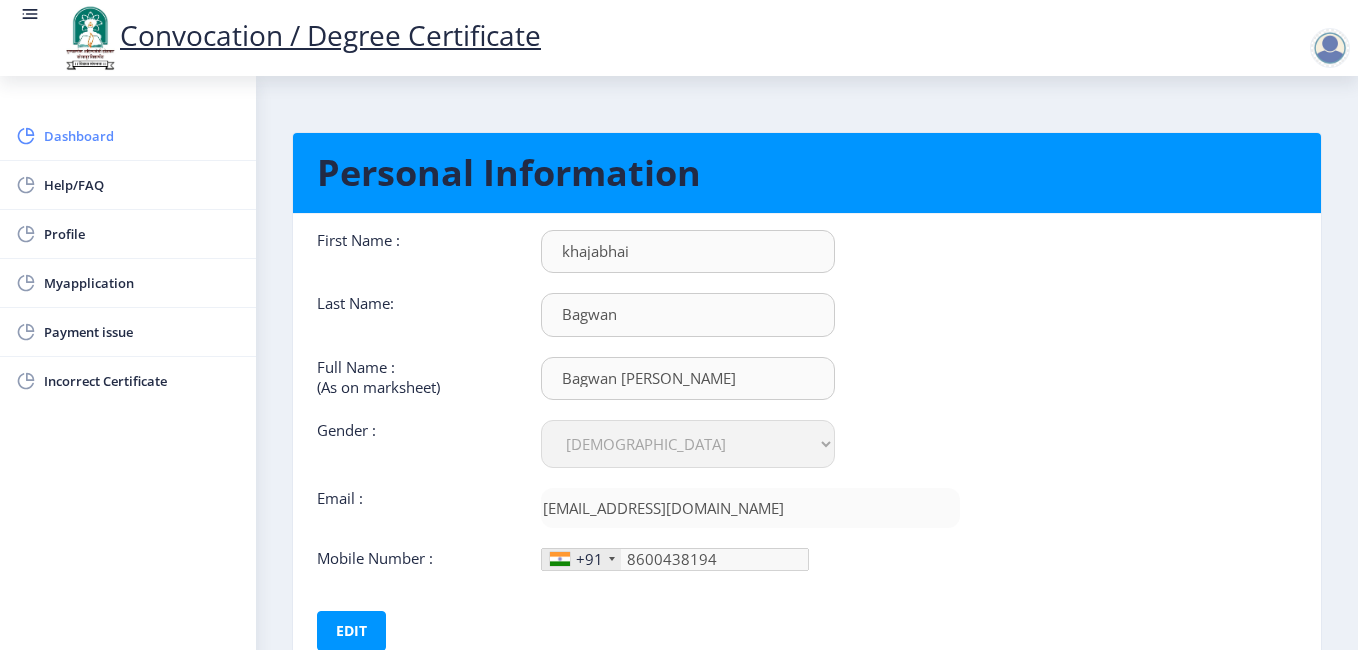 click on "Dashboard" 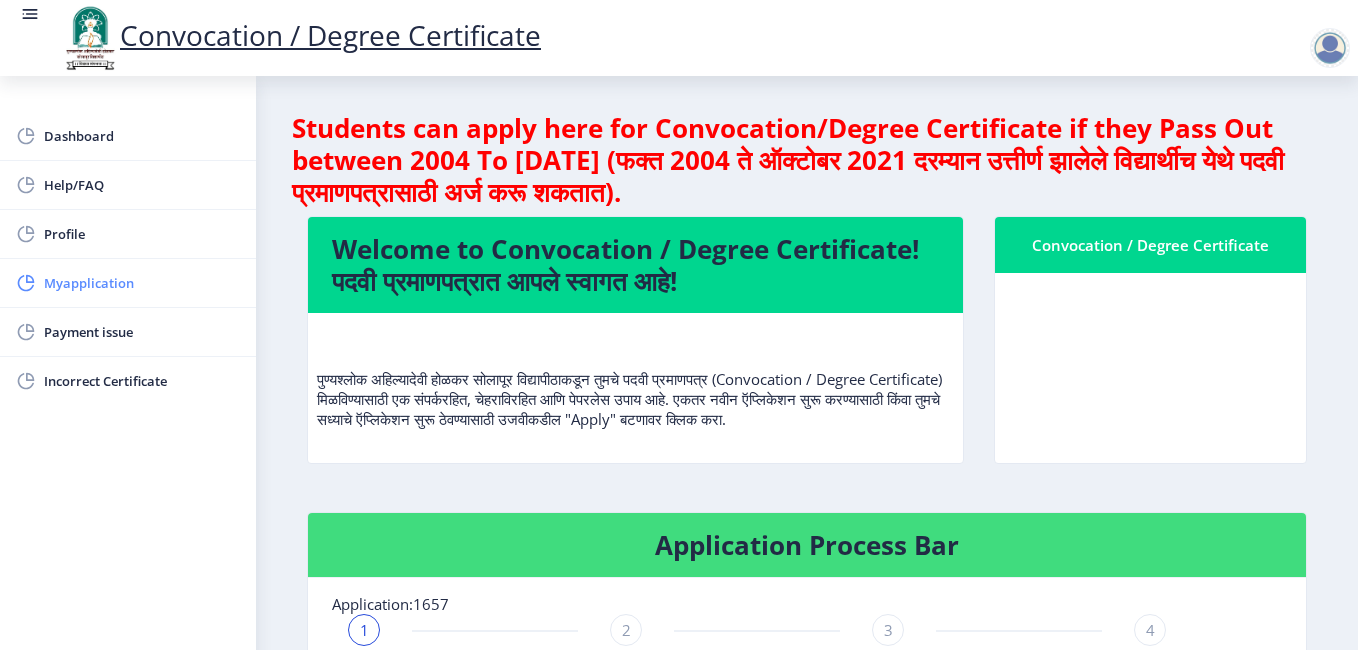 click on "Myapplication" 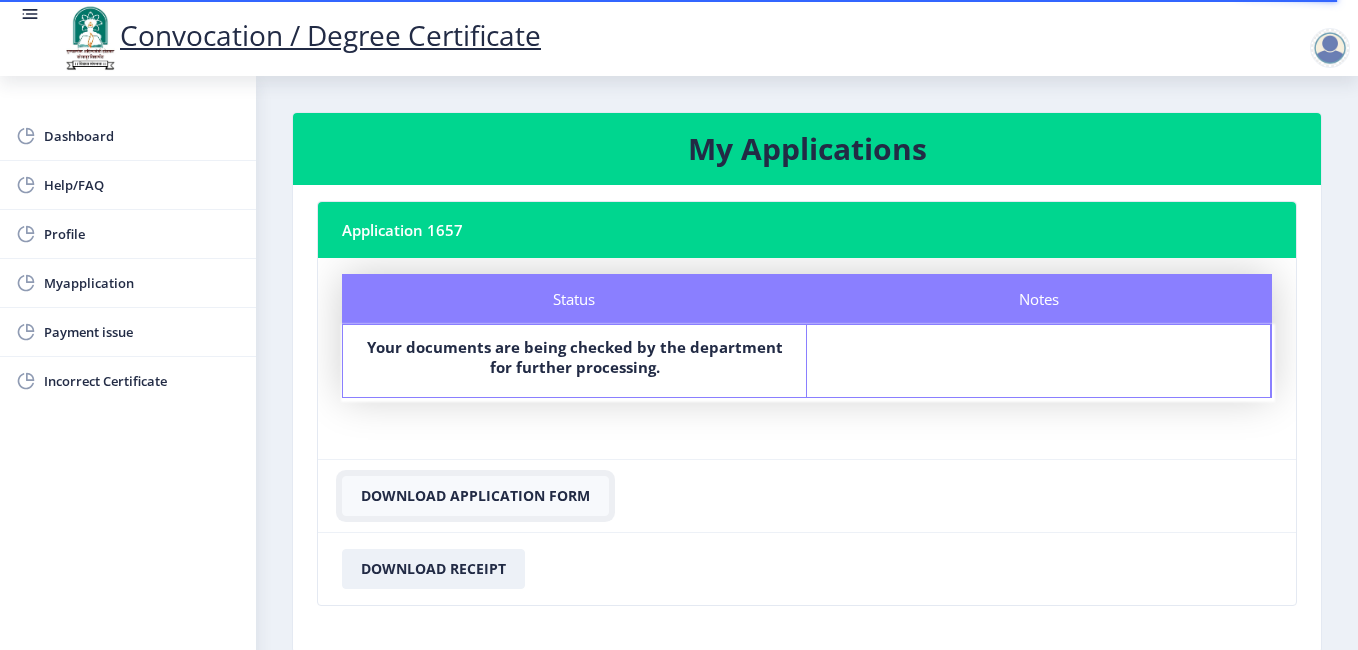 click on "Download Application Form" 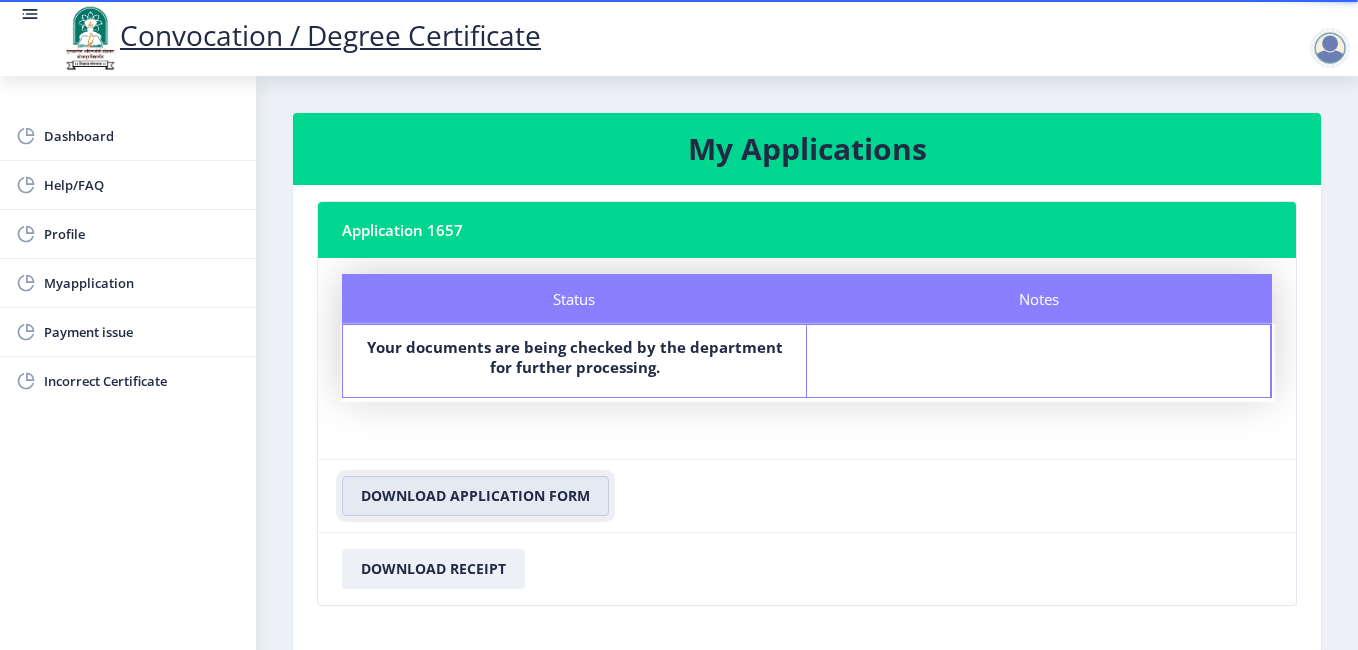 scroll, scrollTop: 106, scrollLeft: 0, axis: vertical 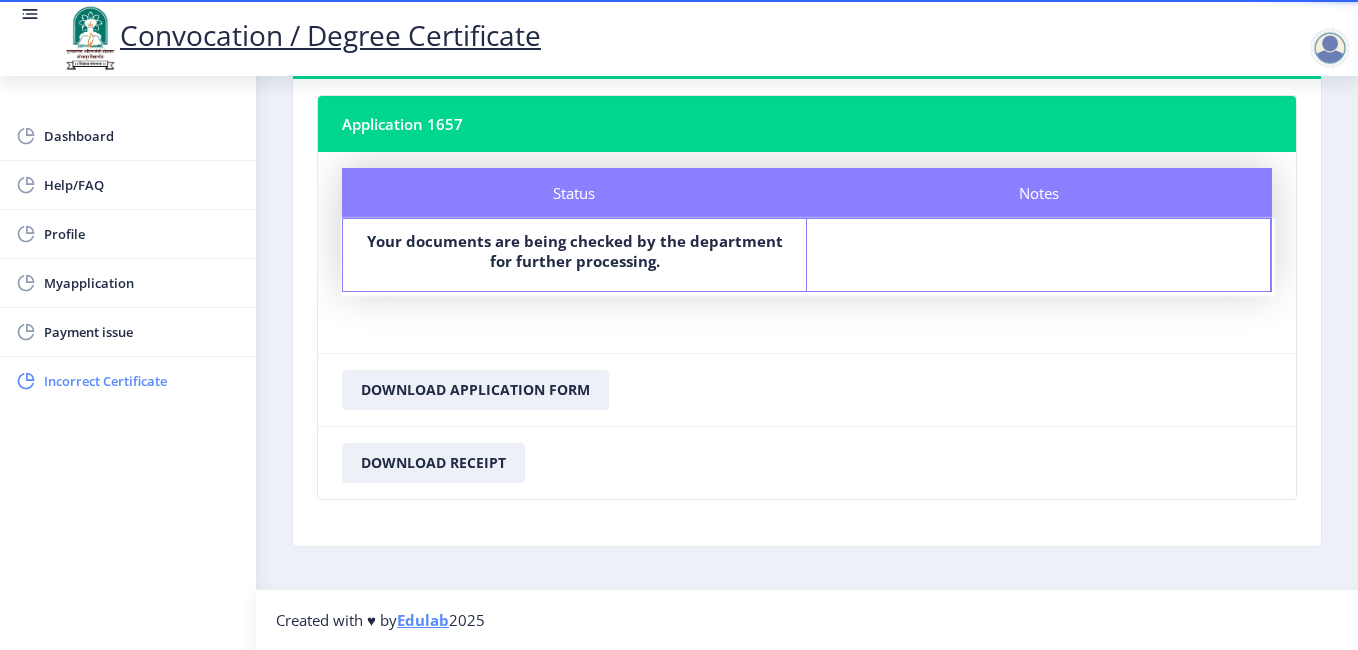 click on "Incorrect Certificate" 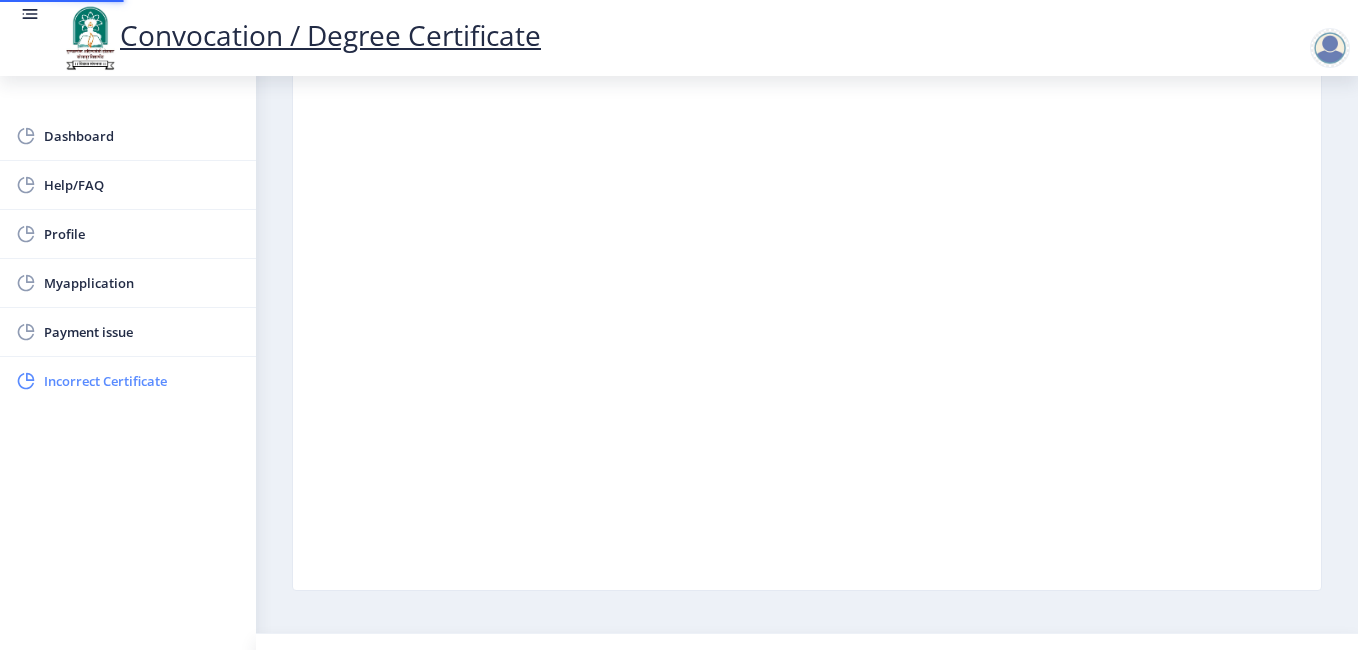 scroll, scrollTop: 0, scrollLeft: 0, axis: both 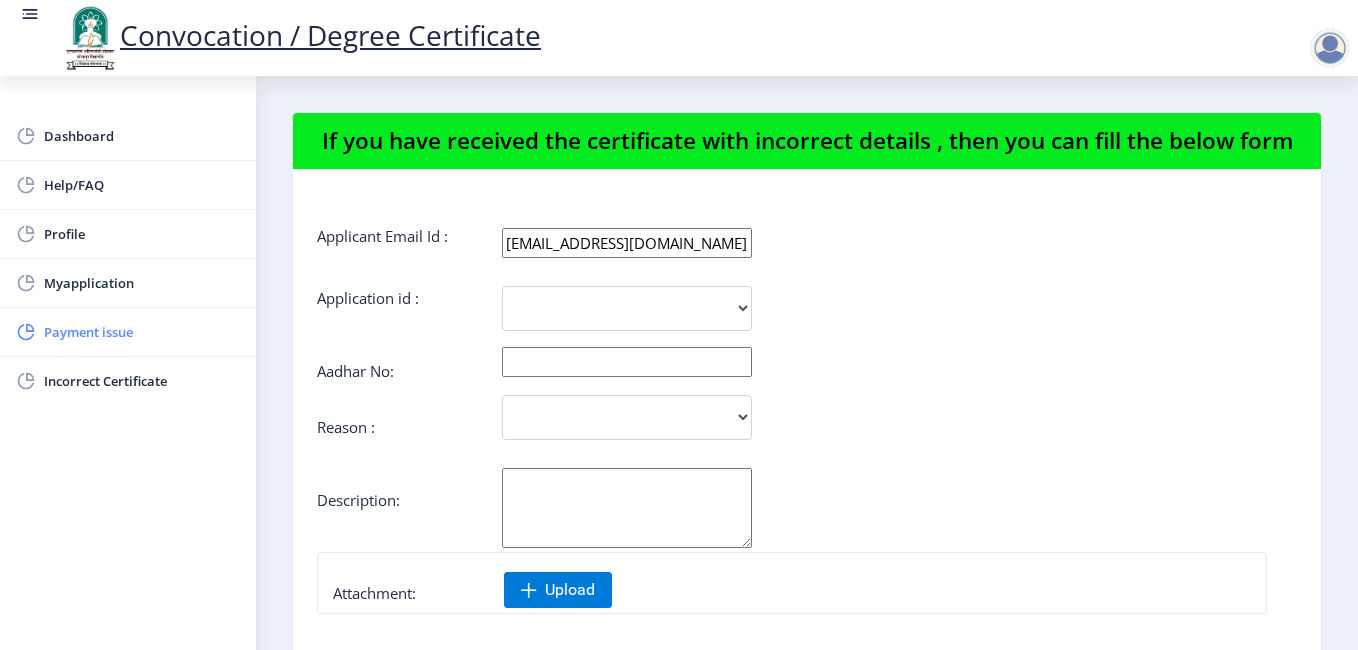 click on "Payment issue" 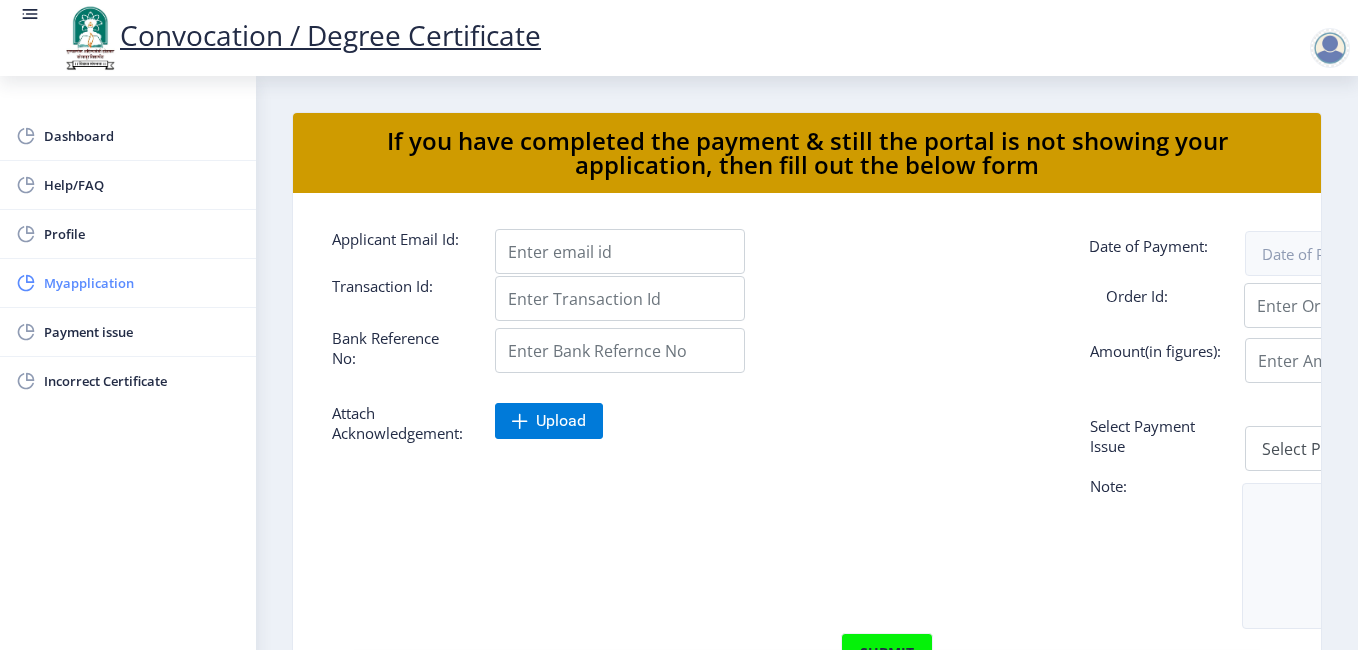 click on "Myapplication" 